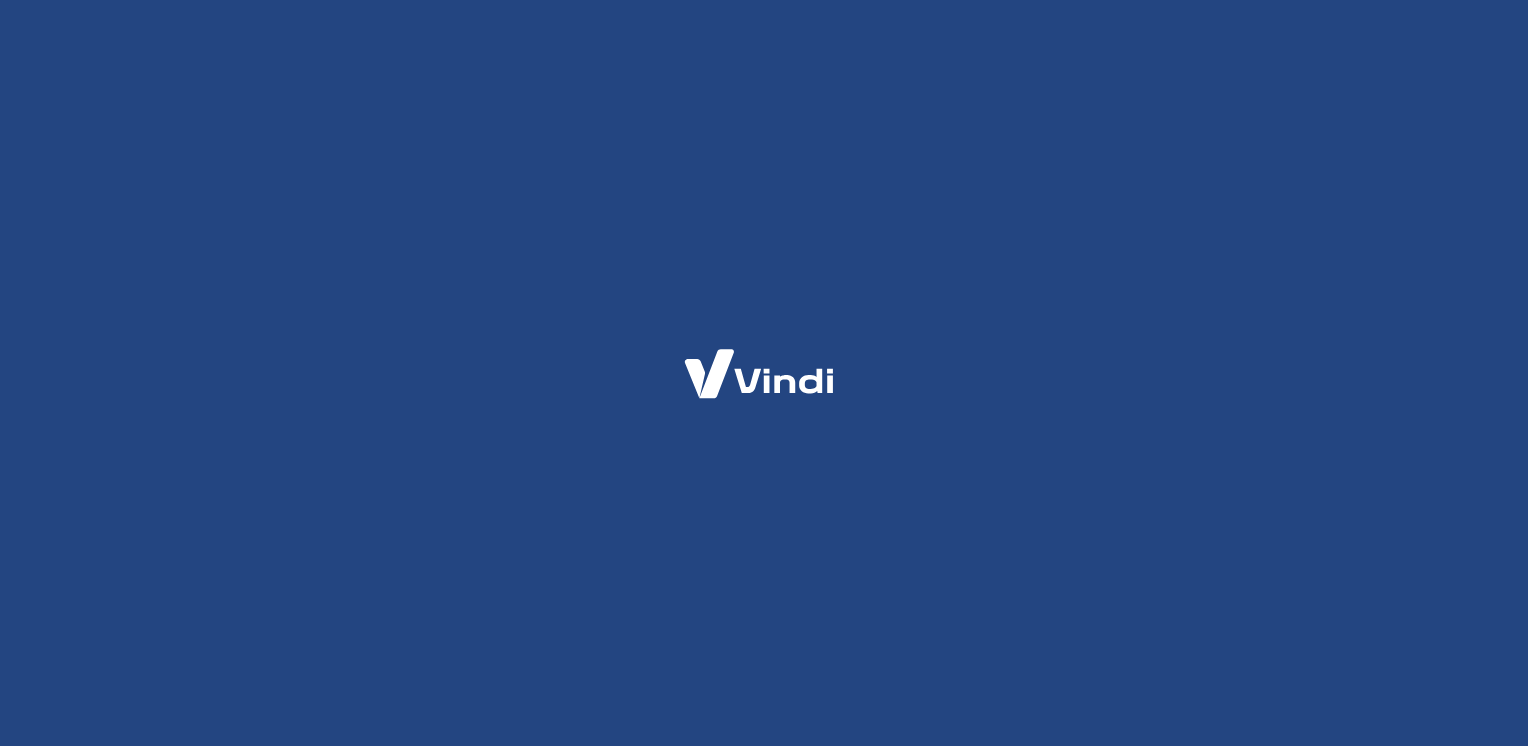 scroll, scrollTop: 0, scrollLeft: 0, axis: both 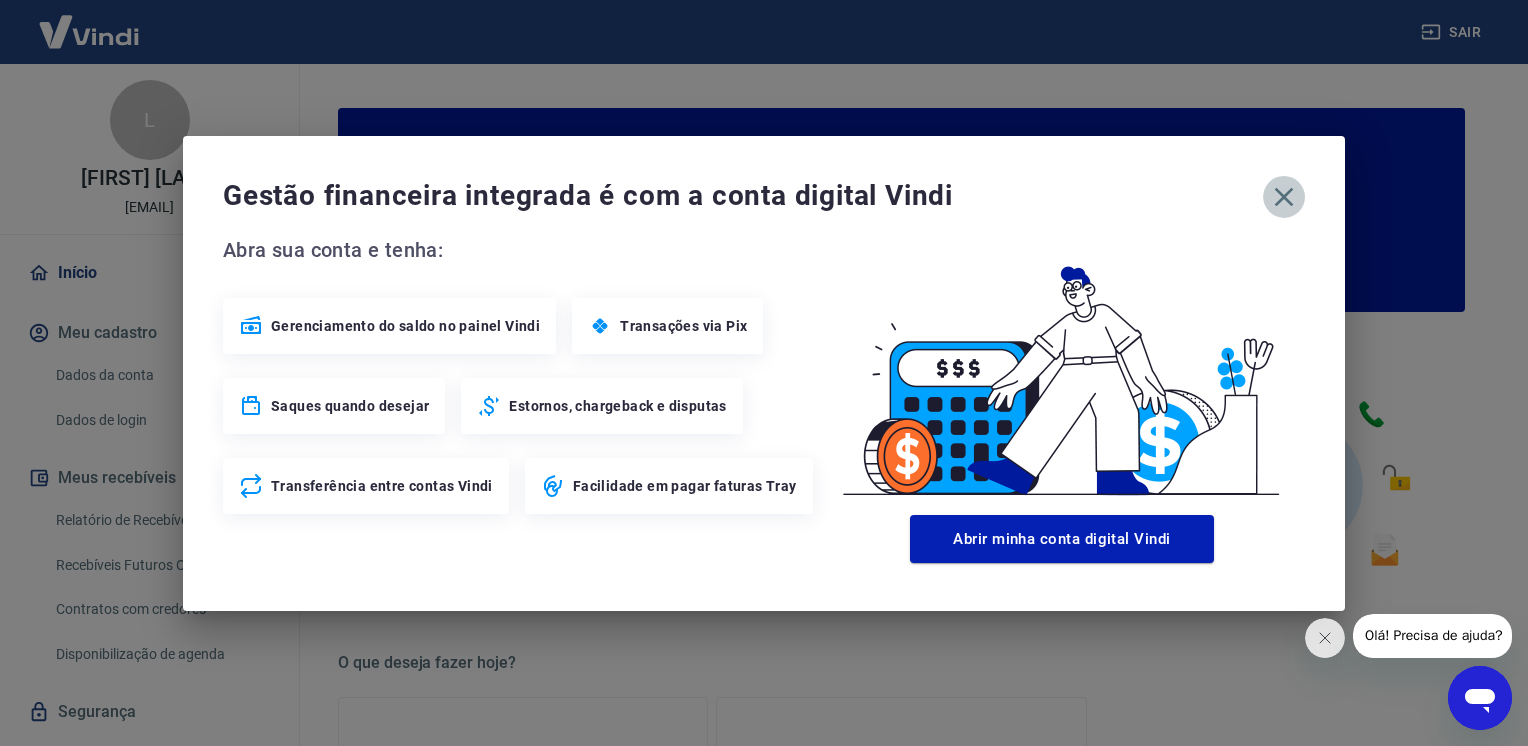 click 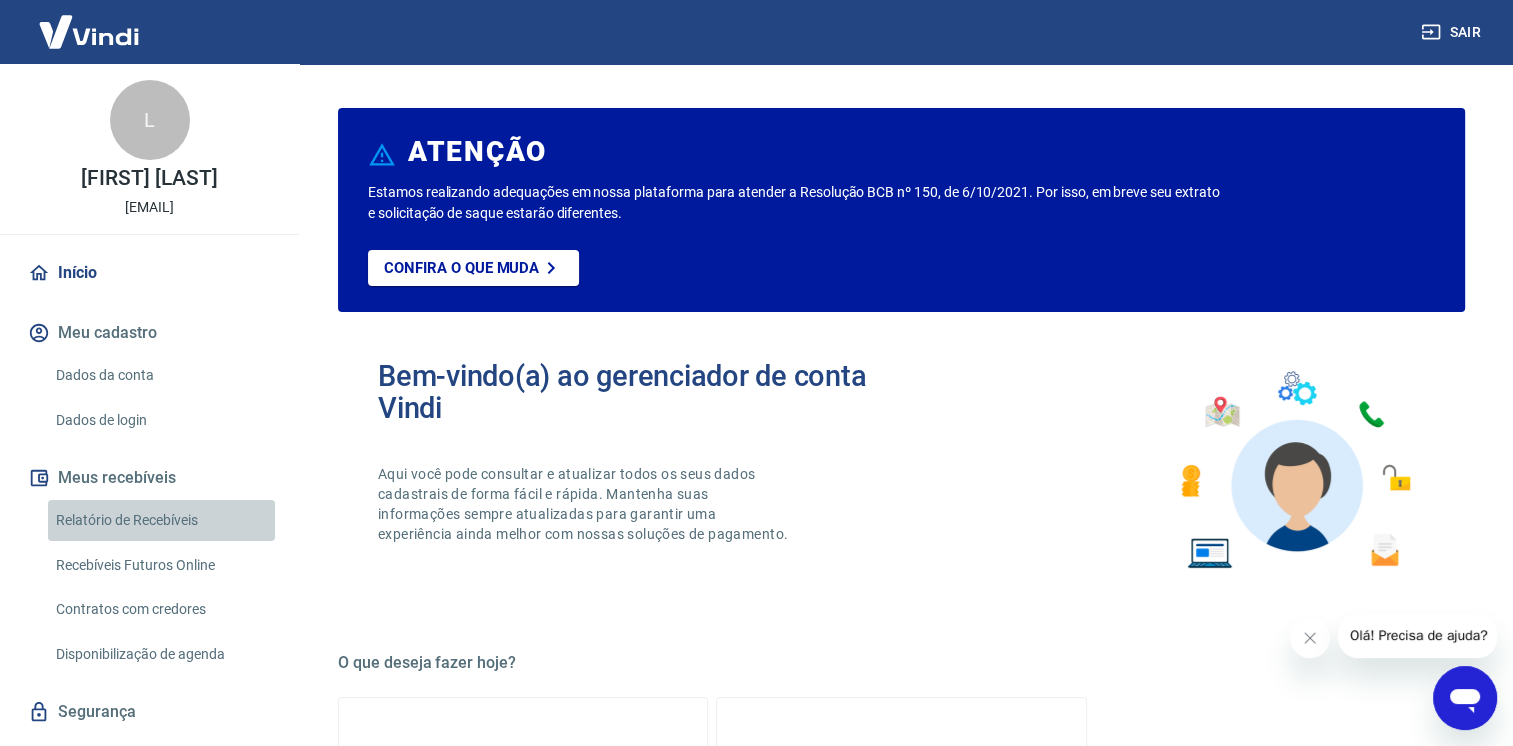 click on "Relatório de Recebíveis" at bounding box center (161, 520) 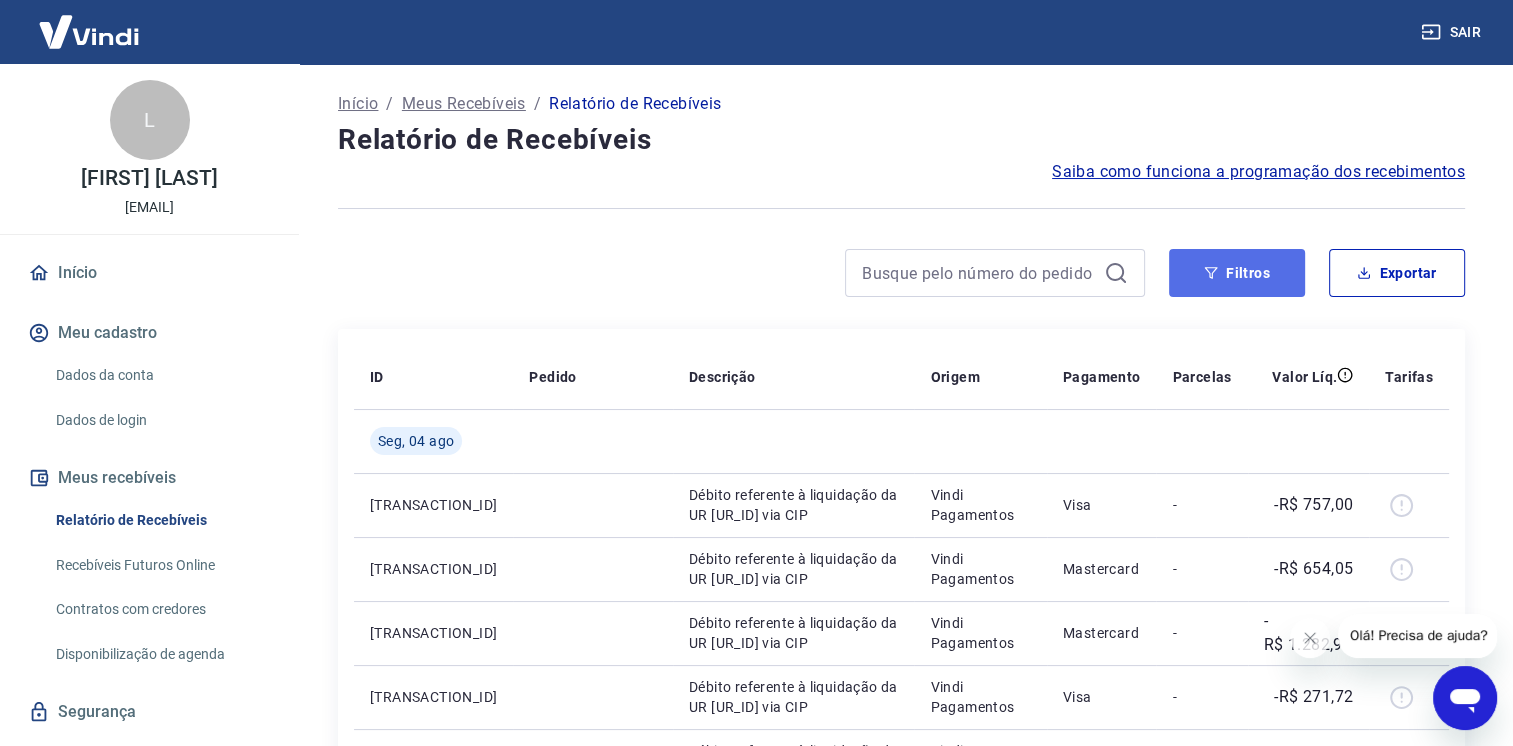 click on "Filtros" at bounding box center (1237, 273) 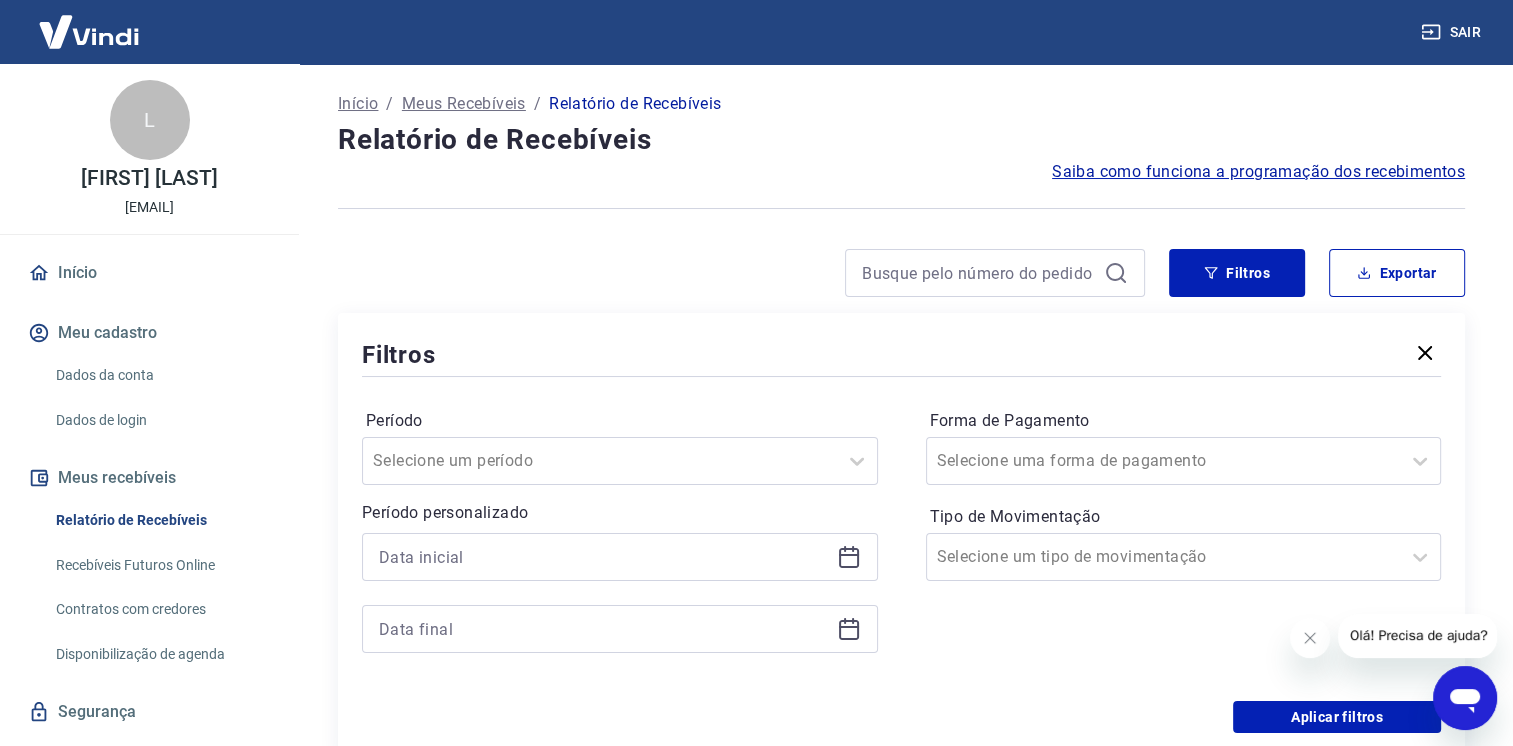 click at bounding box center [620, 557] 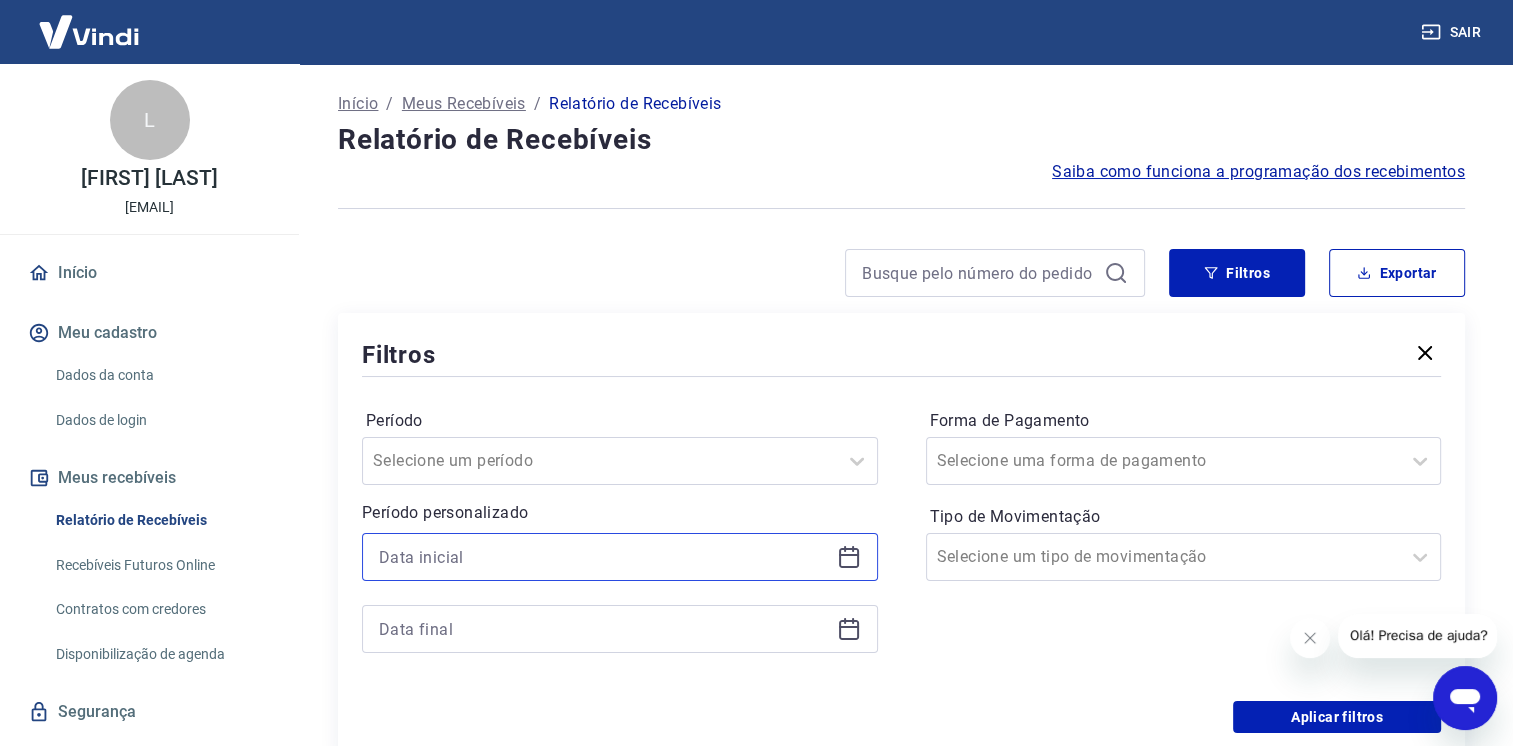 drag, startPoint x: 572, startPoint y: 554, endPoint x: 562, endPoint y: 555, distance: 10.049875 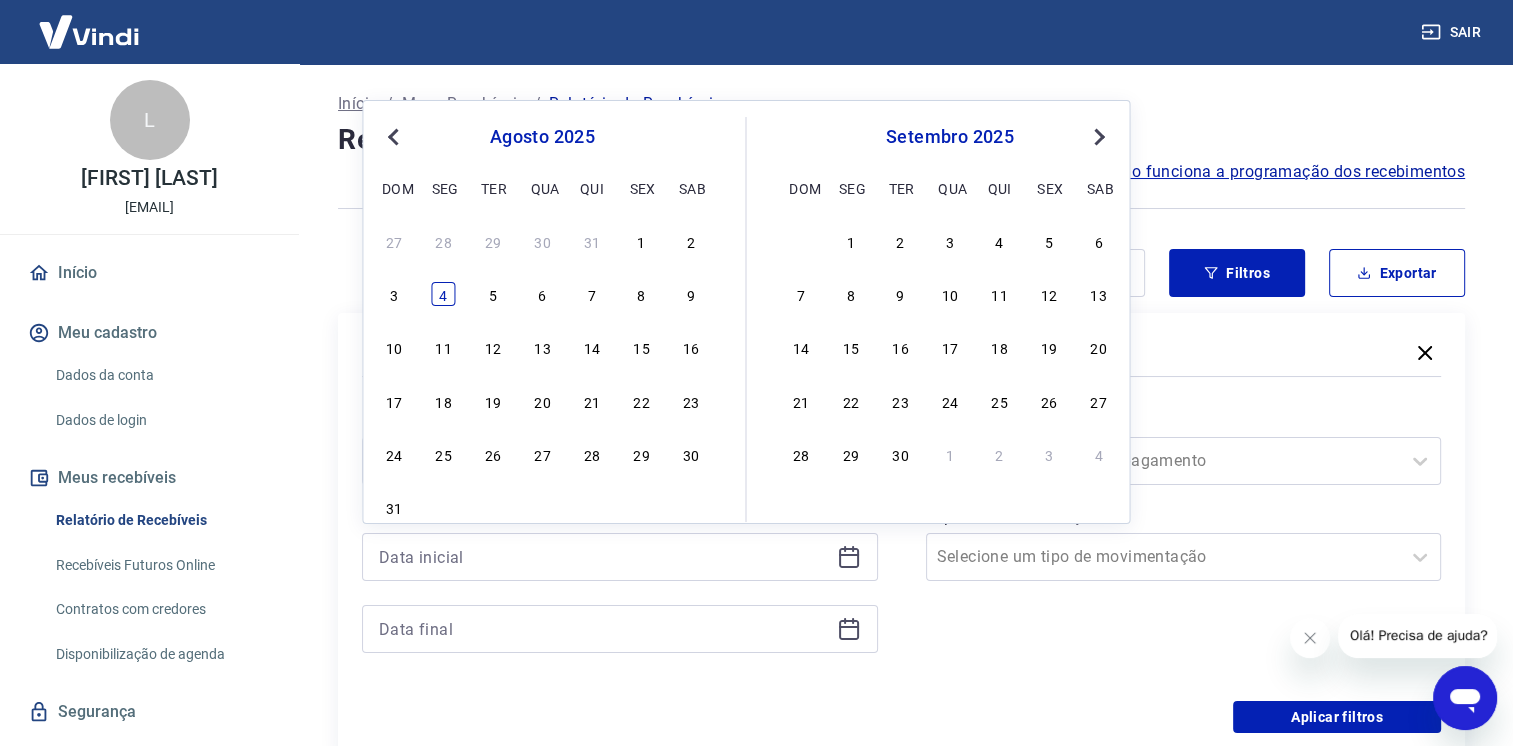 click on "4" at bounding box center (444, 294) 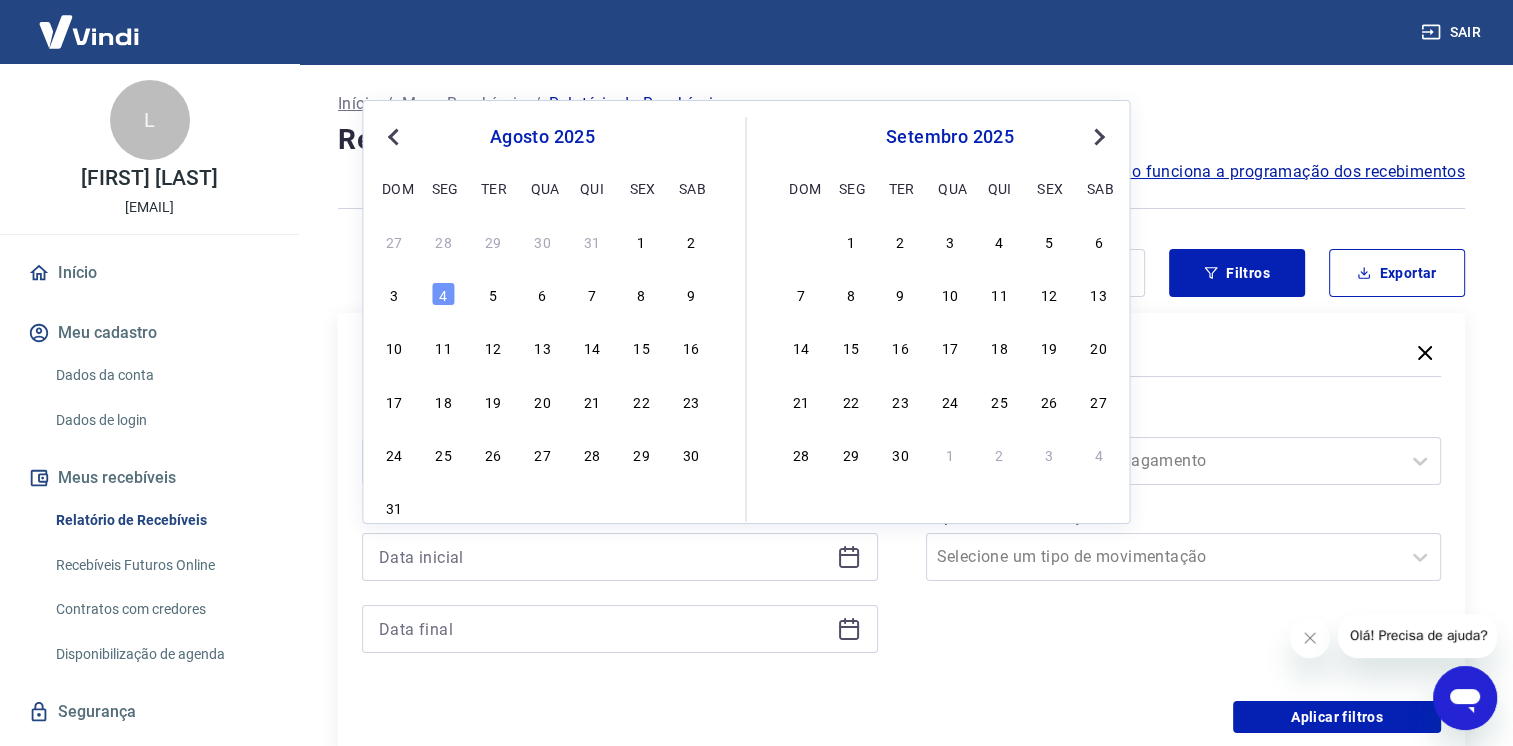 type on "04/08/2025" 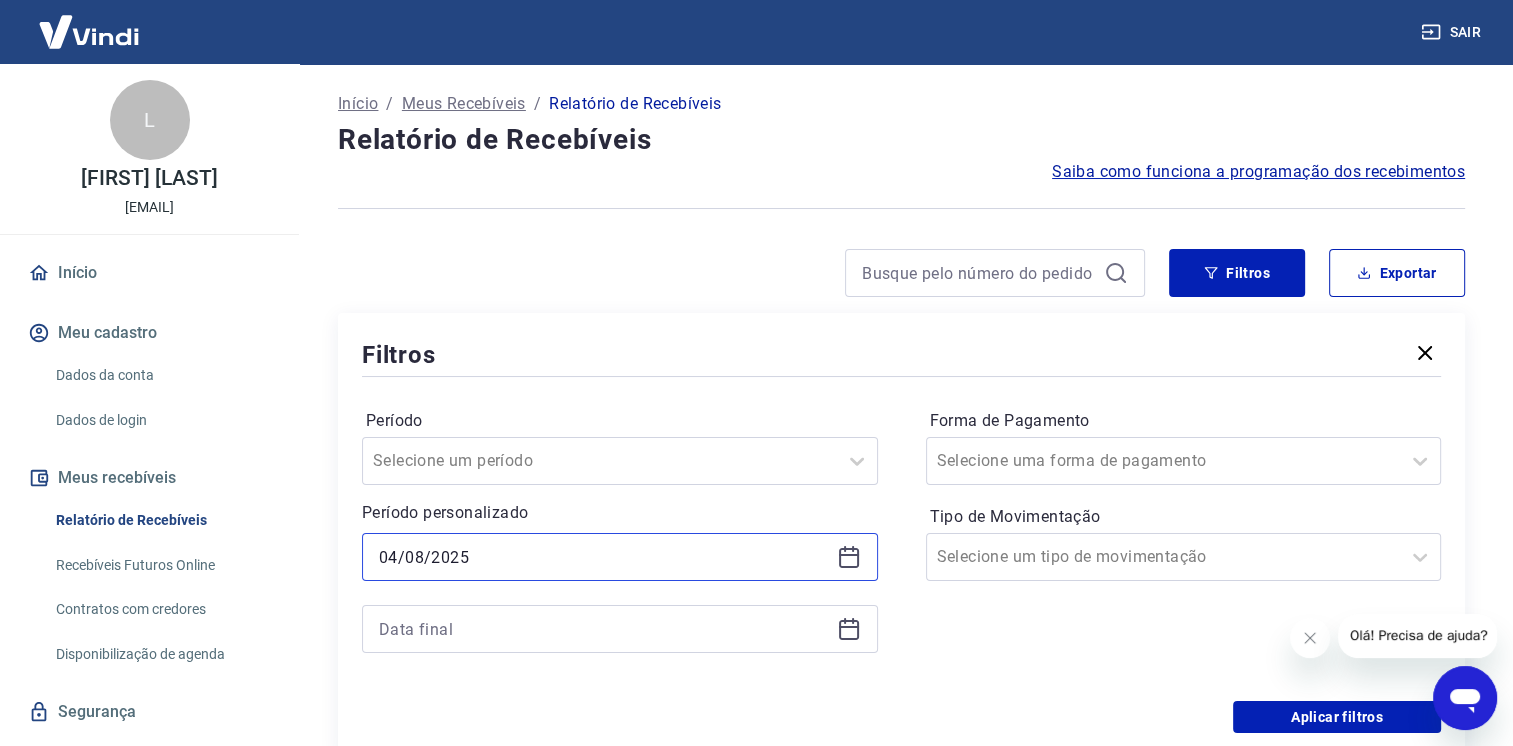 click on "04/08/2025" at bounding box center (604, 557) 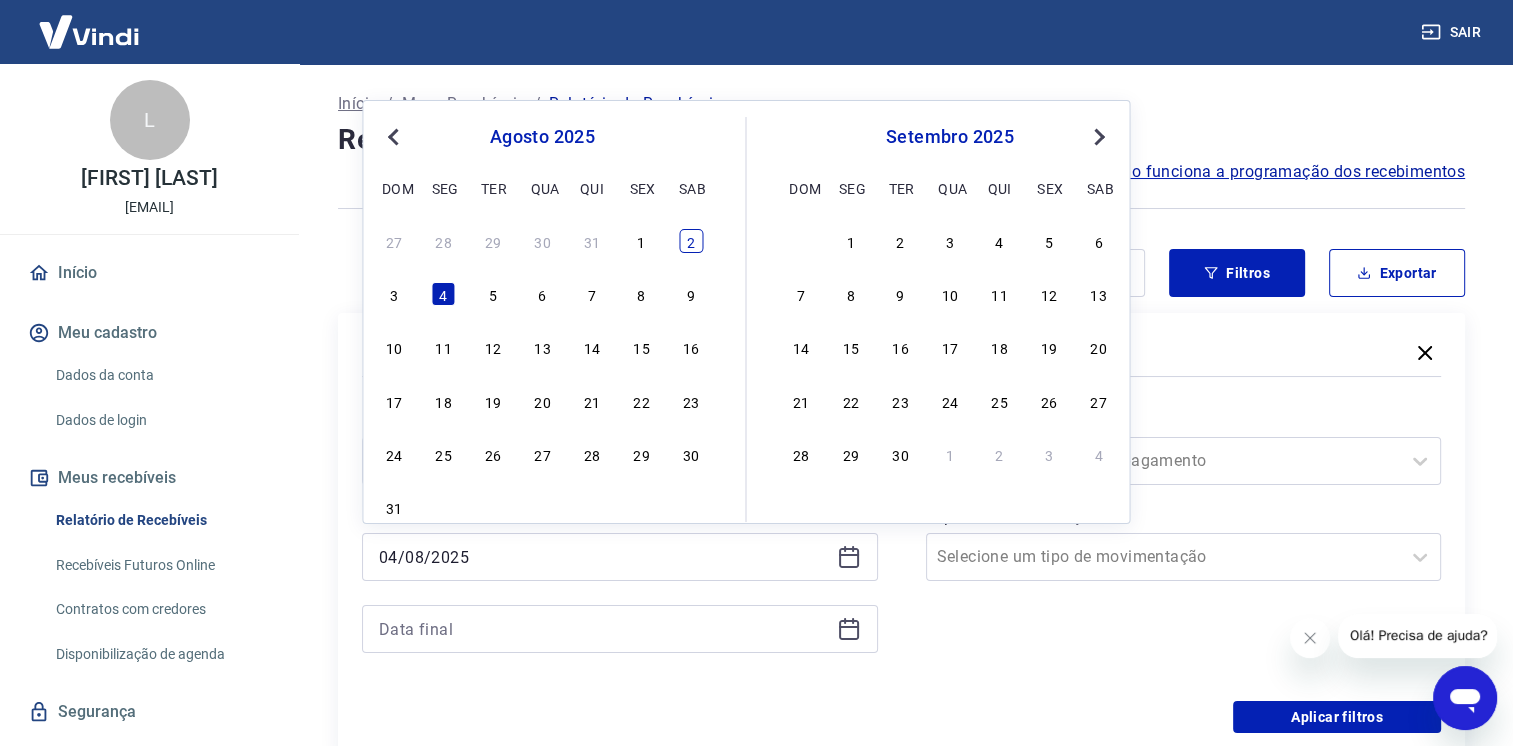 click on "27 28 29 30 31 1 2" at bounding box center [542, 240] 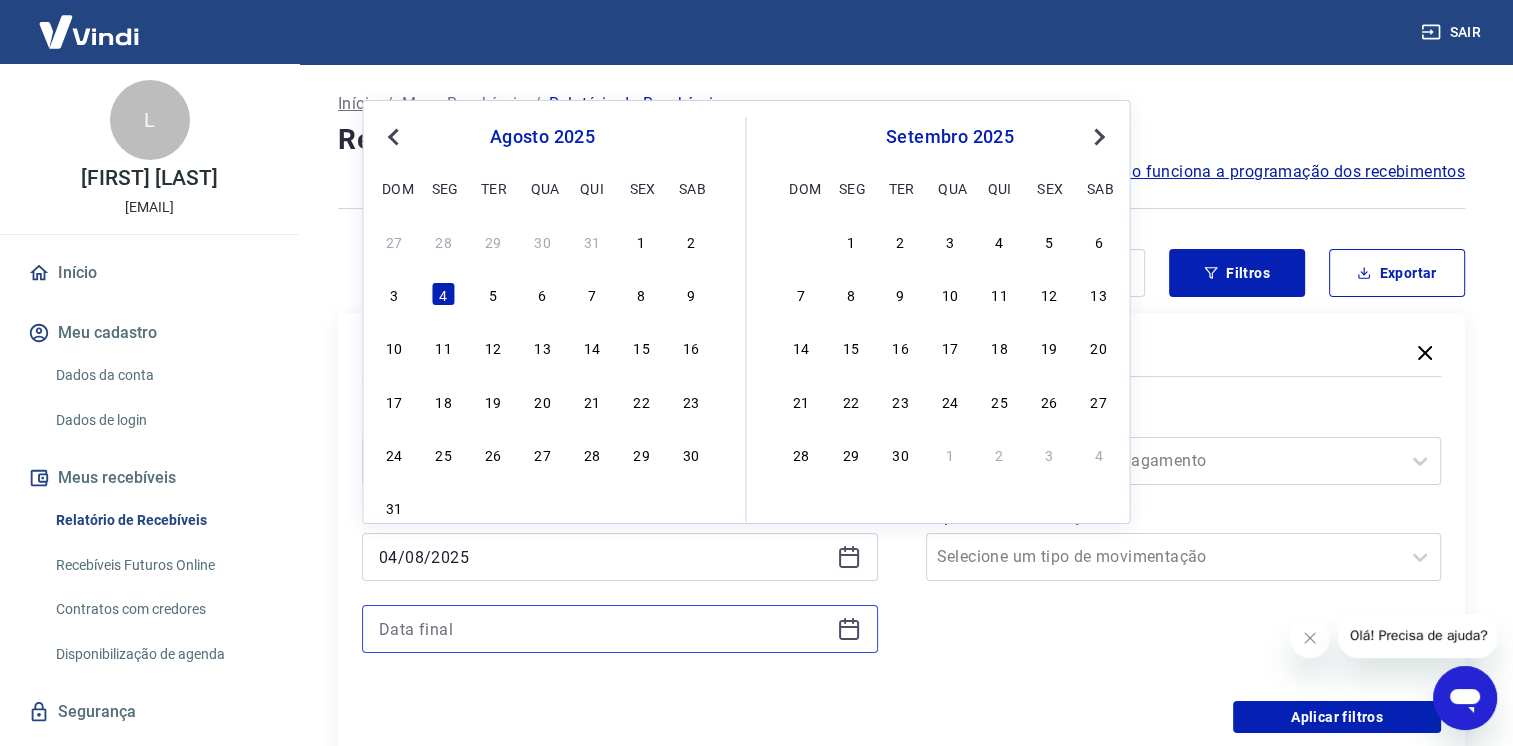 click at bounding box center (604, 629) 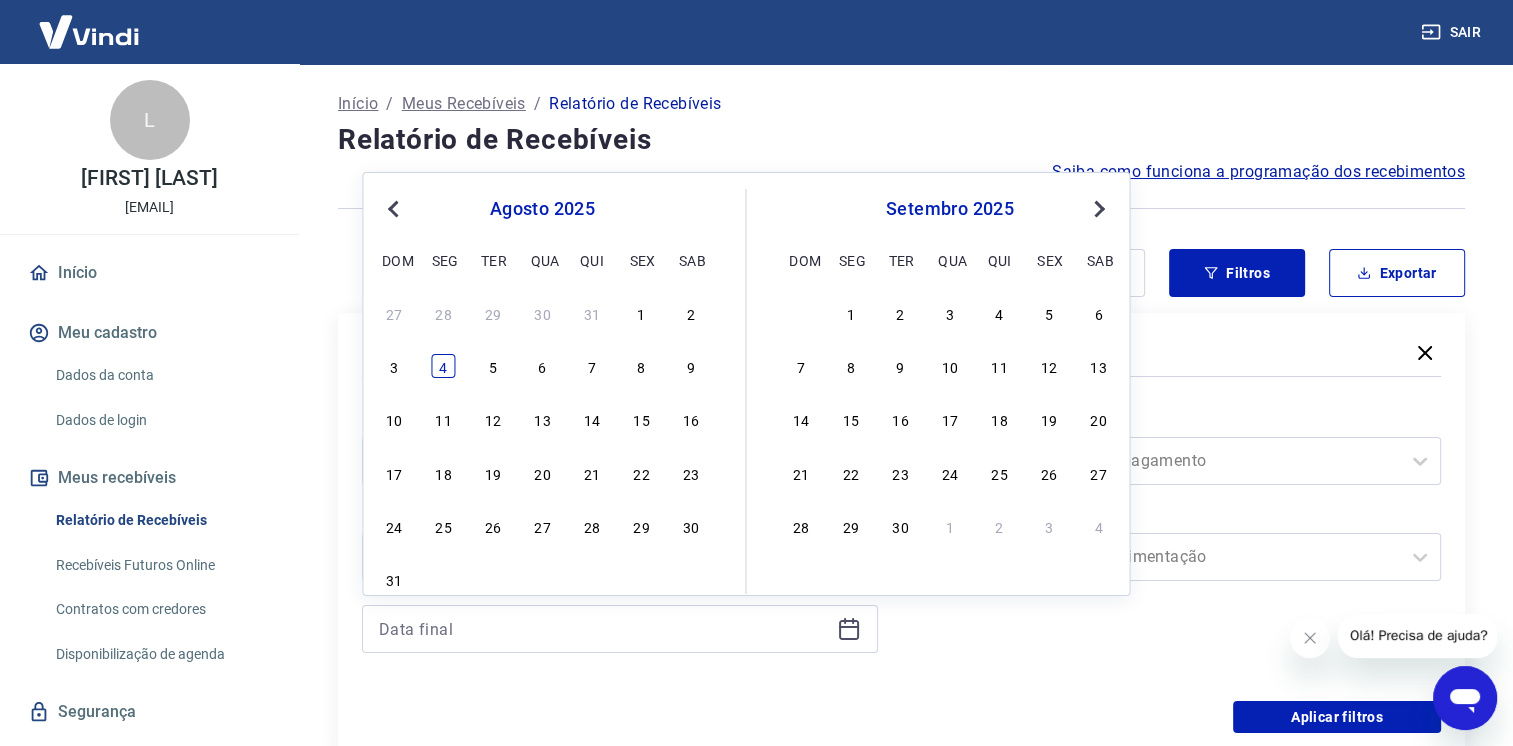 click on "4" at bounding box center [444, 366] 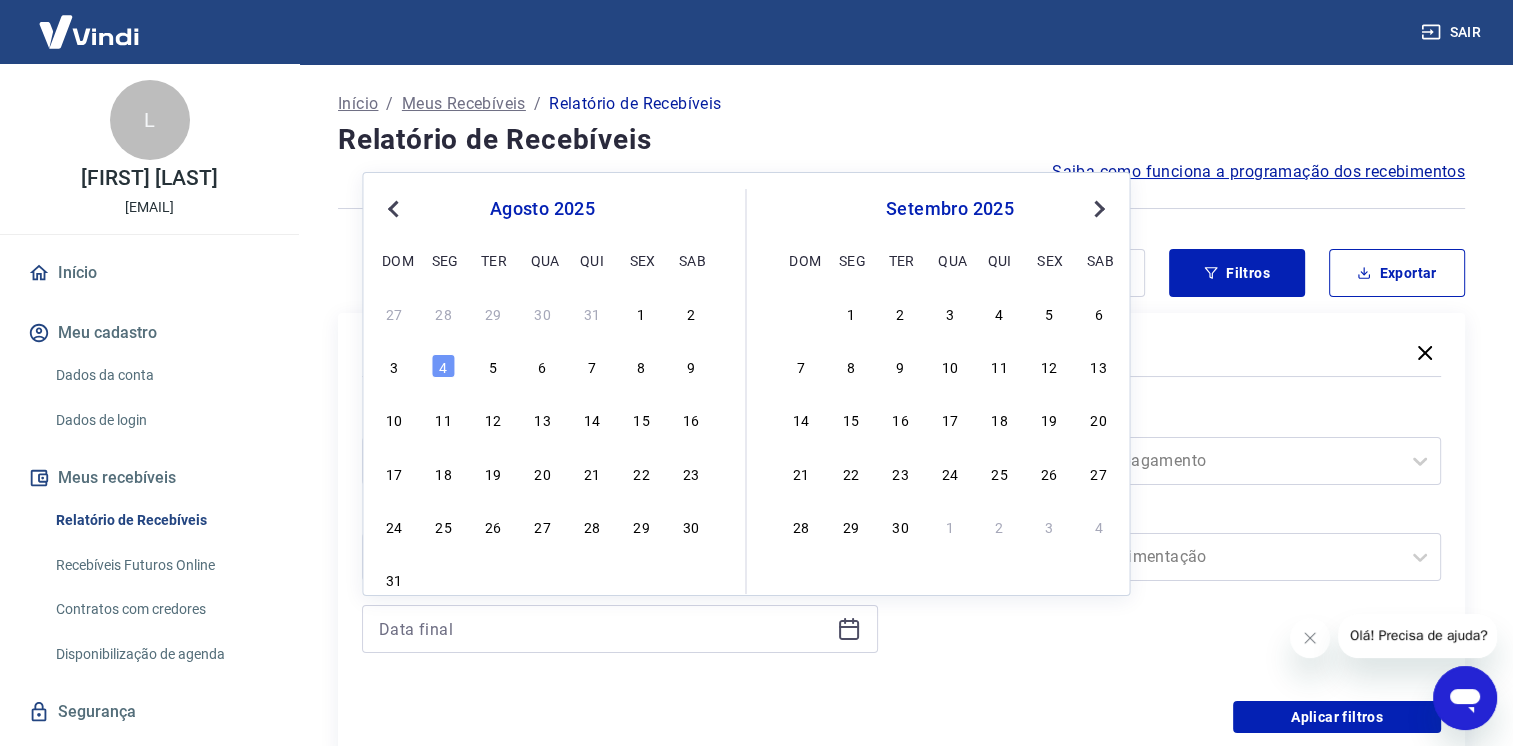 type on "04/08/2025" 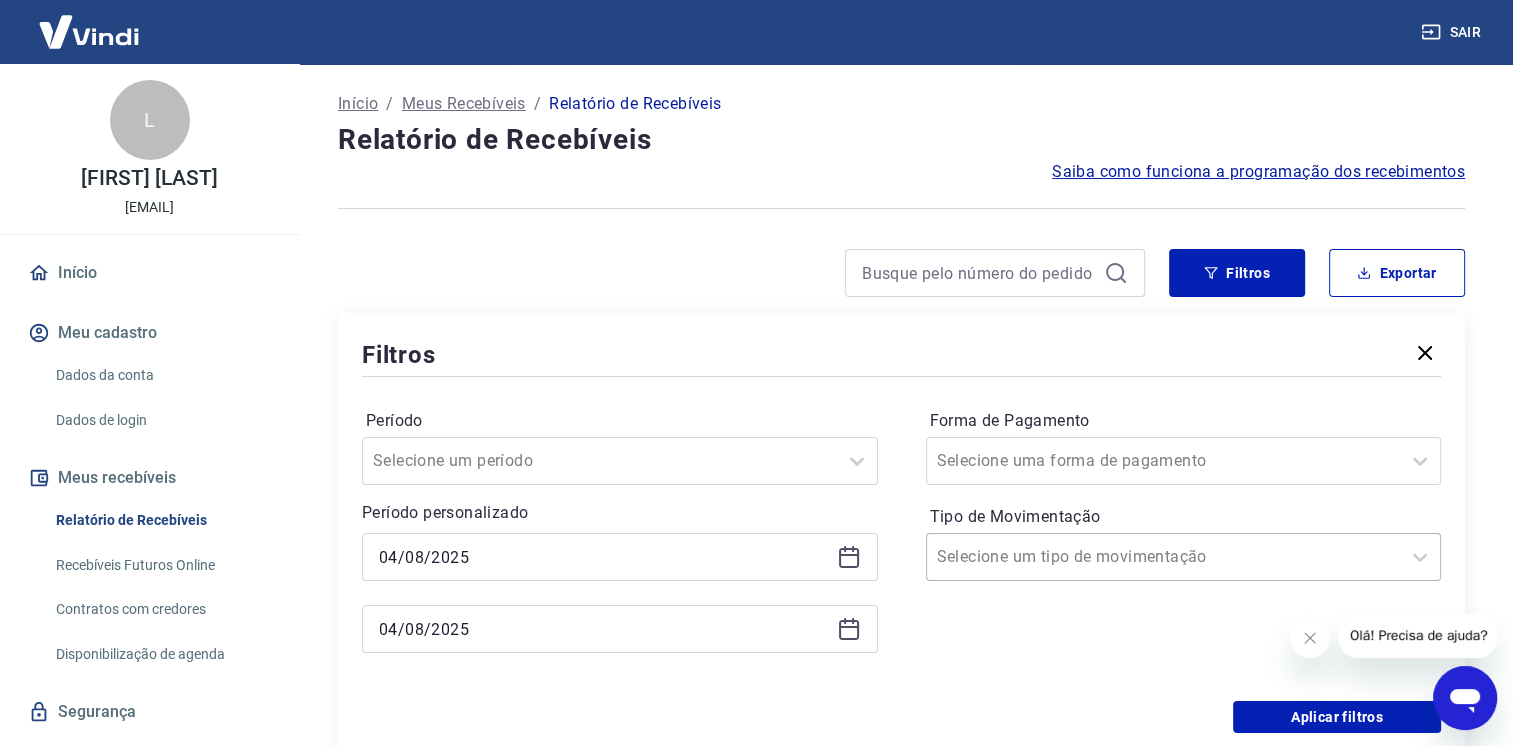 click on "Tipo de Movimentação Selecione um tipo de movimentação" at bounding box center (1184, 541) 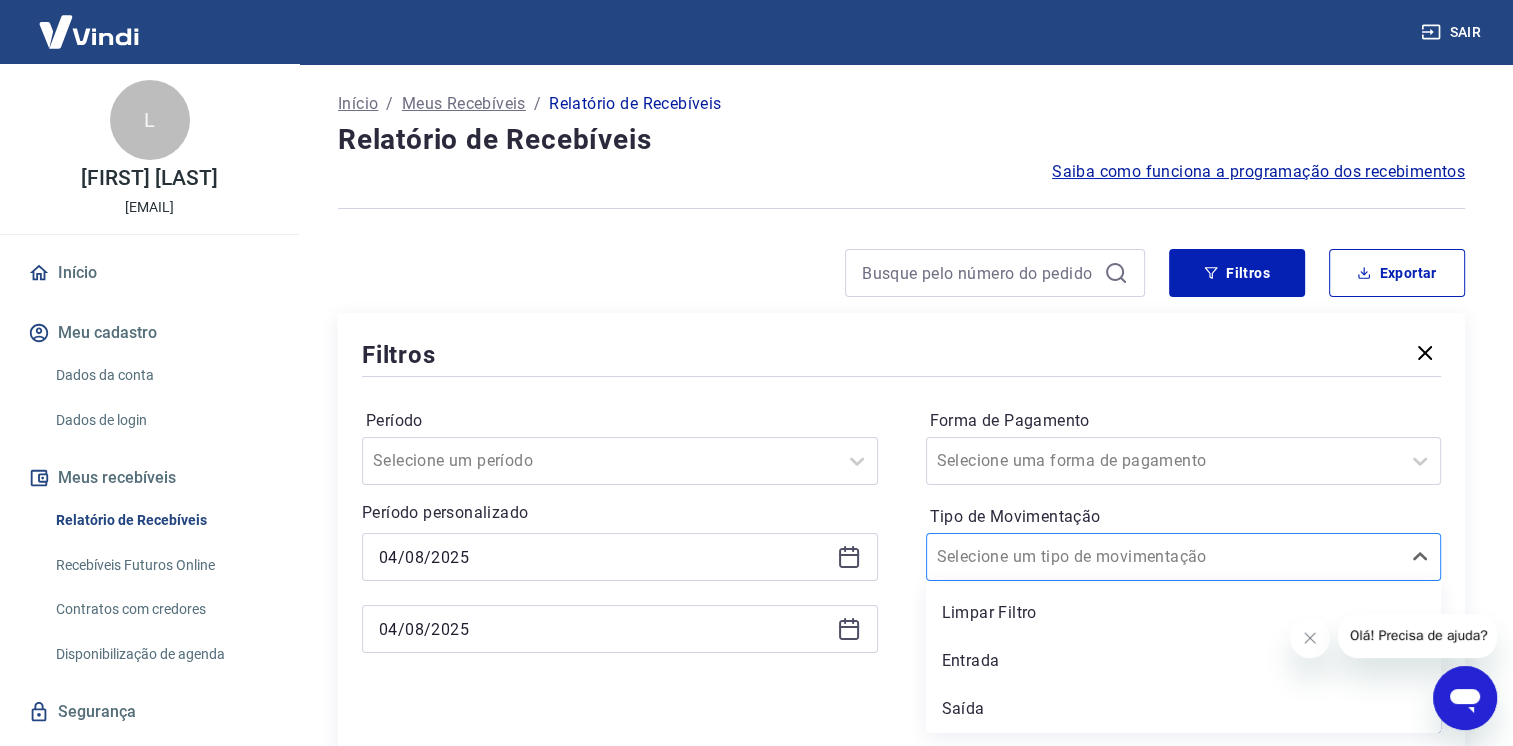 drag, startPoint x: 1127, startPoint y: 549, endPoint x: 1116, endPoint y: 566, distance: 20.248457 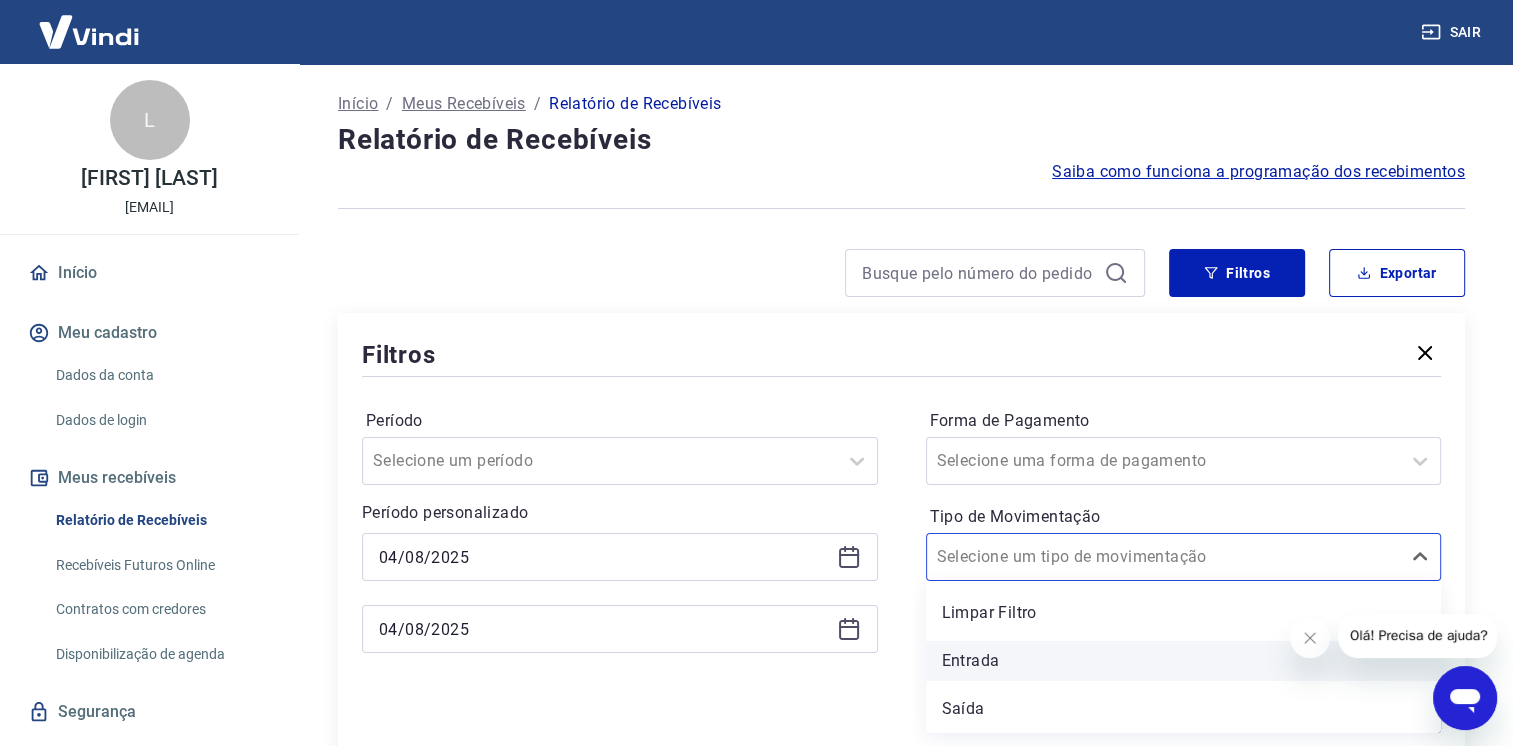click on "Entrada" at bounding box center (1184, 661) 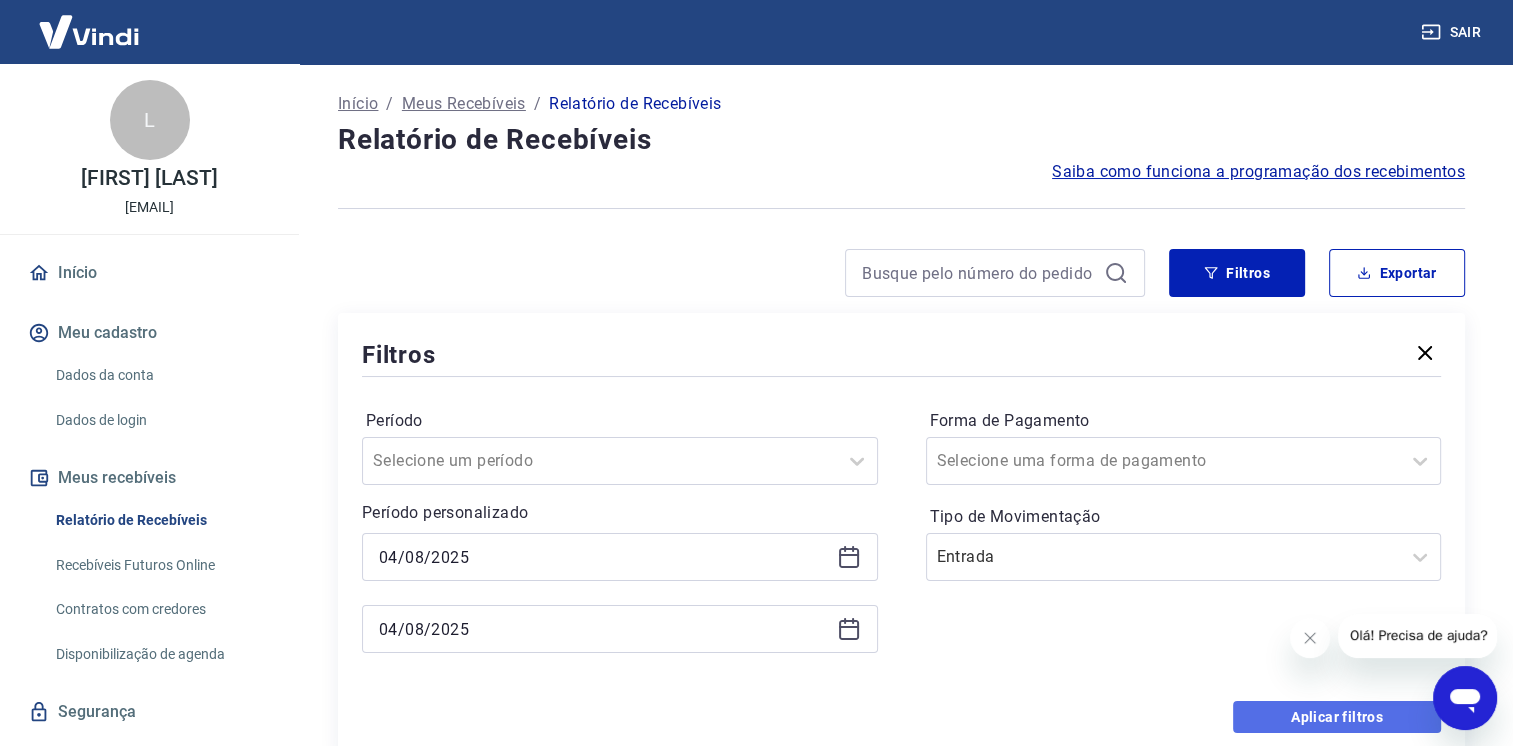 click on "Aplicar filtros" at bounding box center [1337, 717] 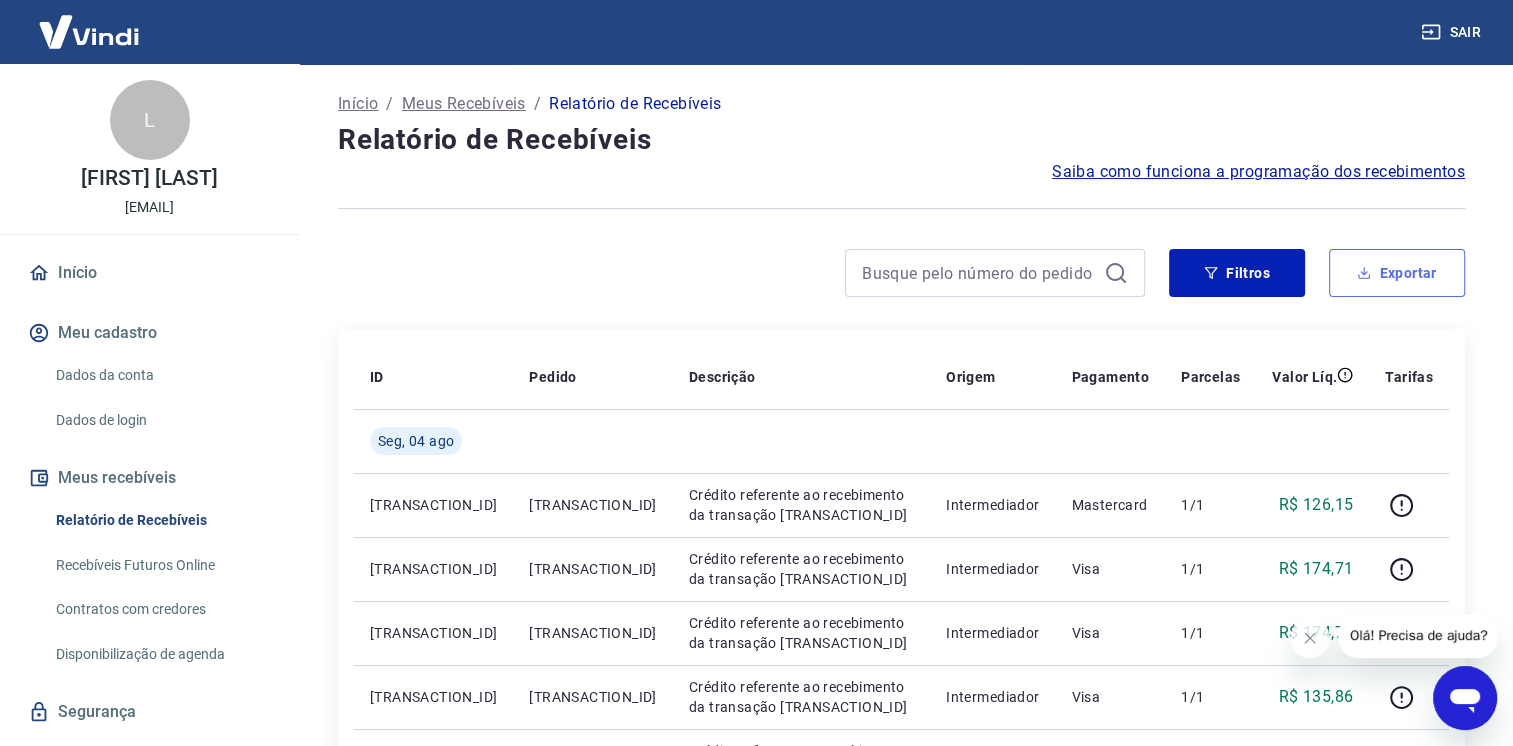 click on "Exportar" at bounding box center (1397, 273) 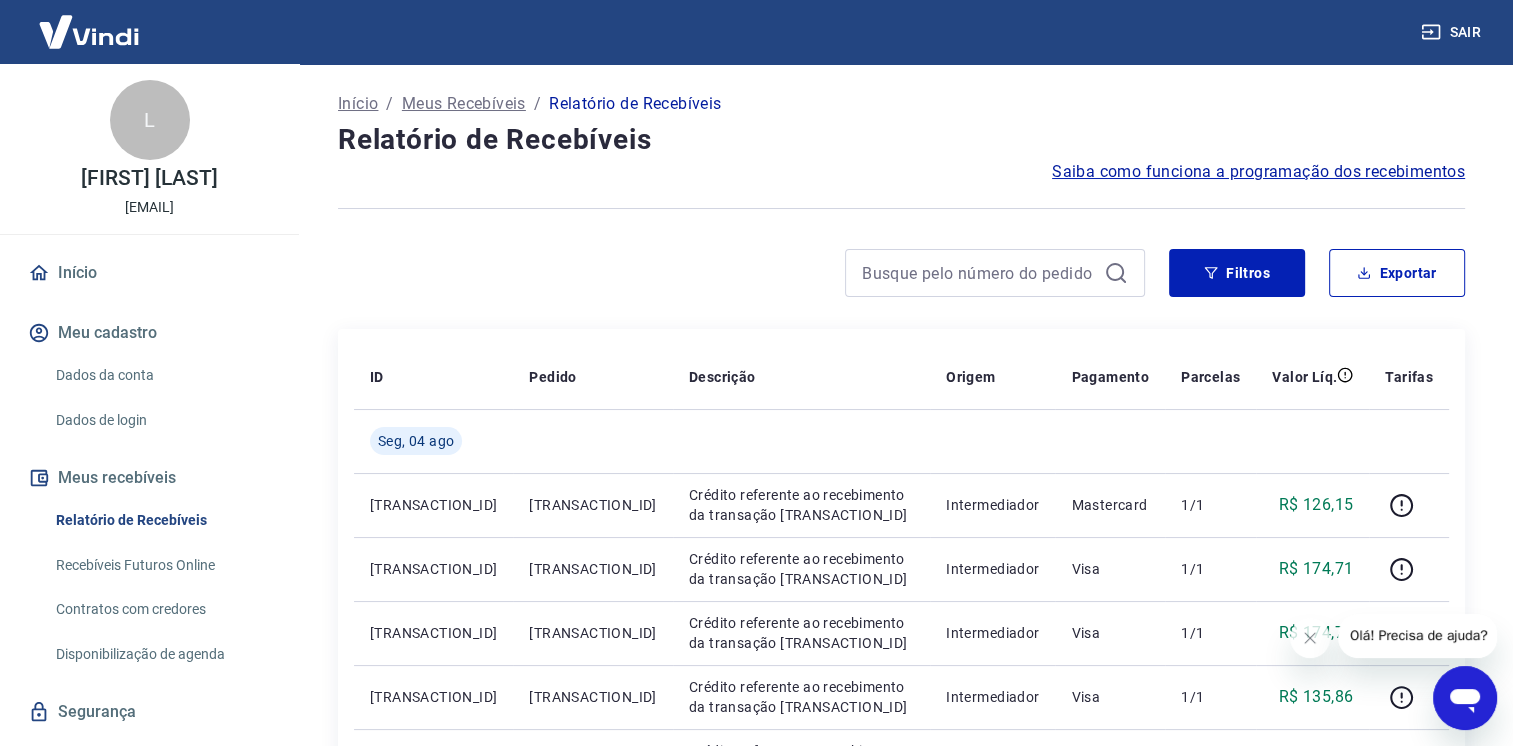 type on "04/08/2025" 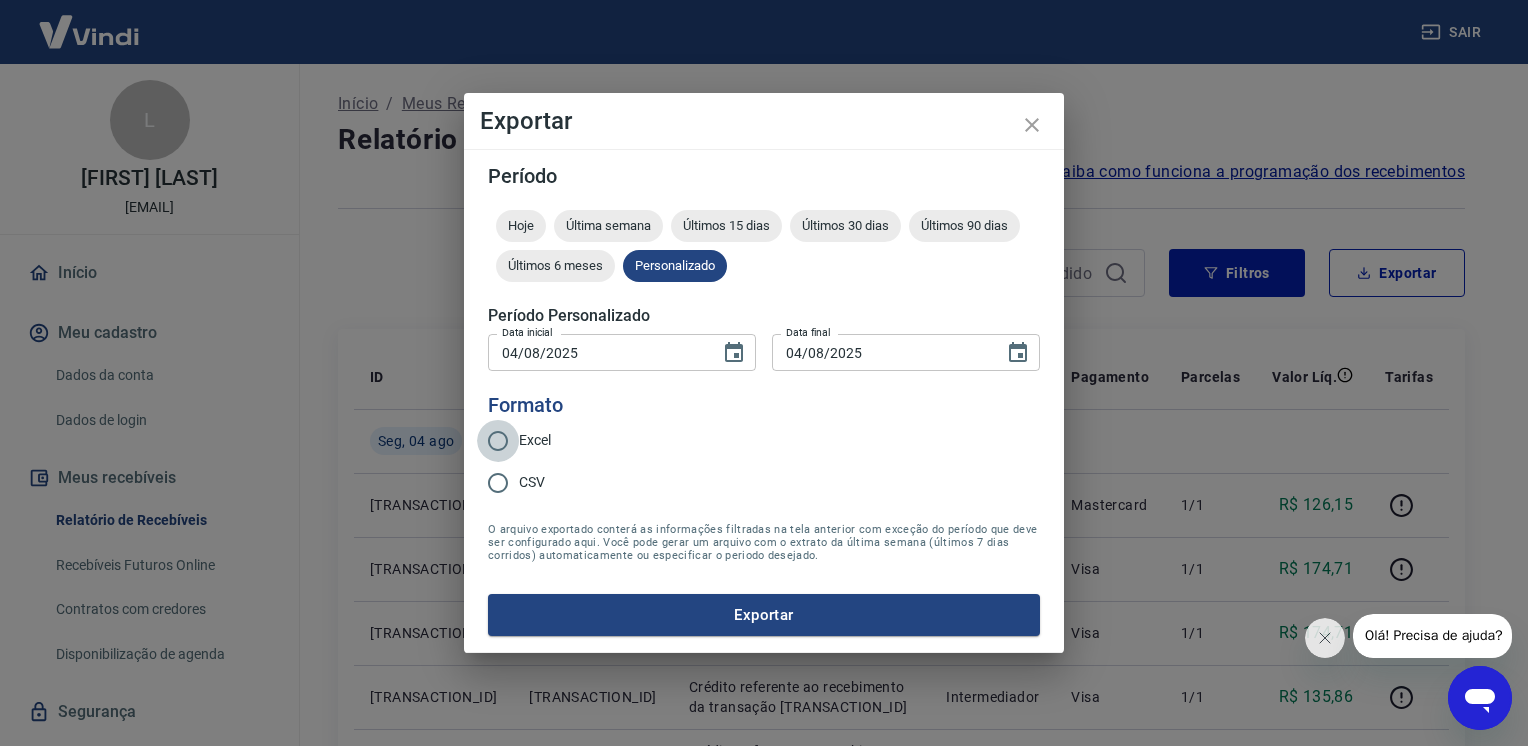 drag, startPoint x: 513, startPoint y: 429, endPoint x: 539, endPoint y: 458, distance: 38.948685 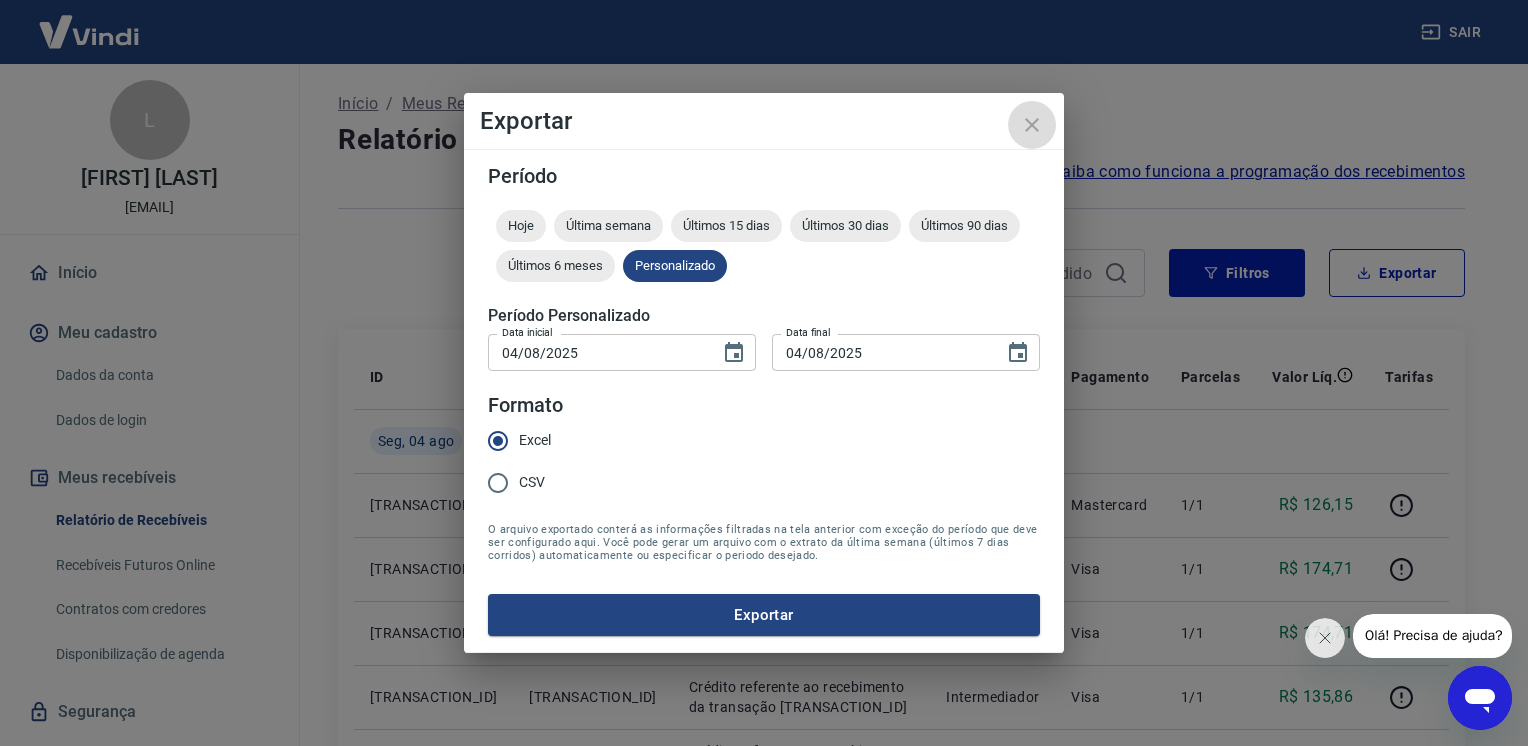 drag, startPoint x: 1033, startPoint y: 114, endPoint x: 1033, endPoint y: 125, distance: 11 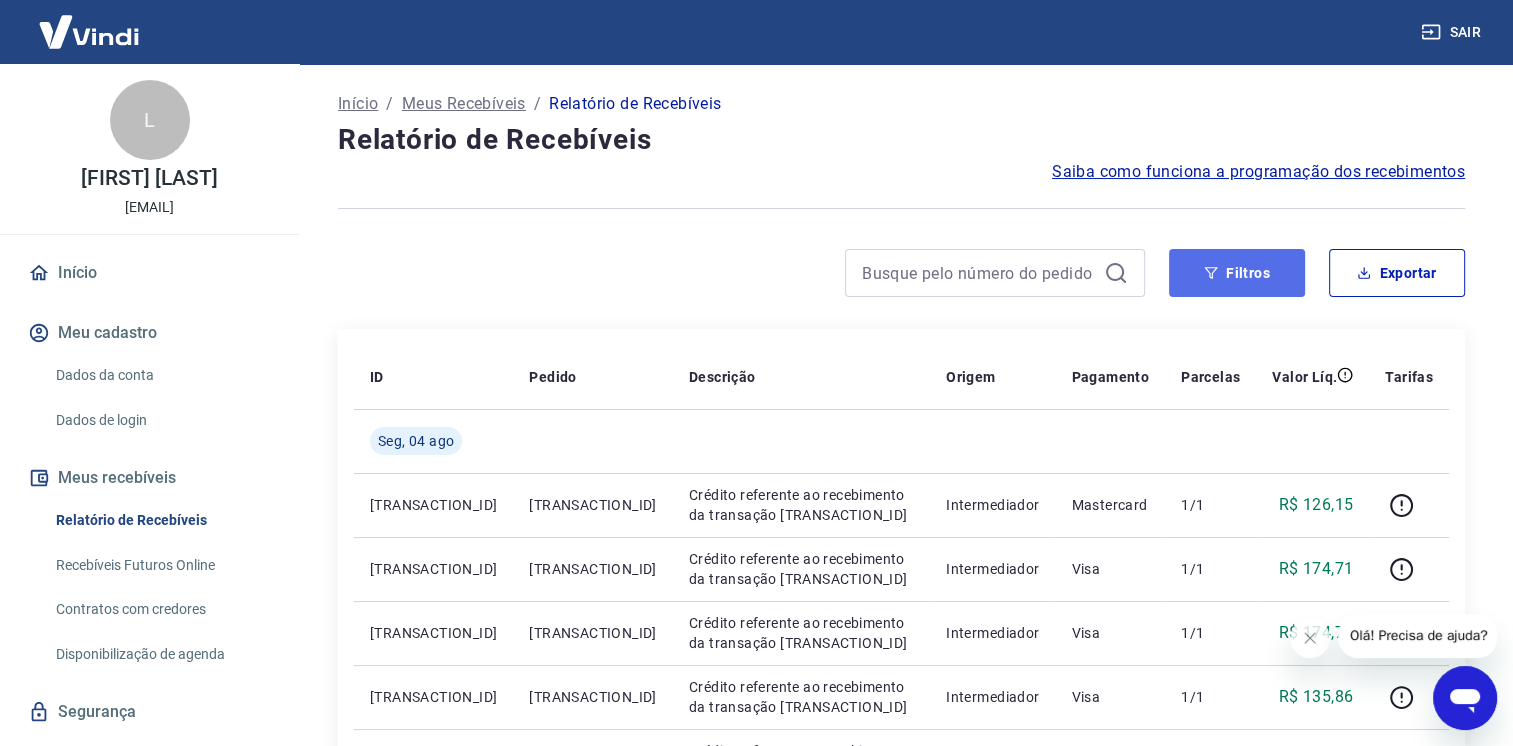 click on "Filtros" at bounding box center [1237, 273] 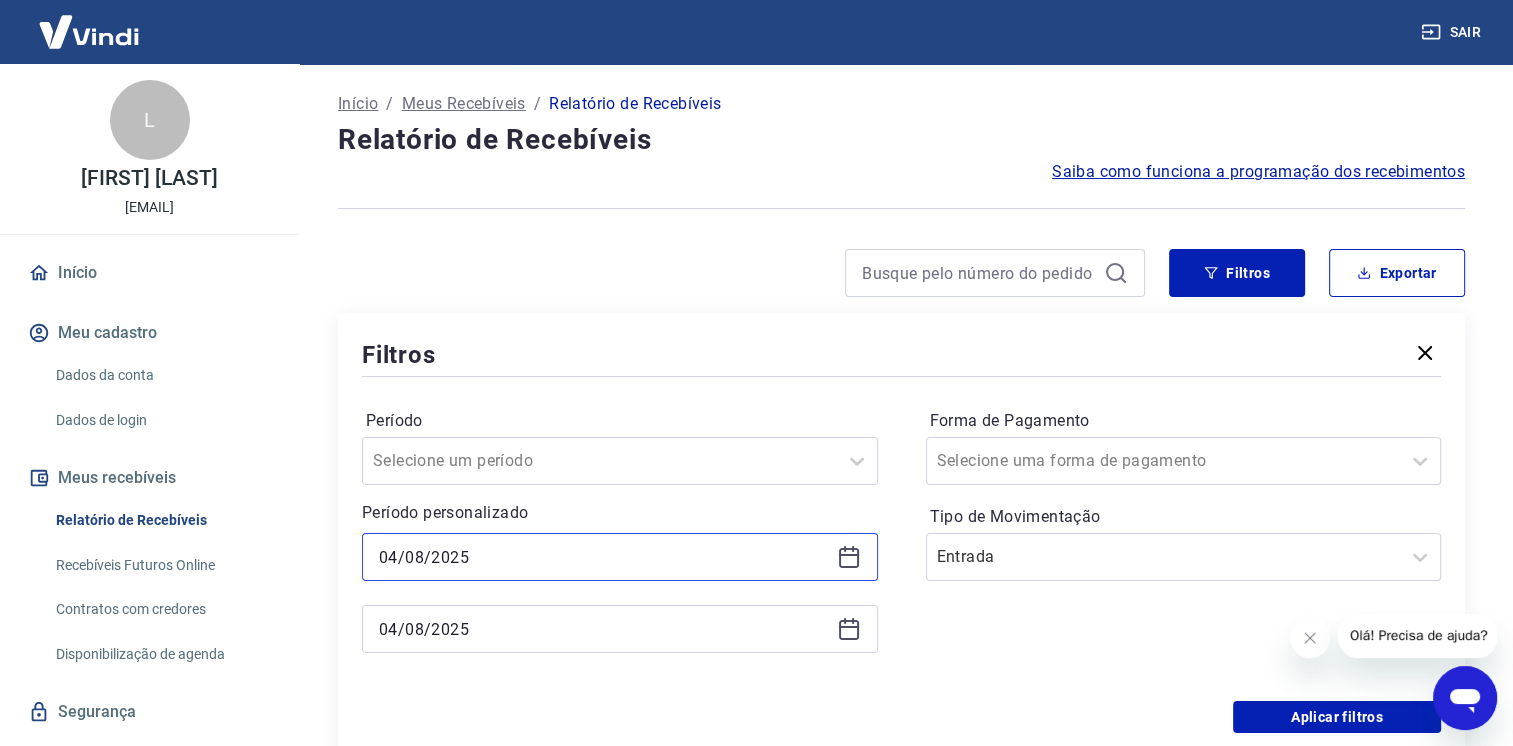 click on "04/08/2025" at bounding box center (604, 557) 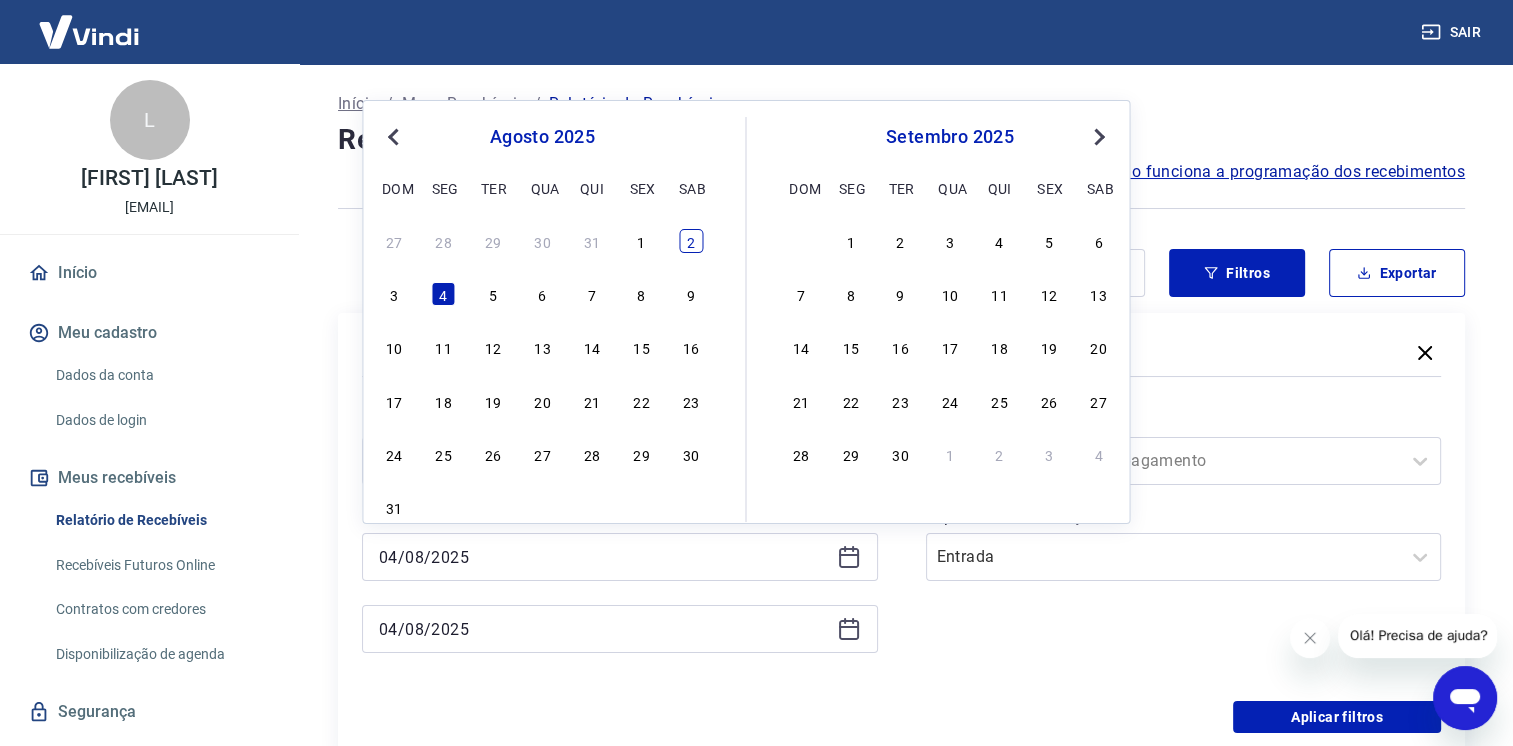 click on "2" at bounding box center (691, 241) 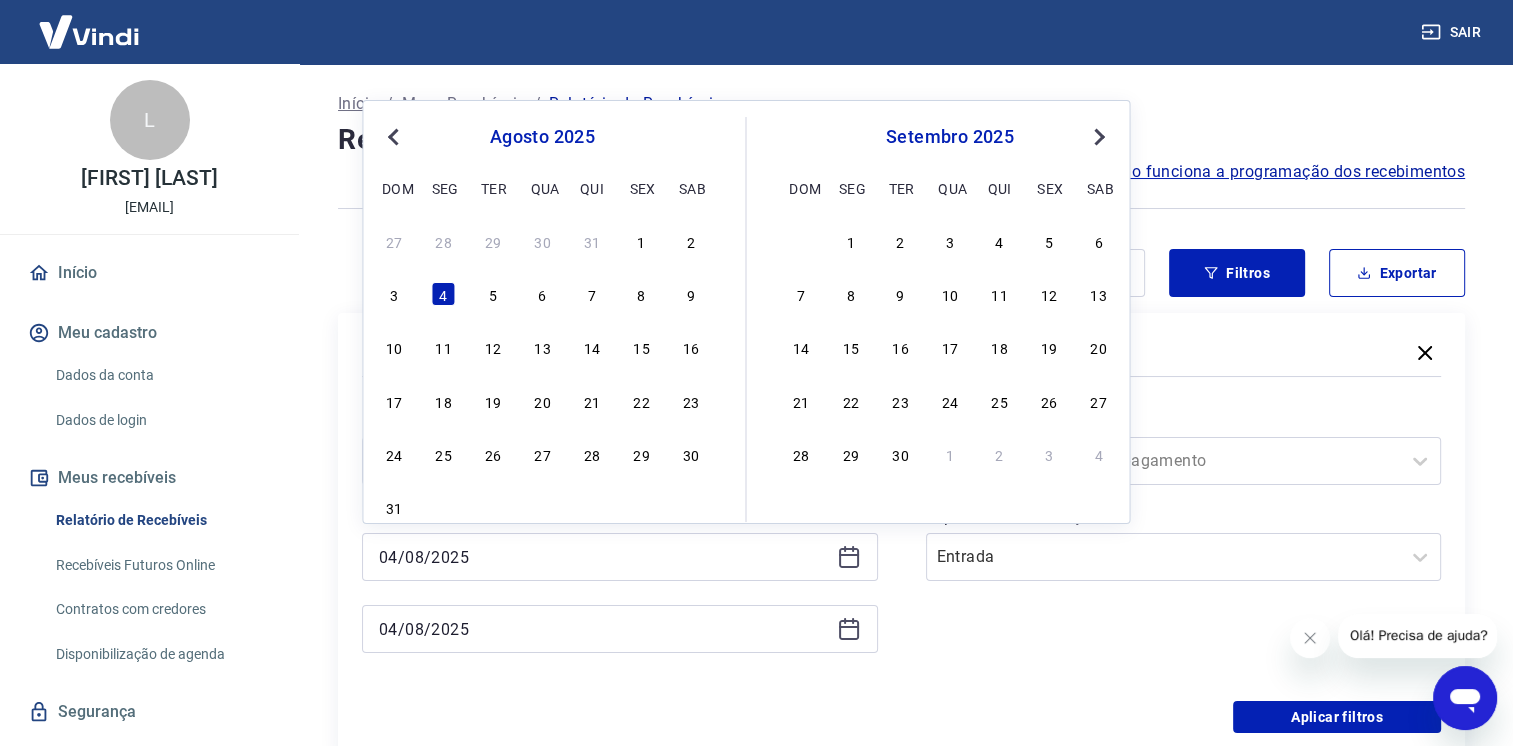 type on "02/08/2025" 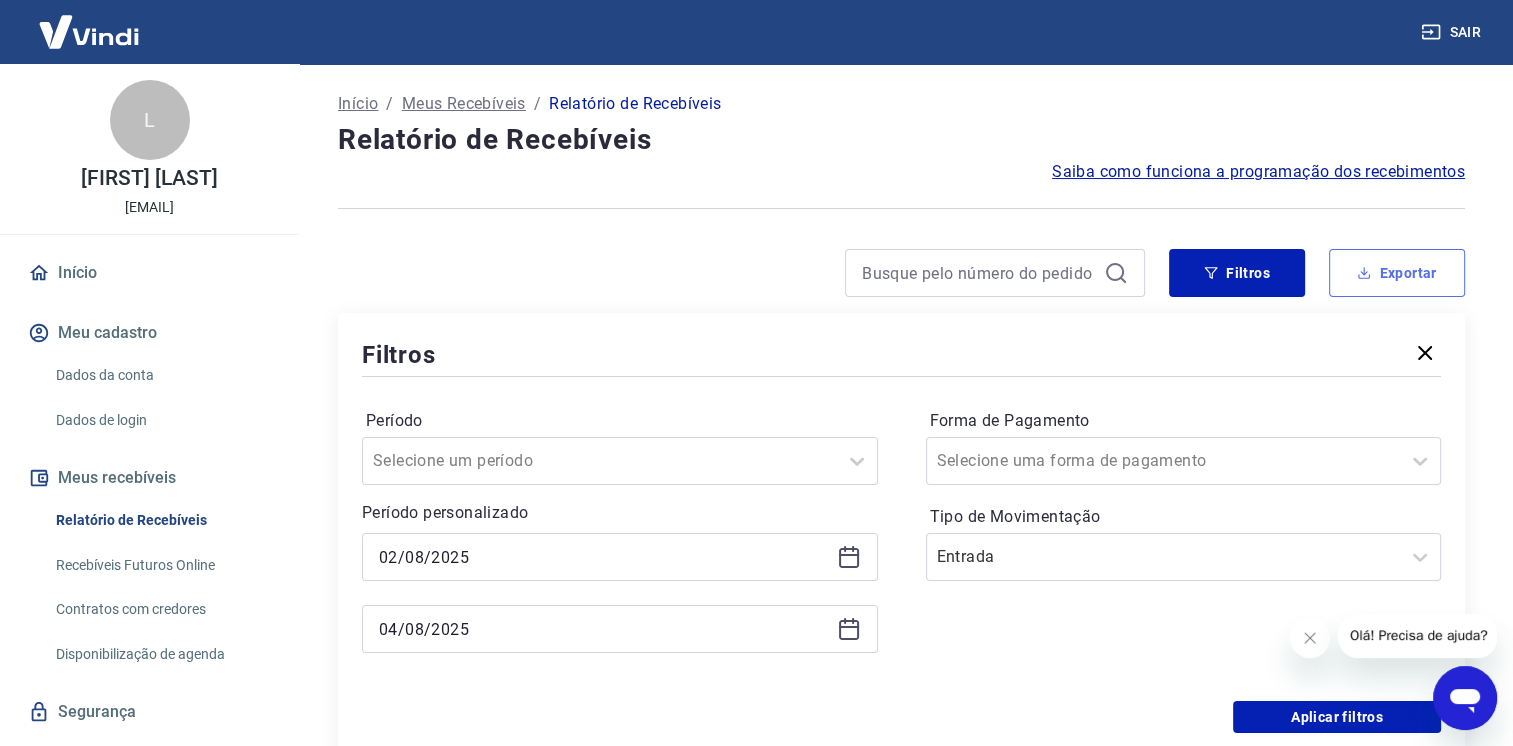 click on "Exportar" at bounding box center (1397, 273) 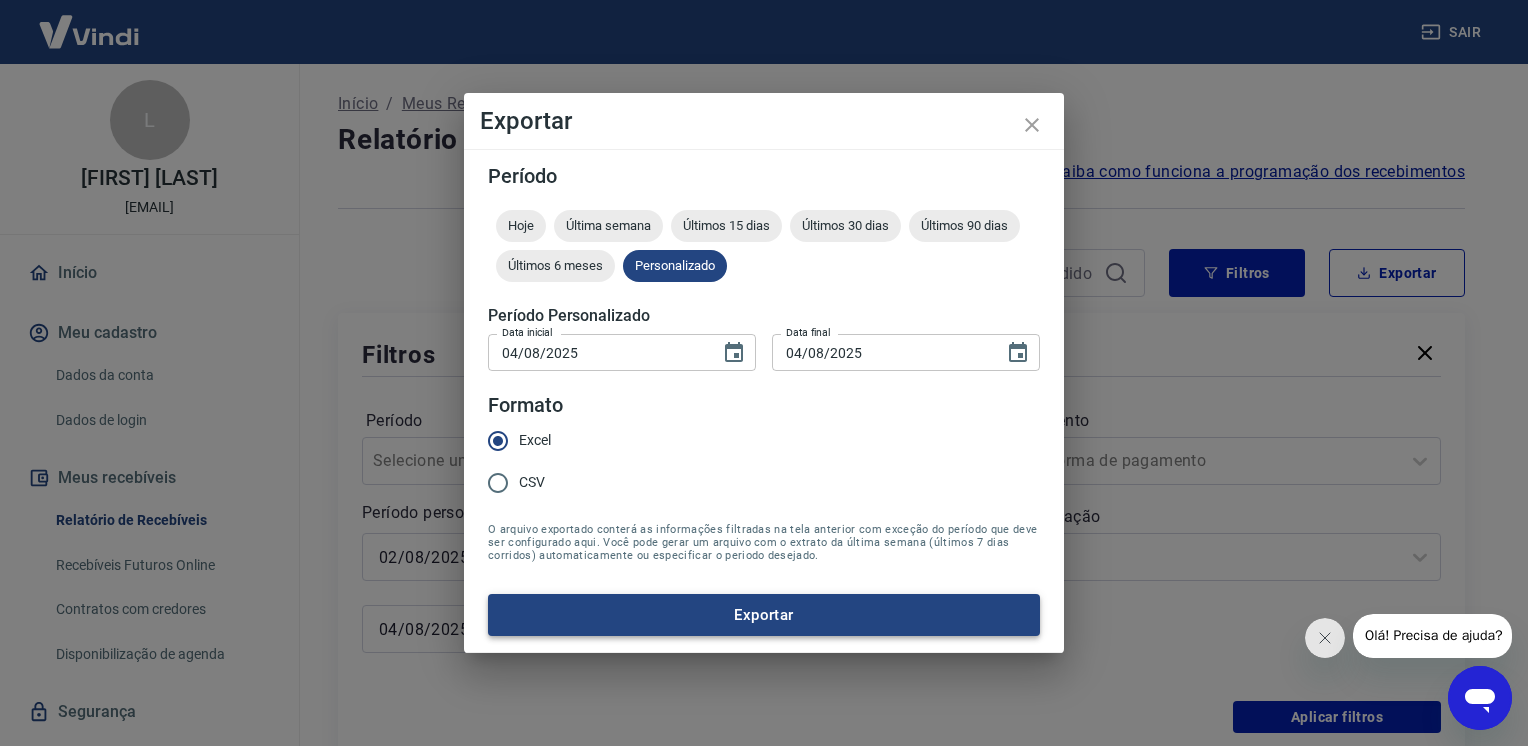 click on "Exportar" at bounding box center (764, 615) 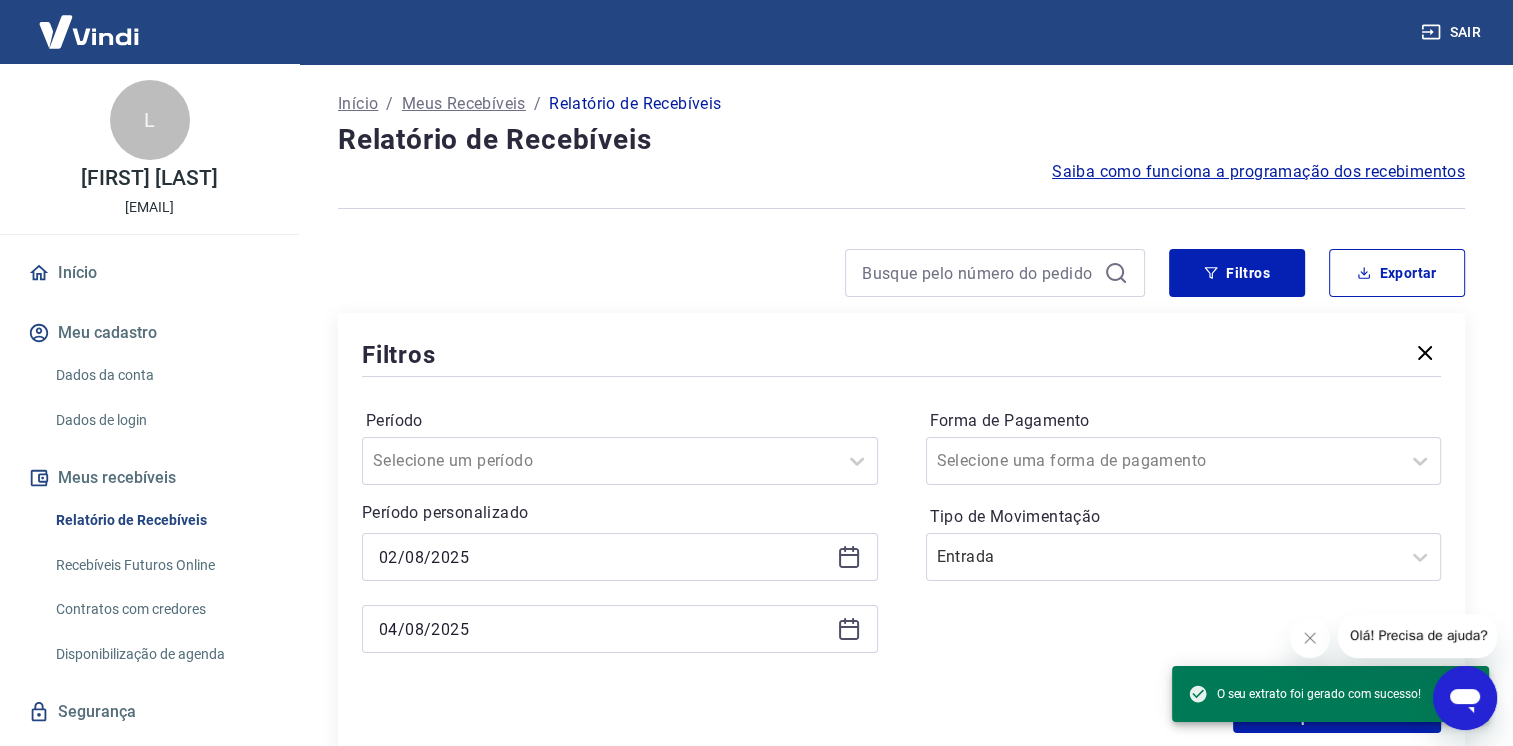 drag, startPoint x: 779, startPoint y: 245, endPoint x: 994, endPoint y: 195, distance: 220.7374 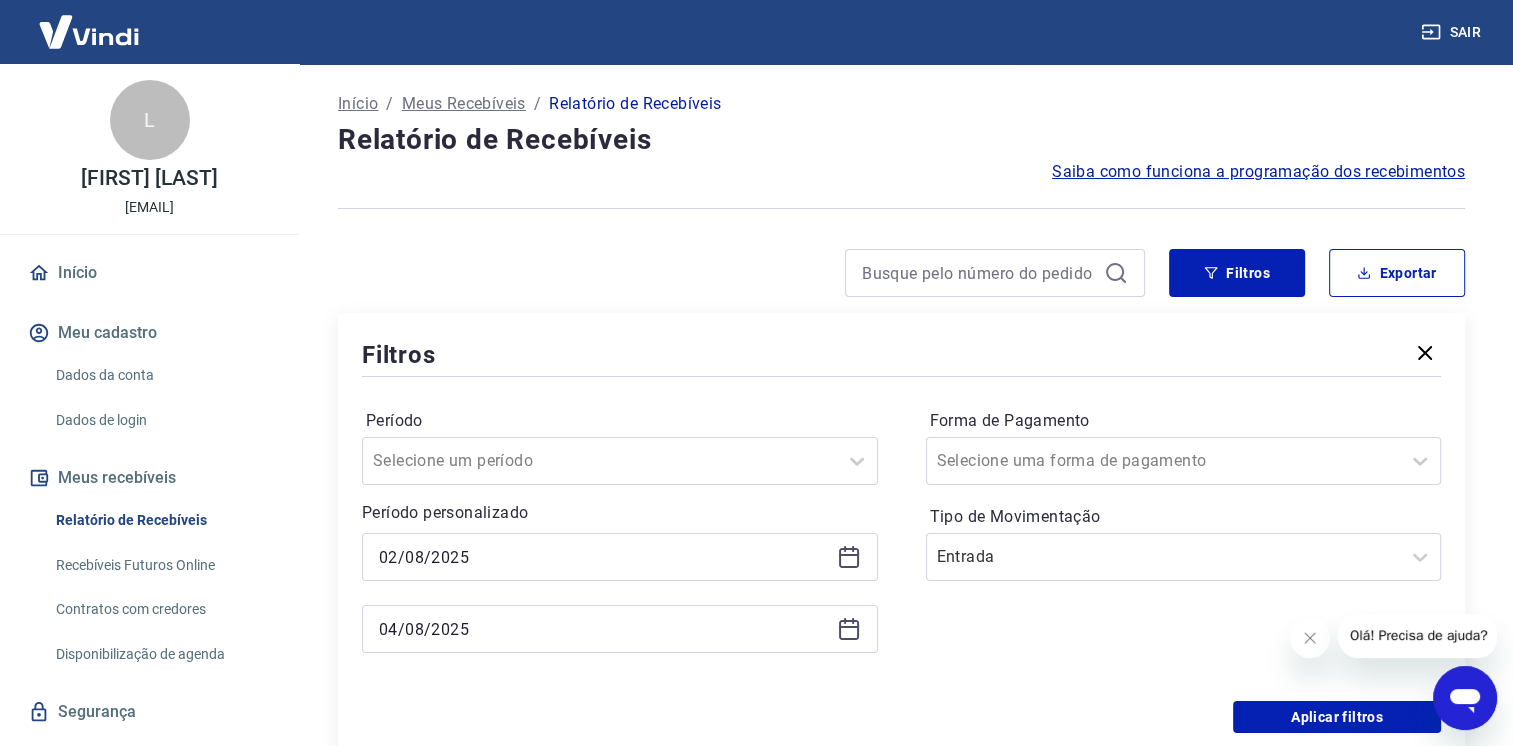 click on "Sair" at bounding box center [1453, 32] 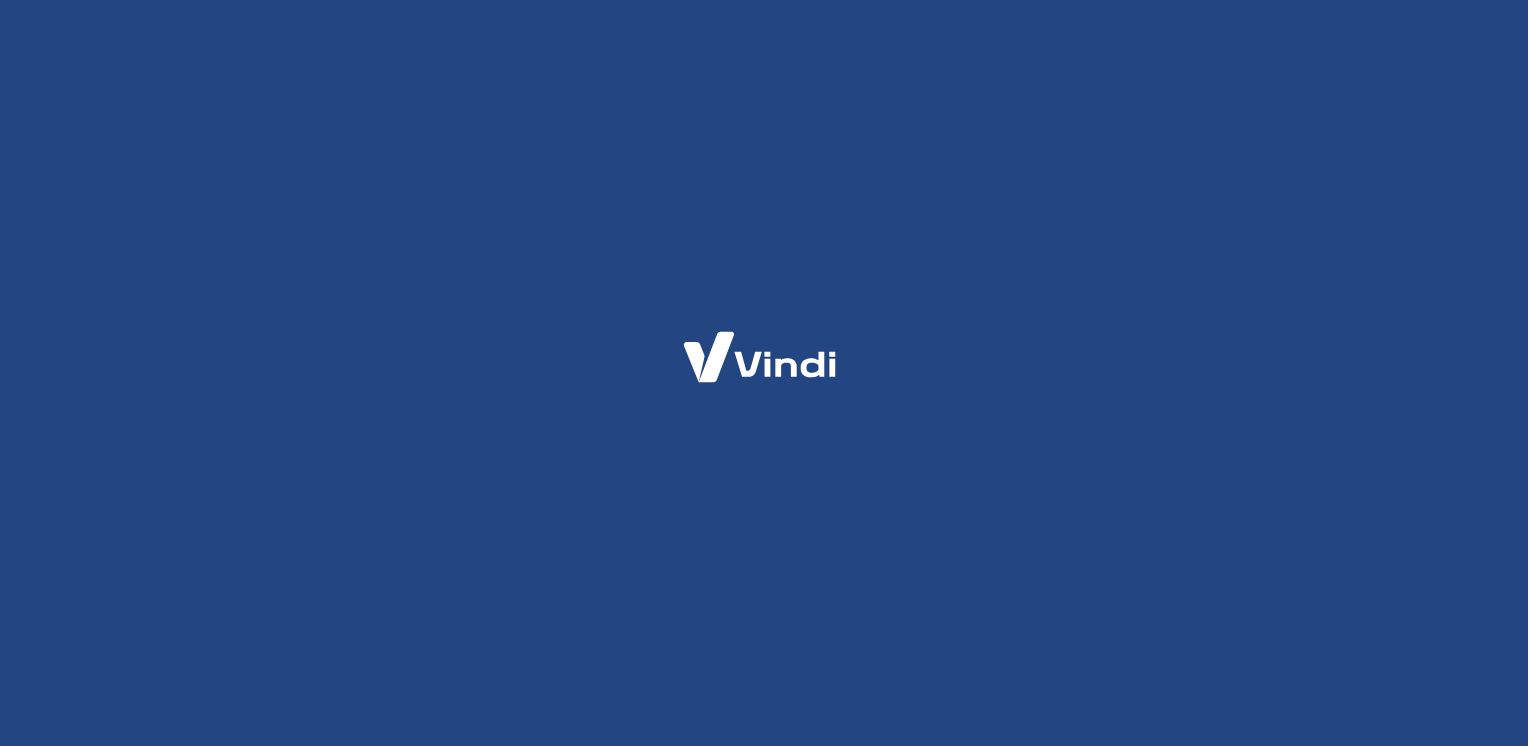 scroll, scrollTop: 0, scrollLeft: 0, axis: both 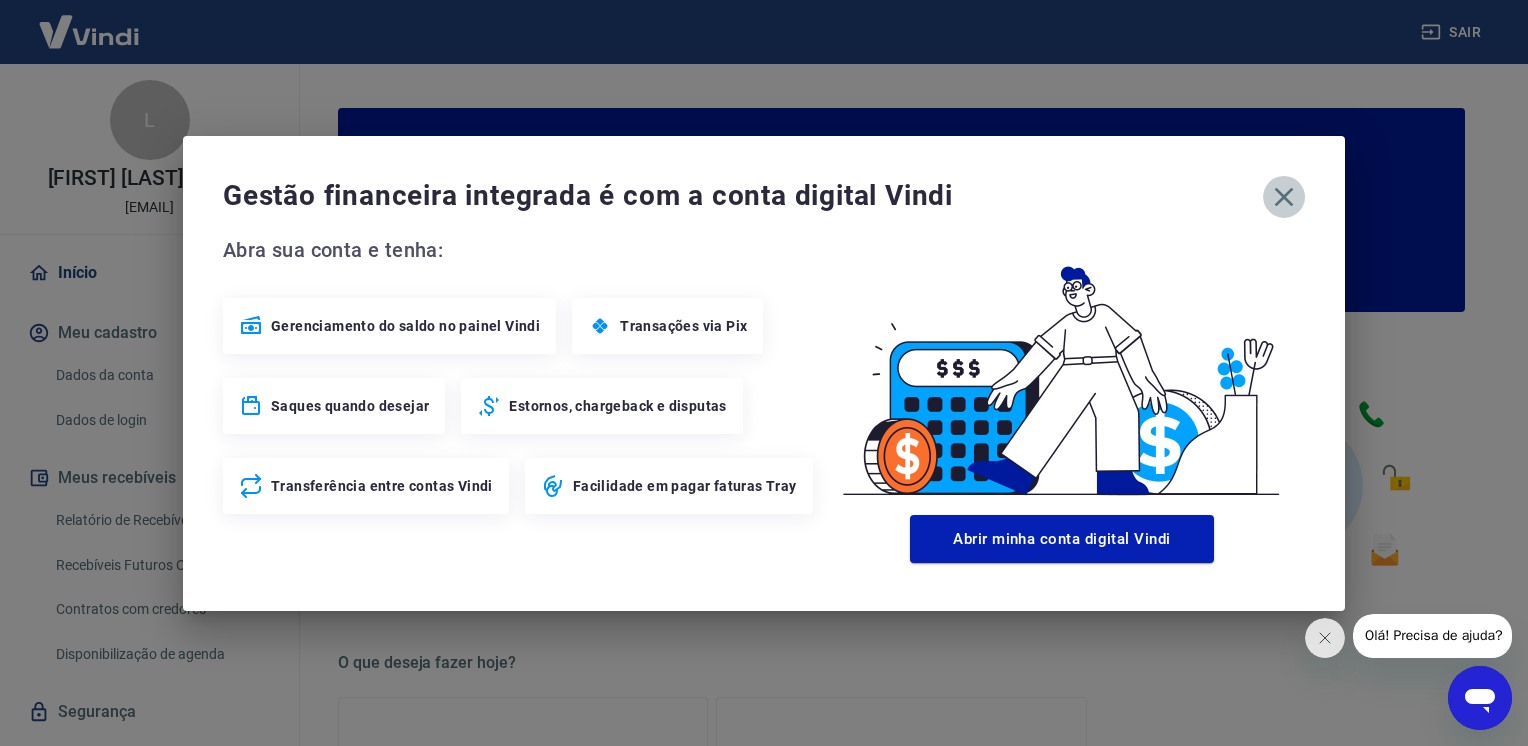 click 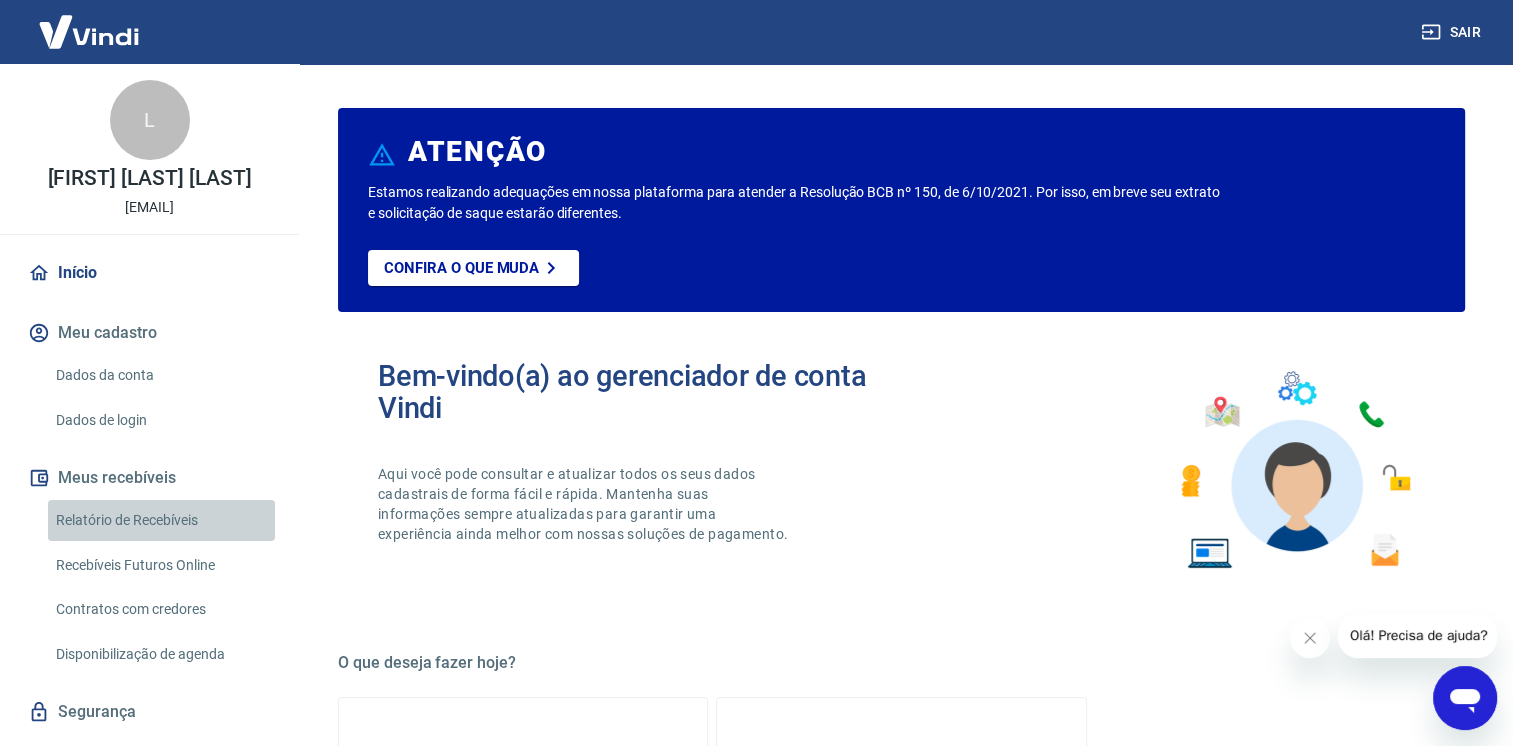 click on "Relatório de Recebíveis" at bounding box center (161, 520) 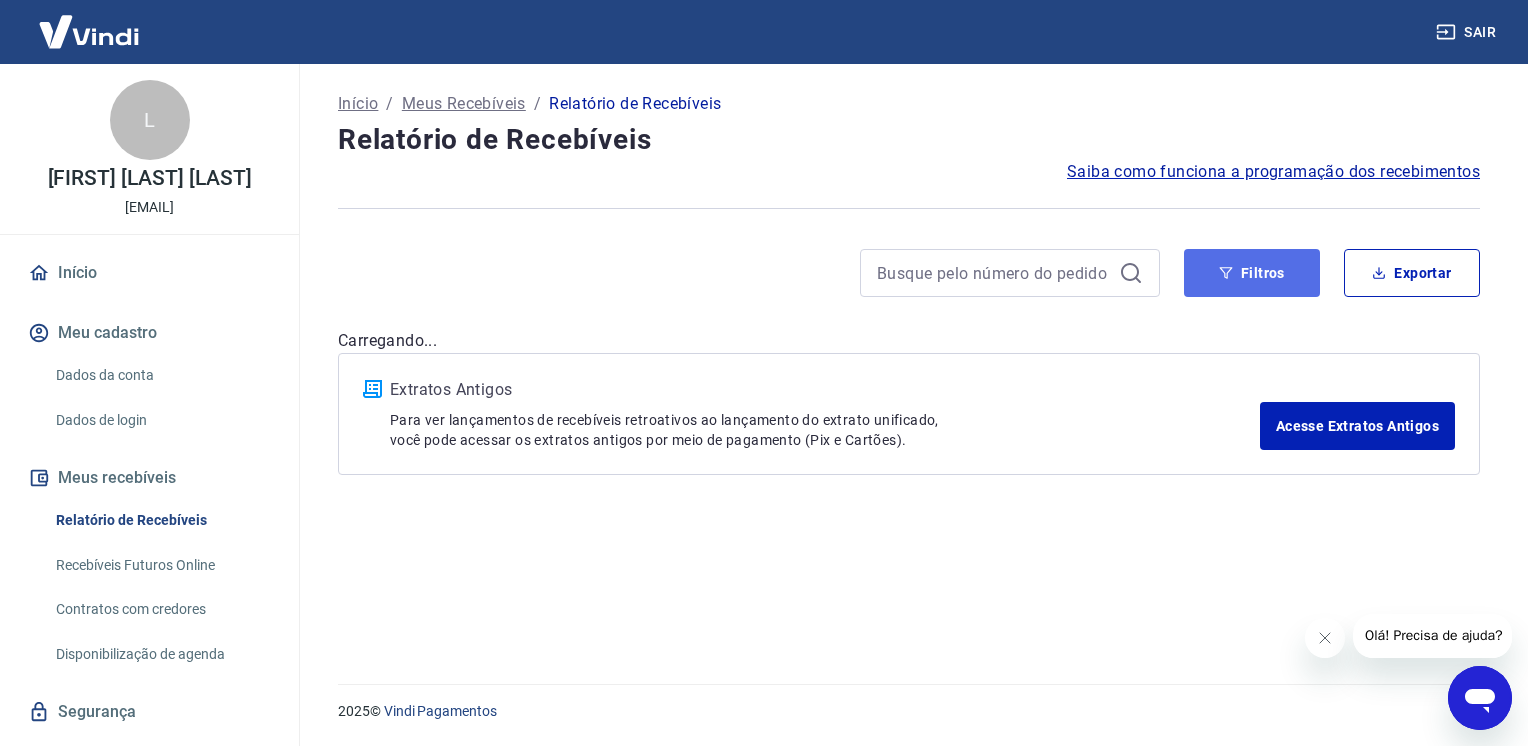 click on "Filtros" at bounding box center (1252, 273) 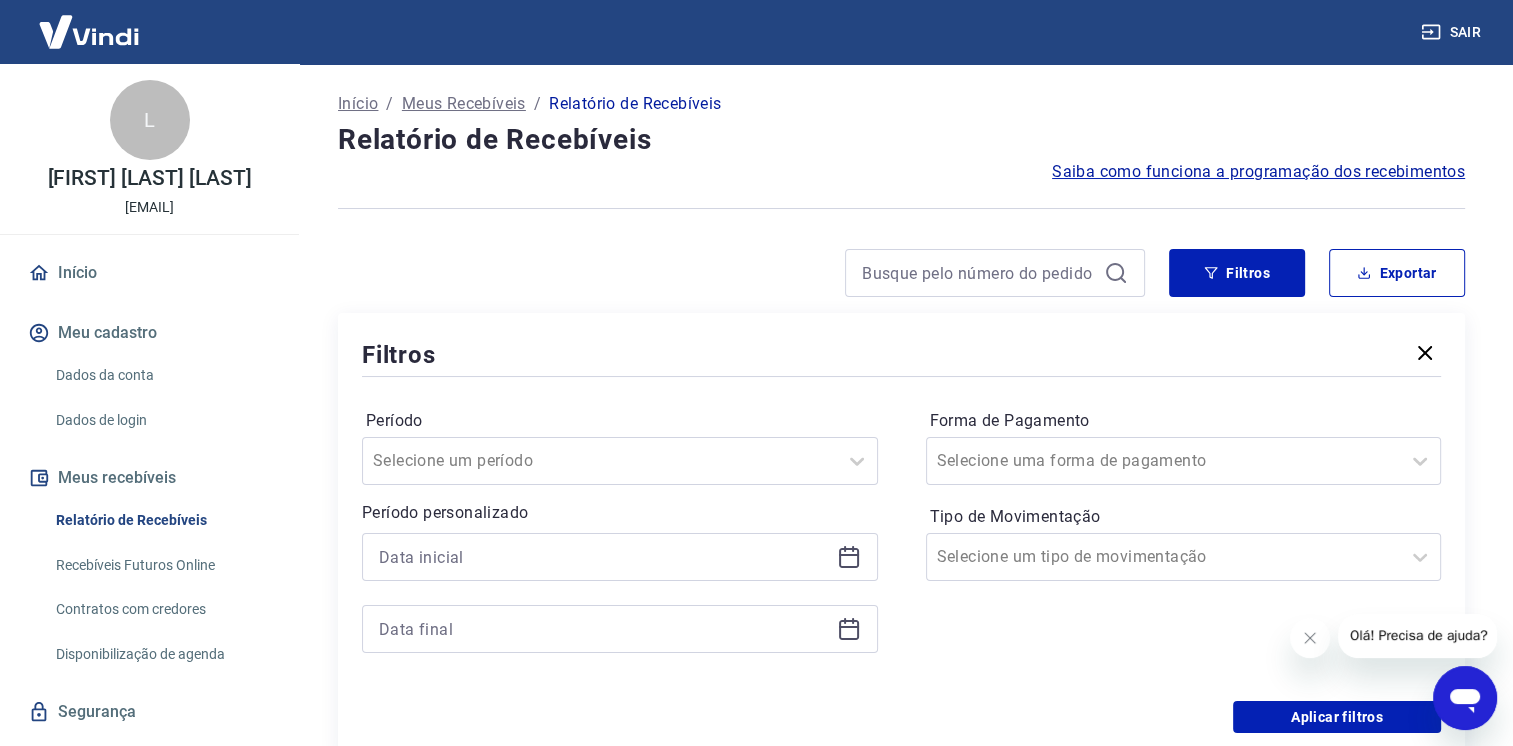 drag, startPoint x: 552, startPoint y: 530, endPoint x: 560, endPoint y: 545, distance: 17 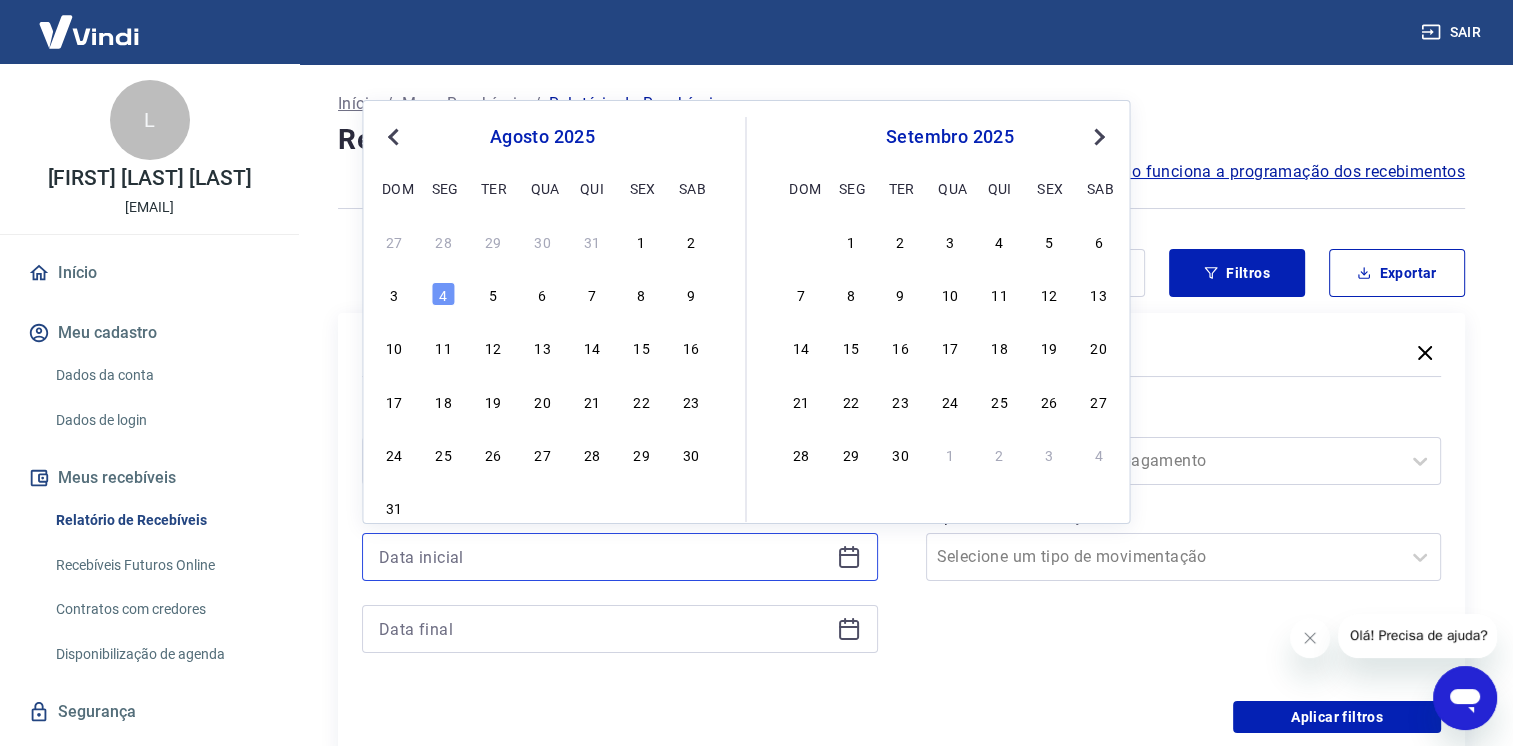 click at bounding box center [604, 557] 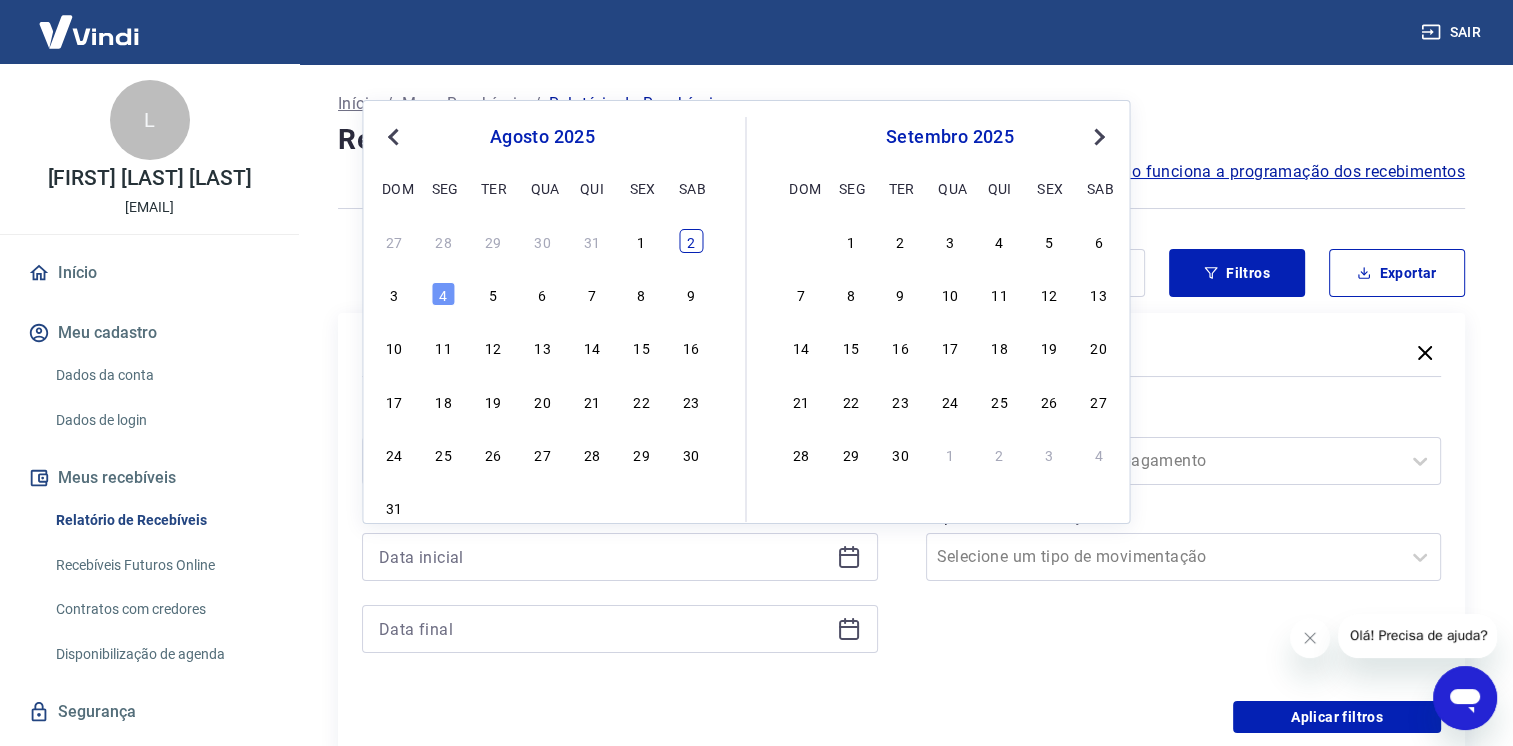 click on "2" at bounding box center (691, 241) 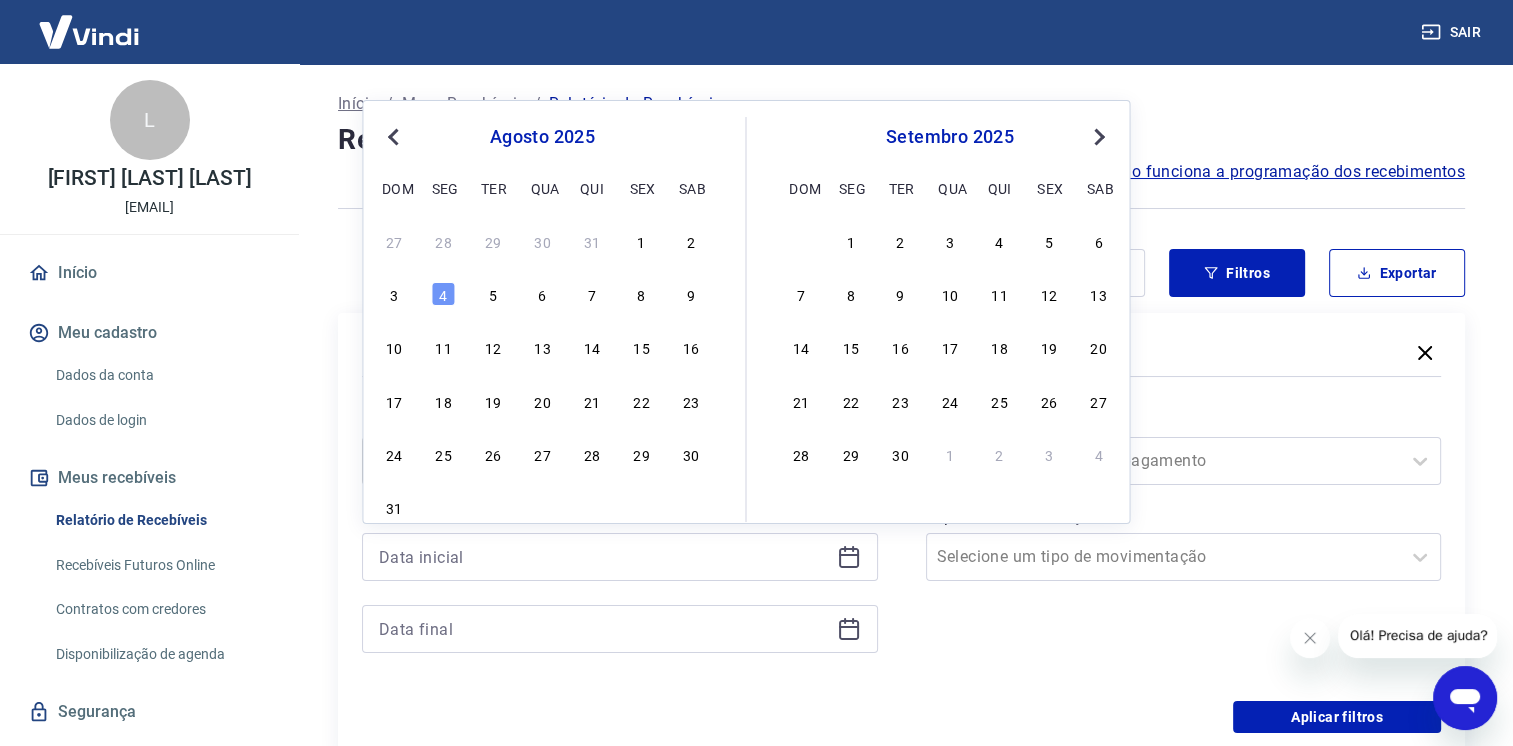 type on "02/08/2025" 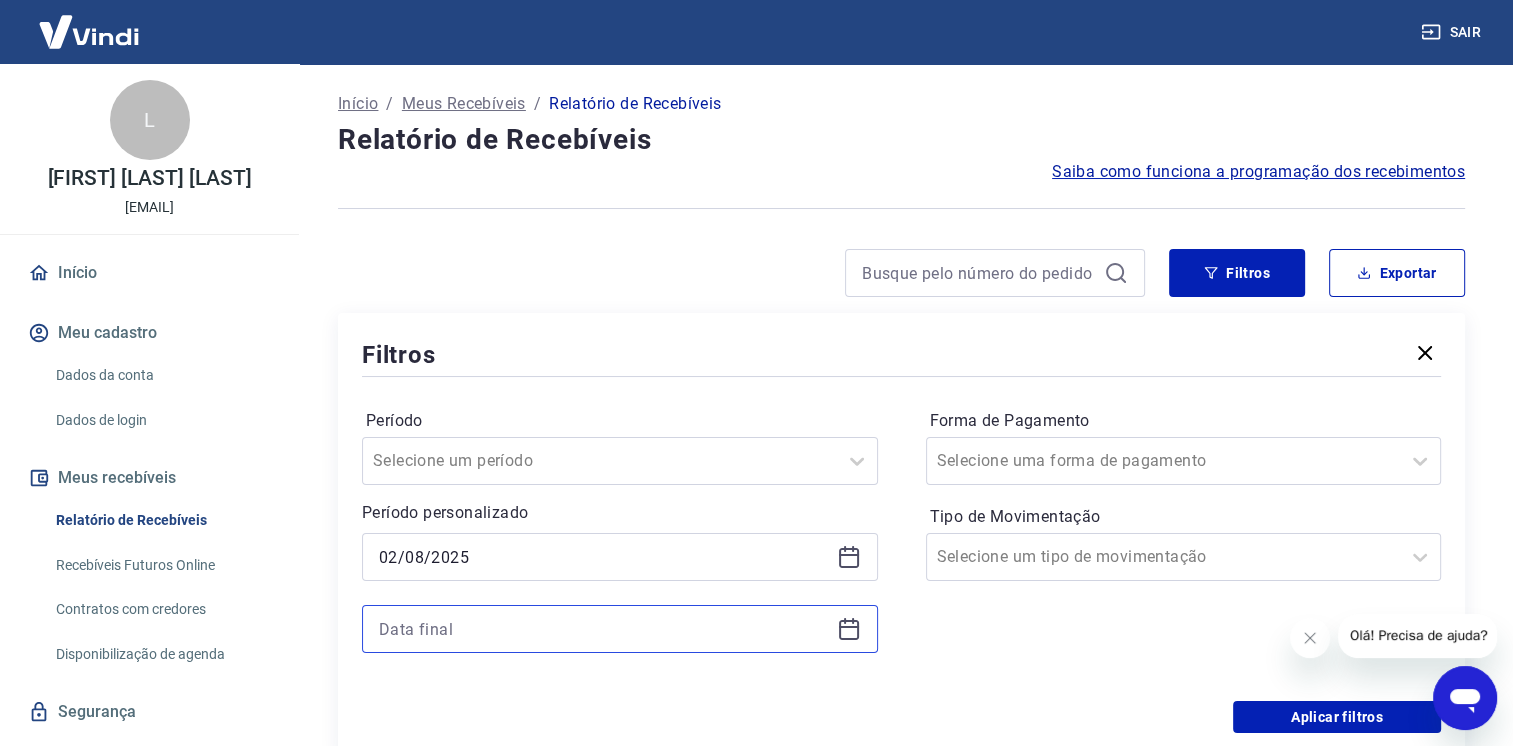 click at bounding box center (604, 629) 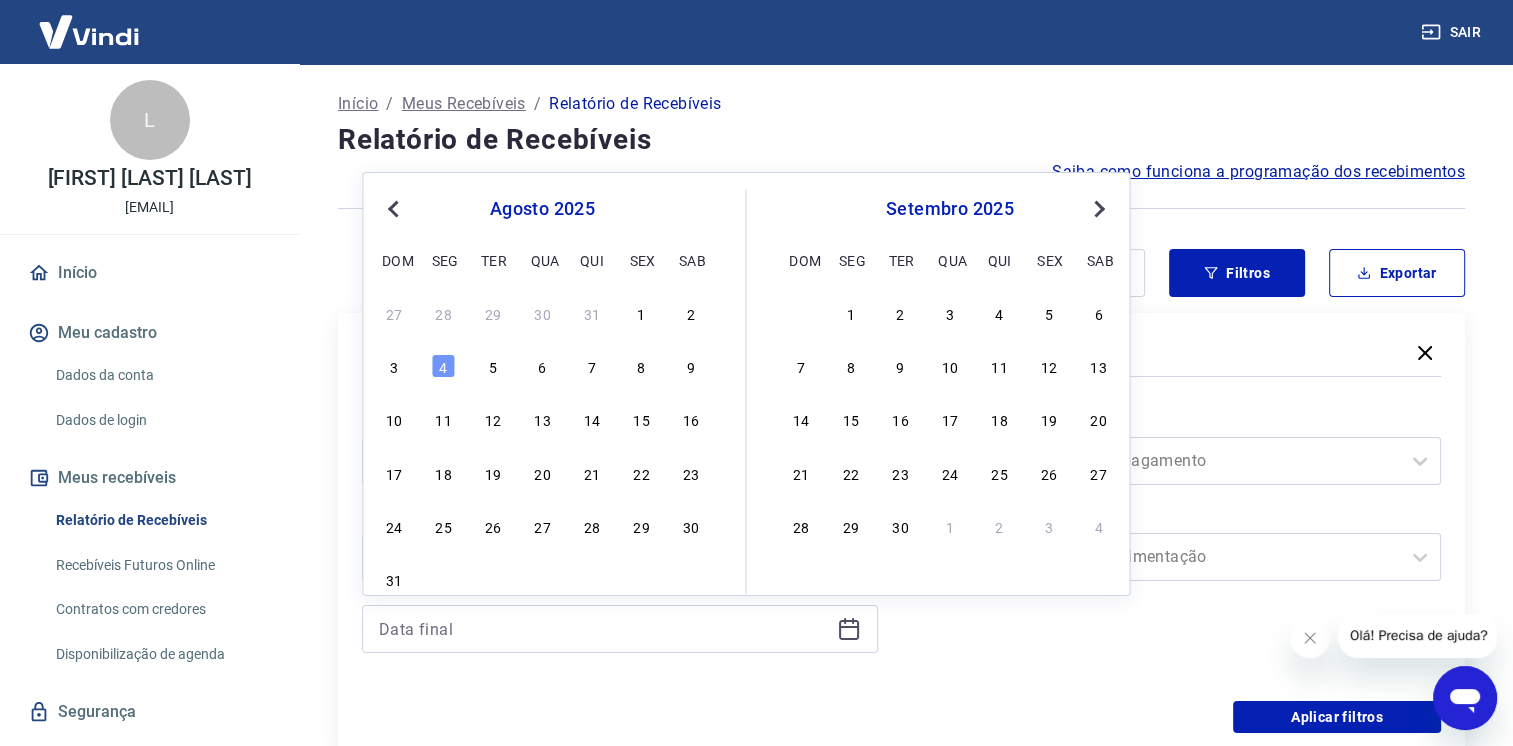 drag, startPoint x: 440, startPoint y: 362, endPoint x: 1184, endPoint y: 504, distance: 757.4299 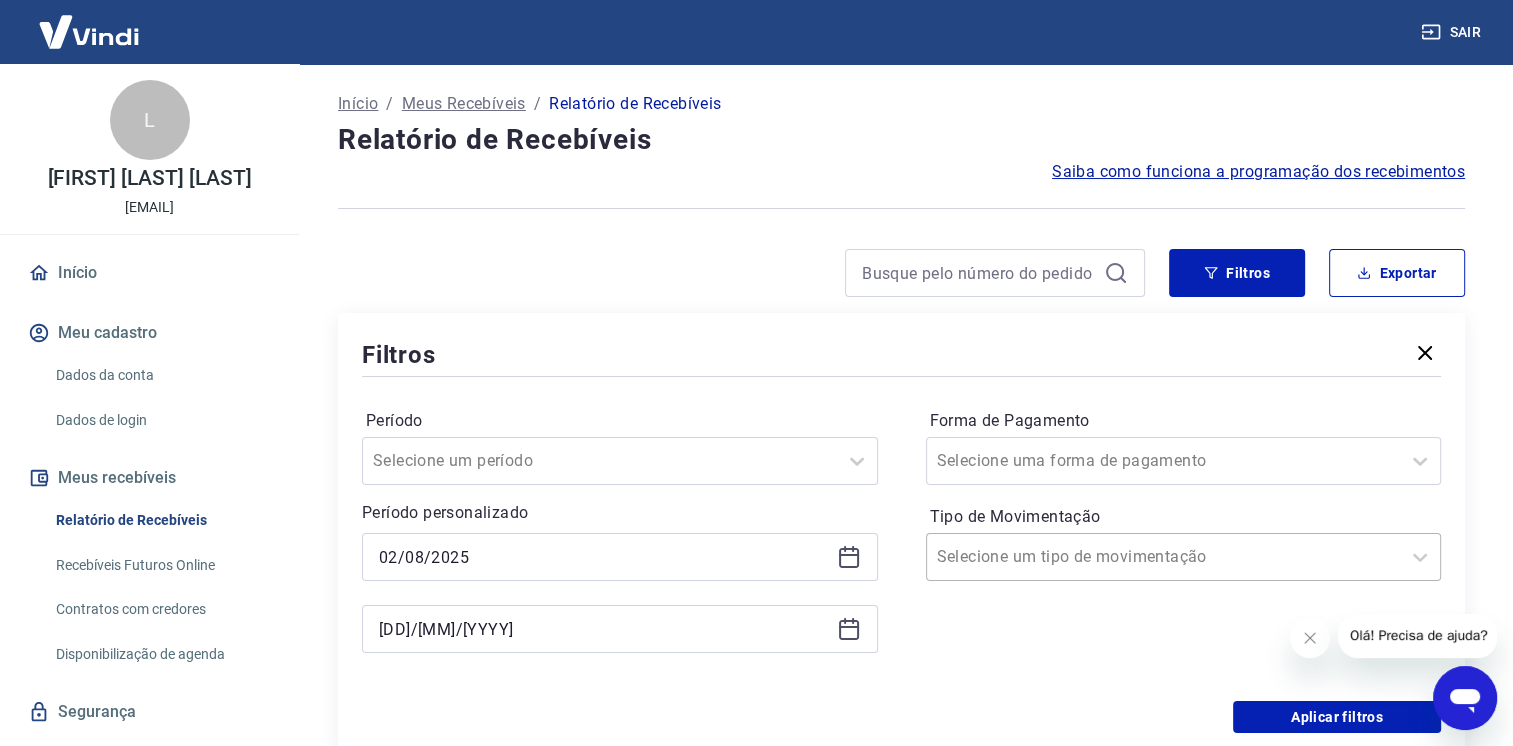 click on "Selecione um tipo de movimentação" at bounding box center [1164, 557] 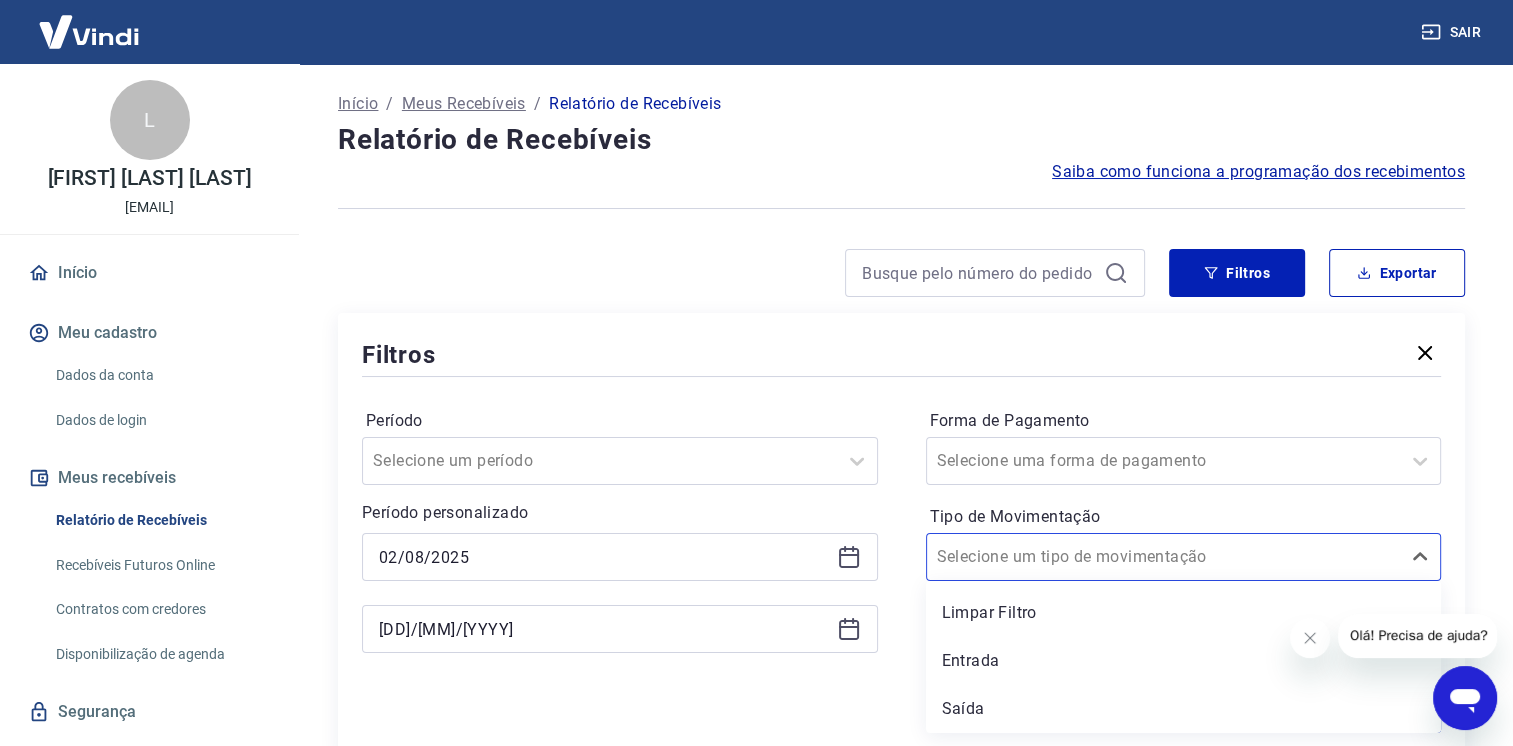 drag, startPoint x: 987, startPoint y: 670, endPoint x: 1245, endPoint y: 662, distance: 258.124 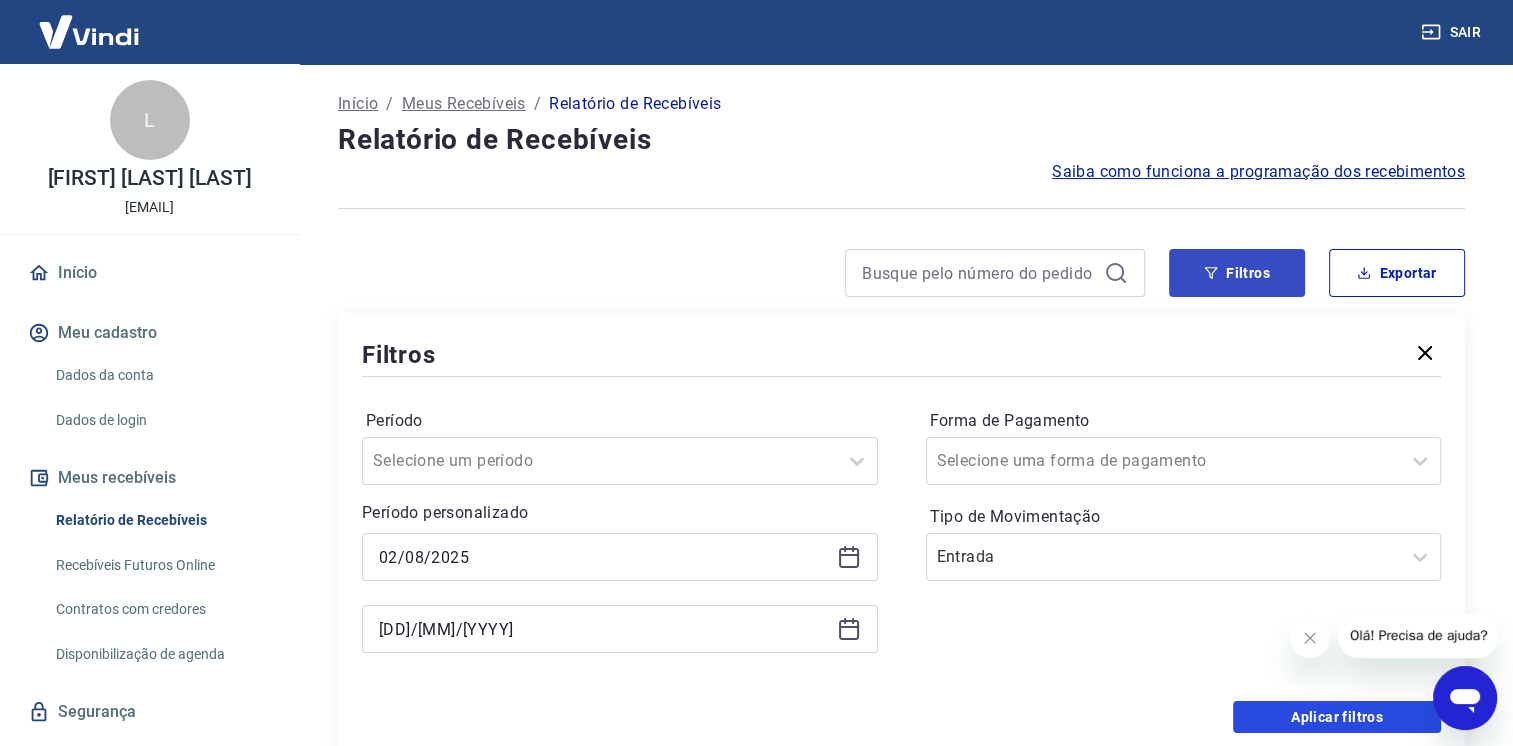 drag, startPoint x: 1308, startPoint y: 714, endPoint x: 1224, endPoint y: 292, distance: 430.279 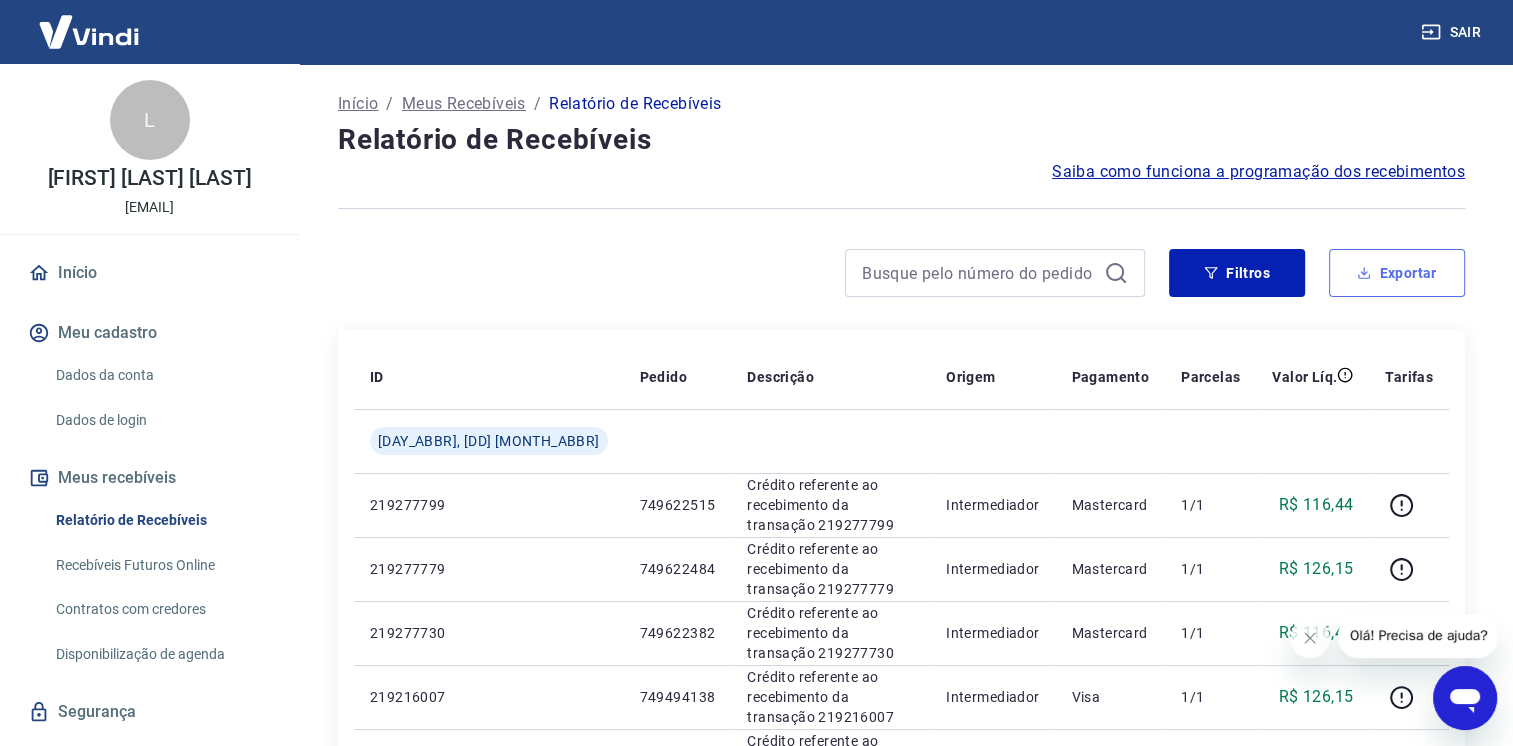 click on "Exportar" at bounding box center (1397, 273) 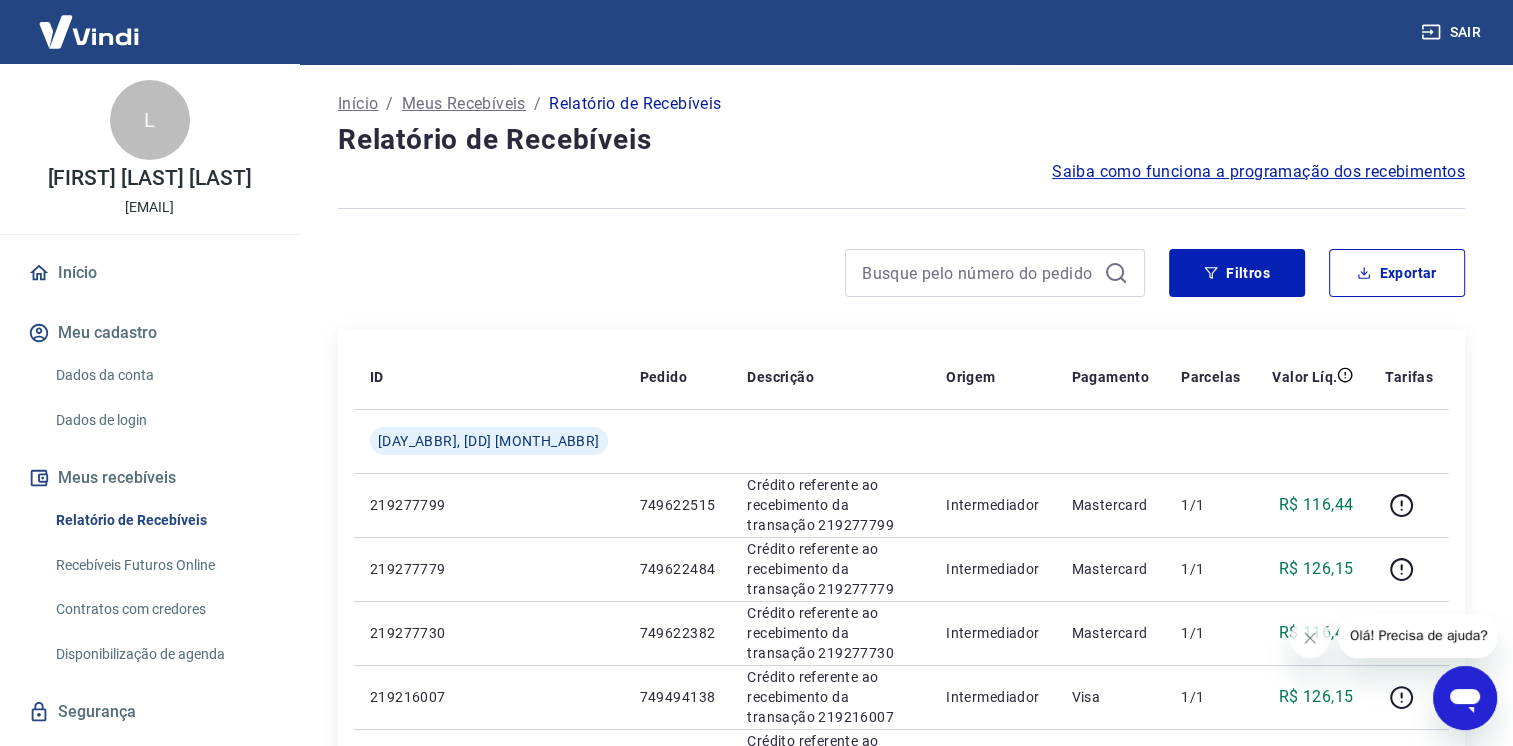 type on "02/08/2025" 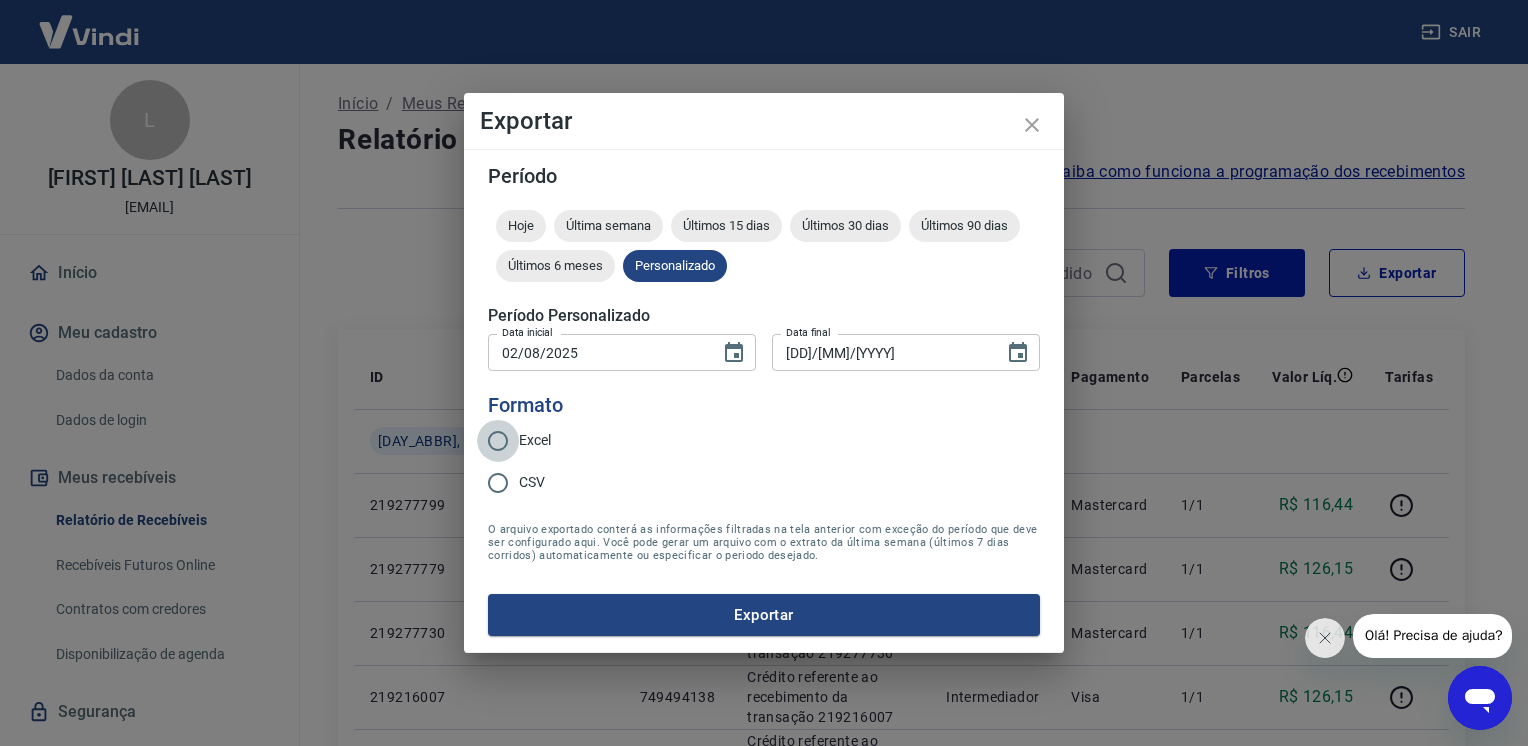 click on "Excel" at bounding box center [498, 441] 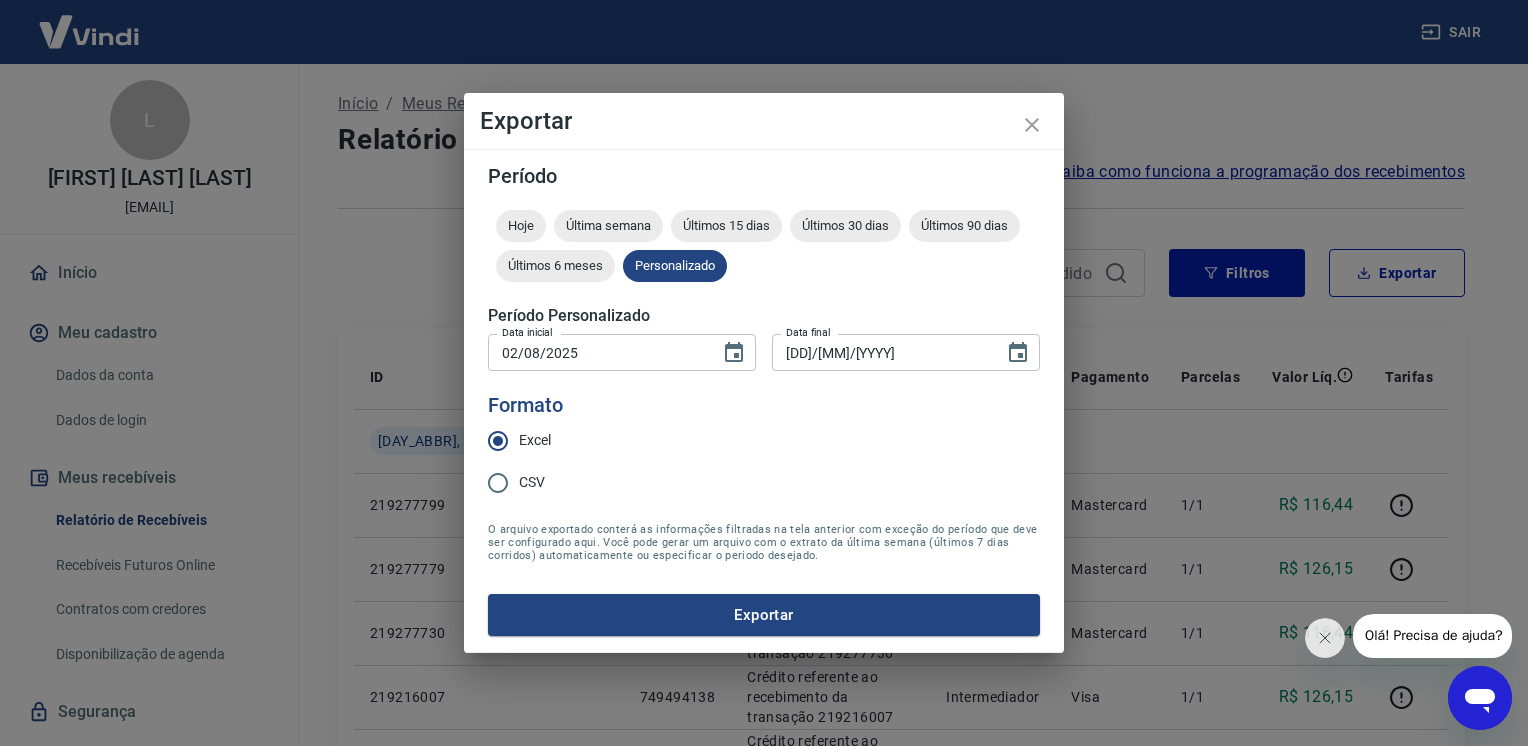 drag, startPoint x: 646, startPoint y: 606, endPoint x: 668, endPoint y: 611, distance: 22.561028 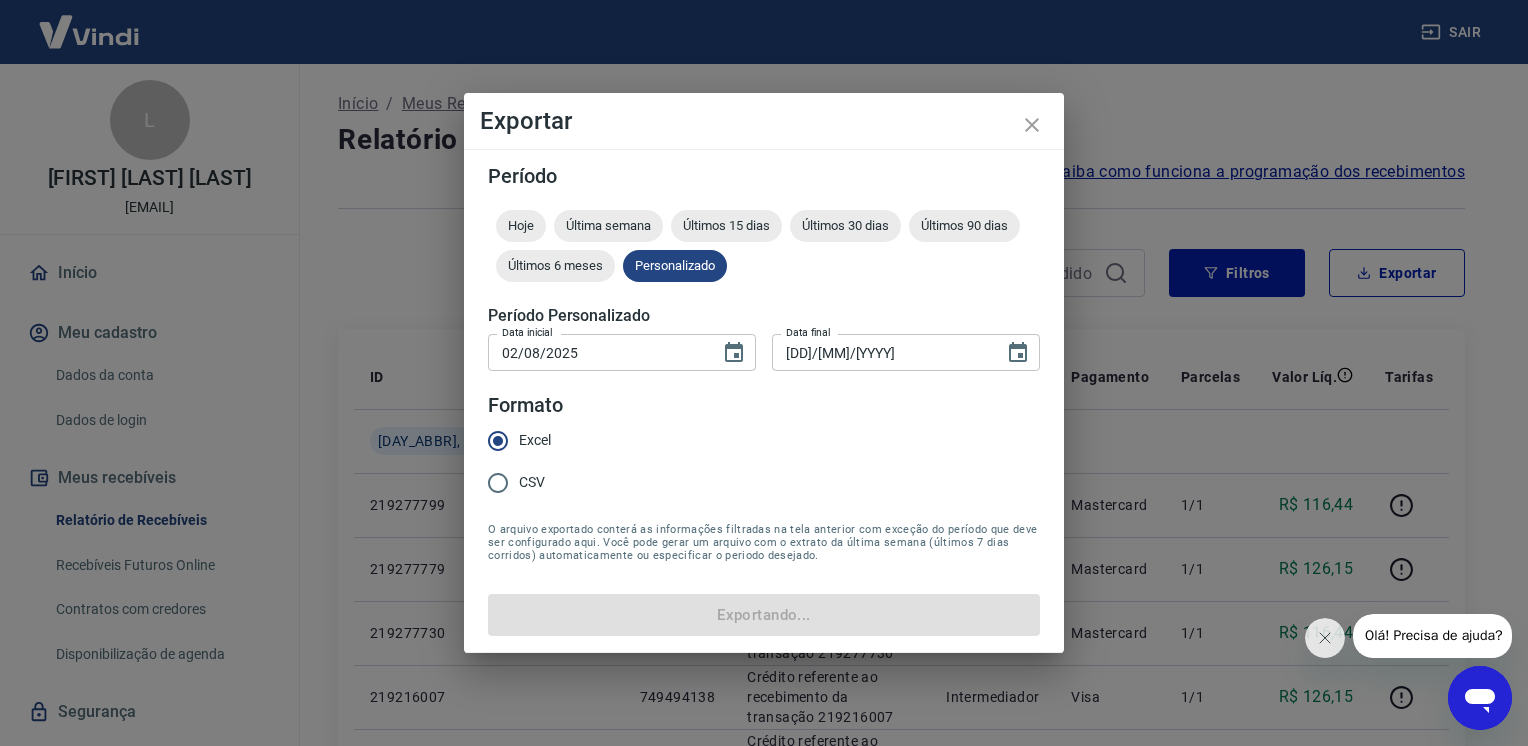 click on "Período   Hoje Última semana Últimos 15 dias Últimos 30 dias Últimos 90 dias Últimos 6 meses Personalizado Período Personalizado Data inicial 02/08/2025 Data inicial Data final 04/08/2025 Data final Formato Excel CSV O arquivo exportado conterá as informações filtradas na tela anterior com exceção do período que deve ser configurado aqui. Você pode gerar um arquivo com o extrato da última semana (últimos 7 dias corridos) automaticamente ou especificar o periodo desejado. Exportando..." at bounding box center [764, 401] 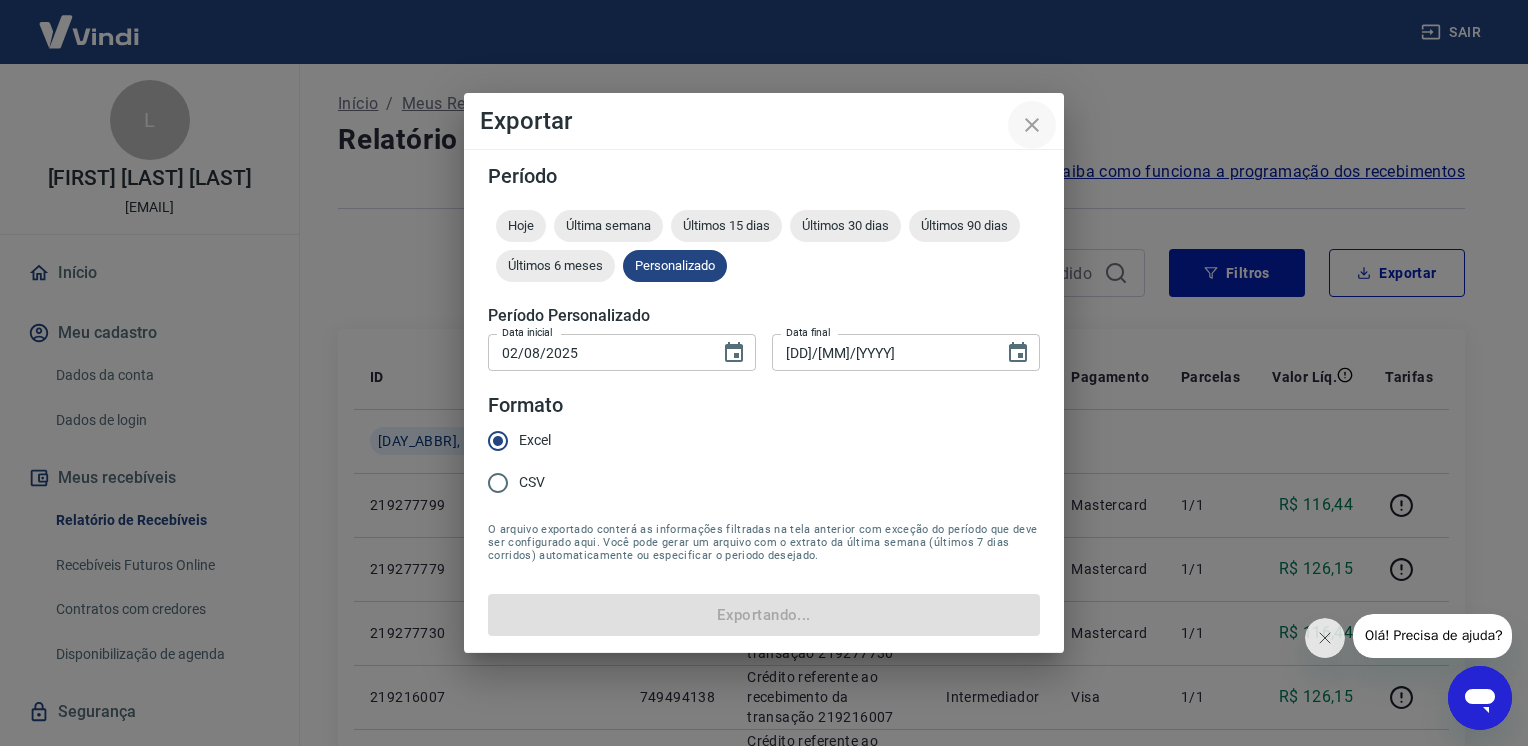 click 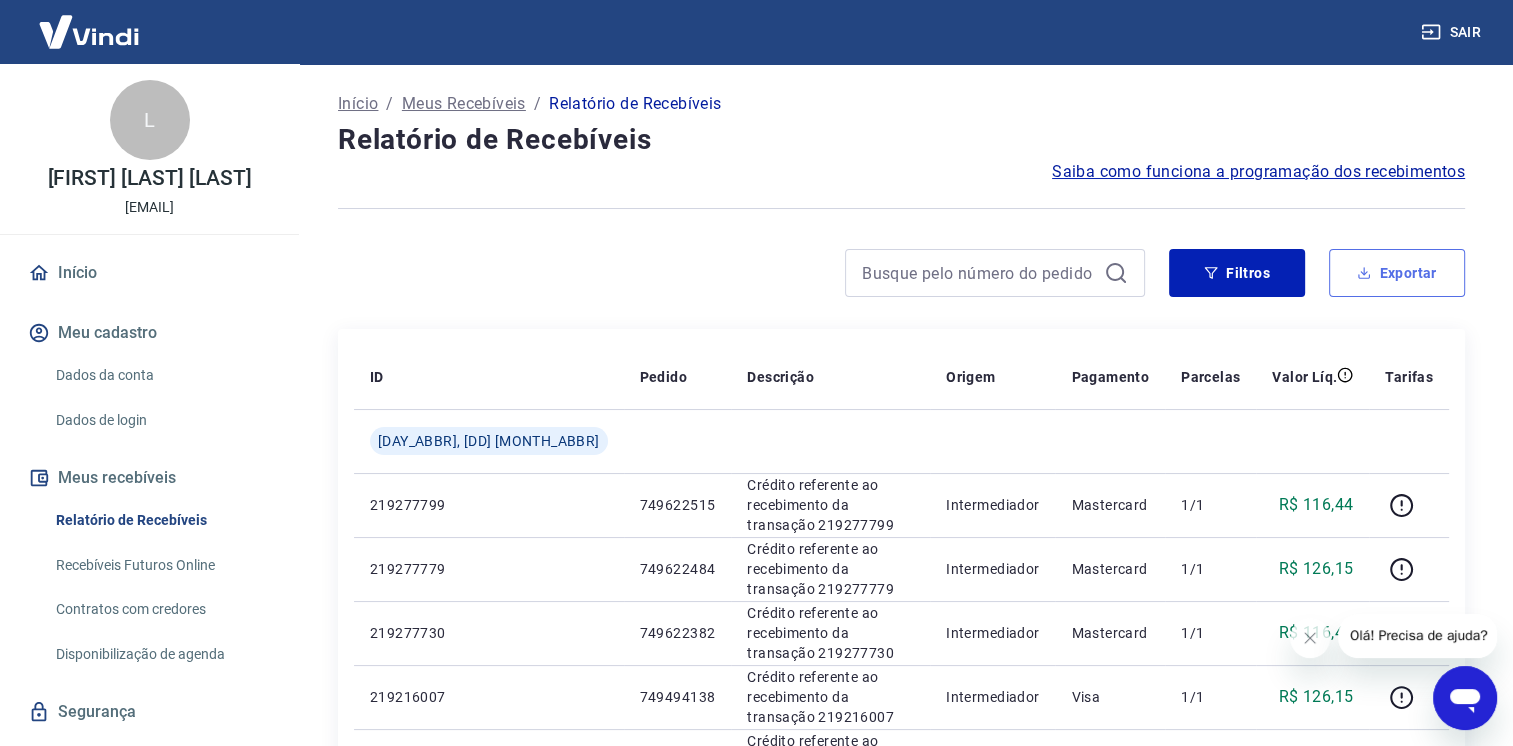 click on "Exportar" at bounding box center (1397, 273) 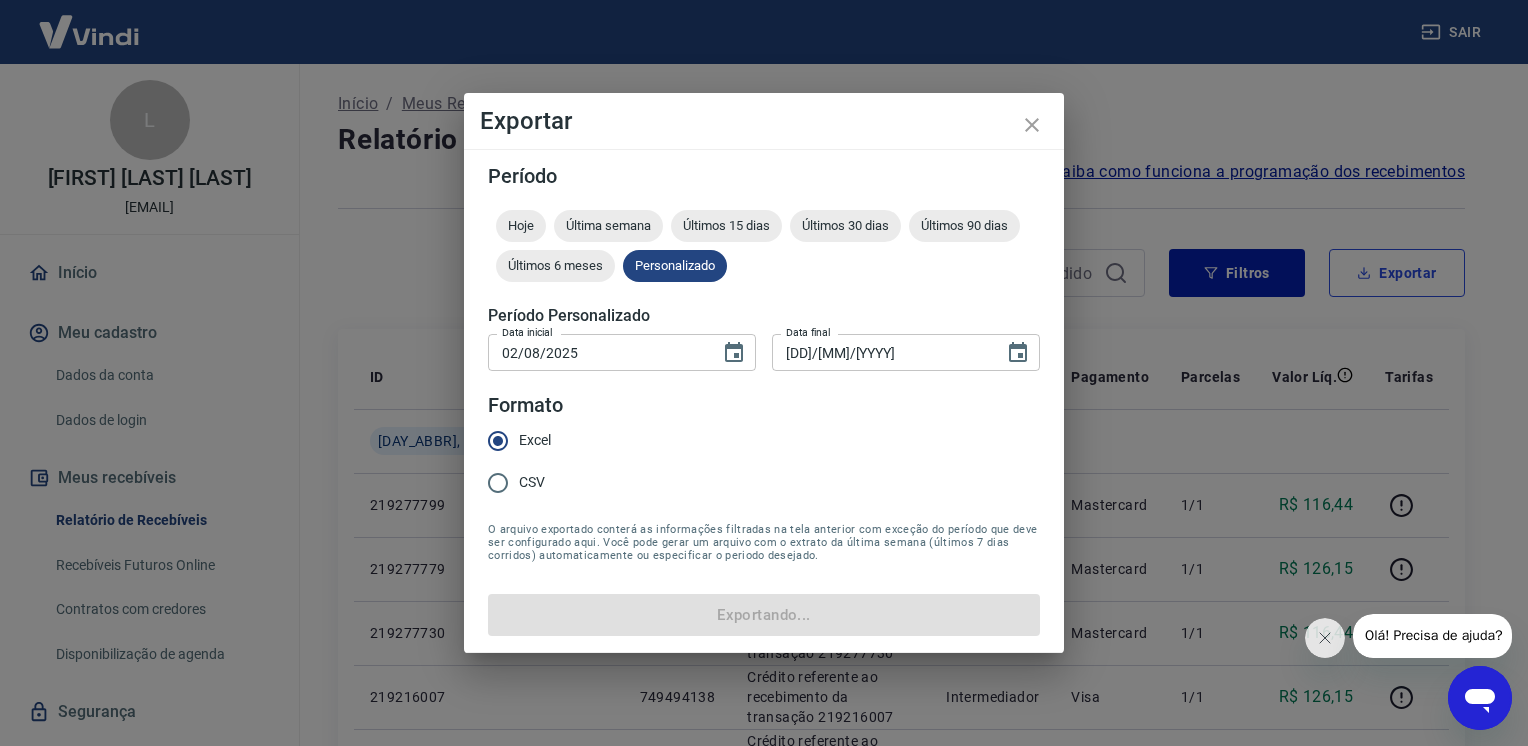 click on "Período   Hoje Última semana Últimos 15 dias Últimos 30 dias Últimos 90 dias Últimos 6 meses Personalizado Período Personalizado Data inicial 02/08/2025 Data inicial Data final 04/08/2025 Data final Formato Excel CSV O arquivo exportado conterá as informações filtradas na tela anterior com exceção do período que deve ser configurado aqui. Você pode gerar um arquivo com o extrato da última semana (últimos 7 dias corridos) automaticamente ou especificar o periodo desejado. Exportando..." at bounding box center (764, 401) 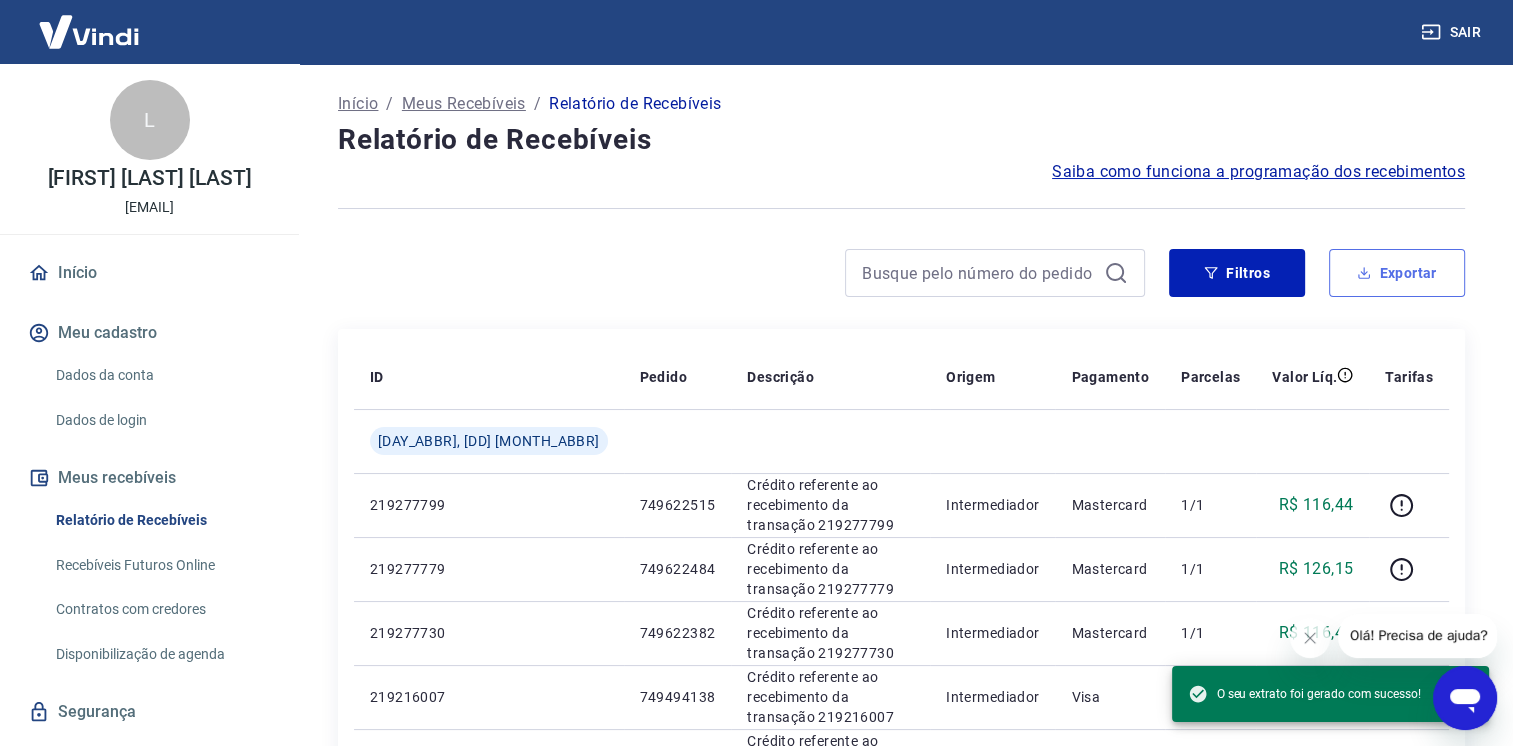 click on "Exportar" at bounding box center [1397, 273] 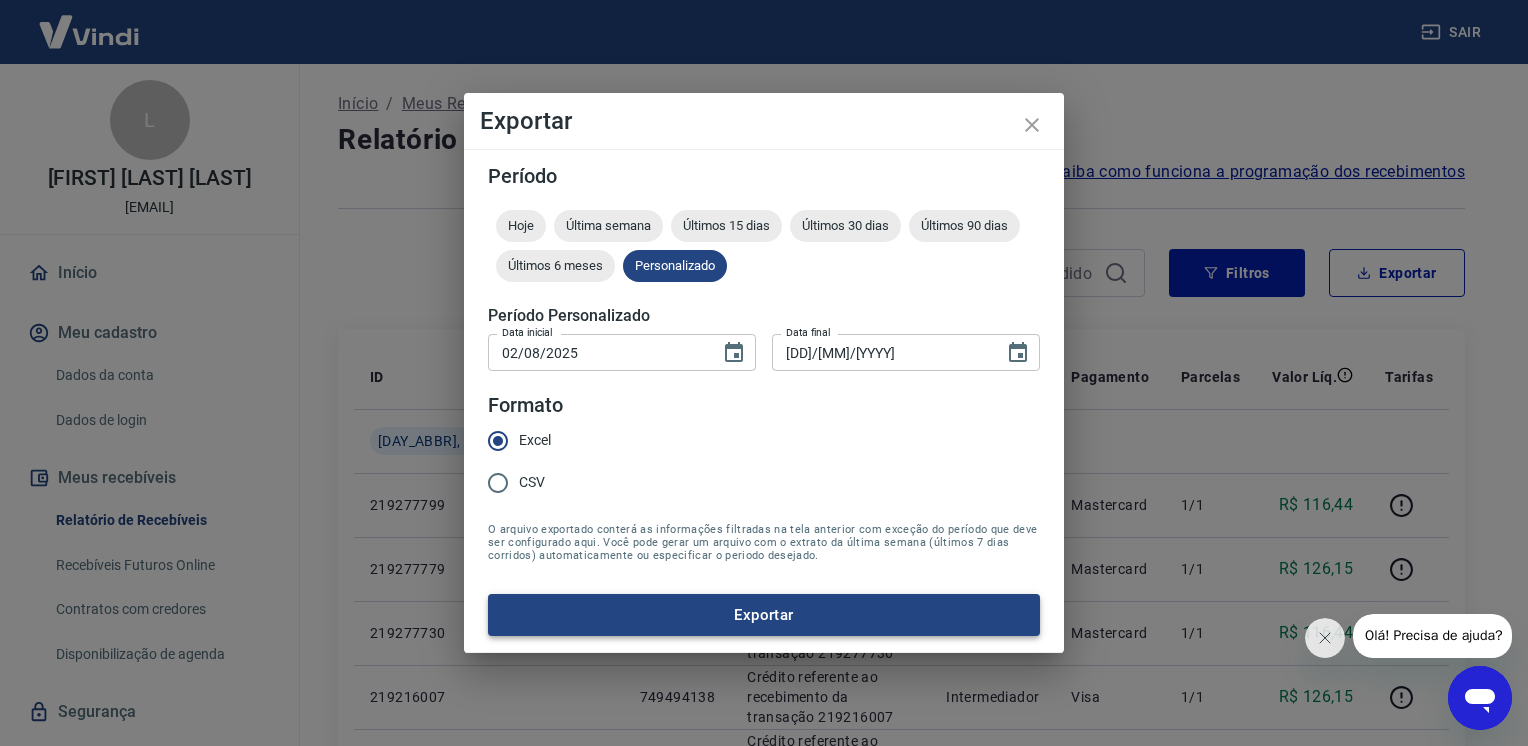 click on "Exportar" at bounding box center (764, 615) 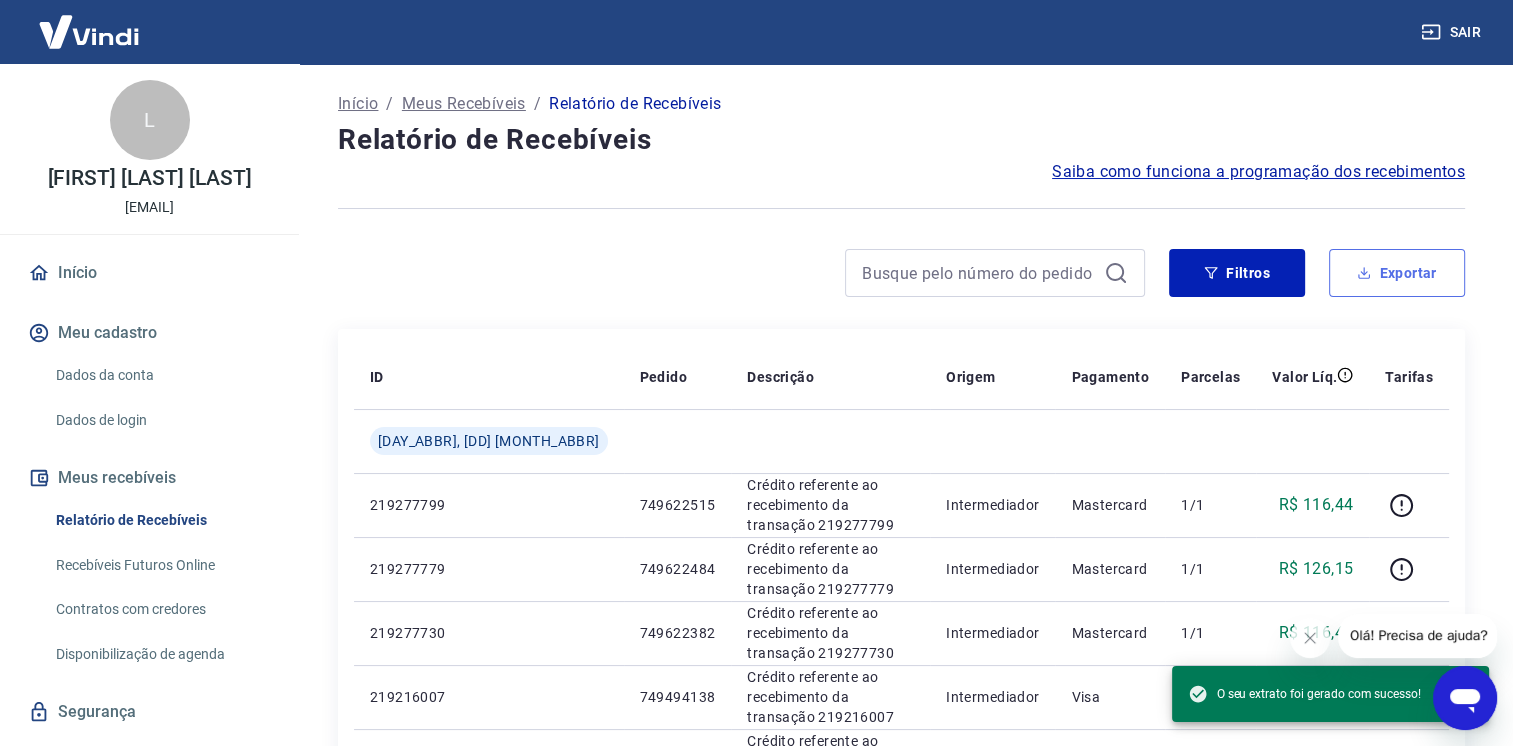 click on "Exportar" at bounding box center (1397, 273) 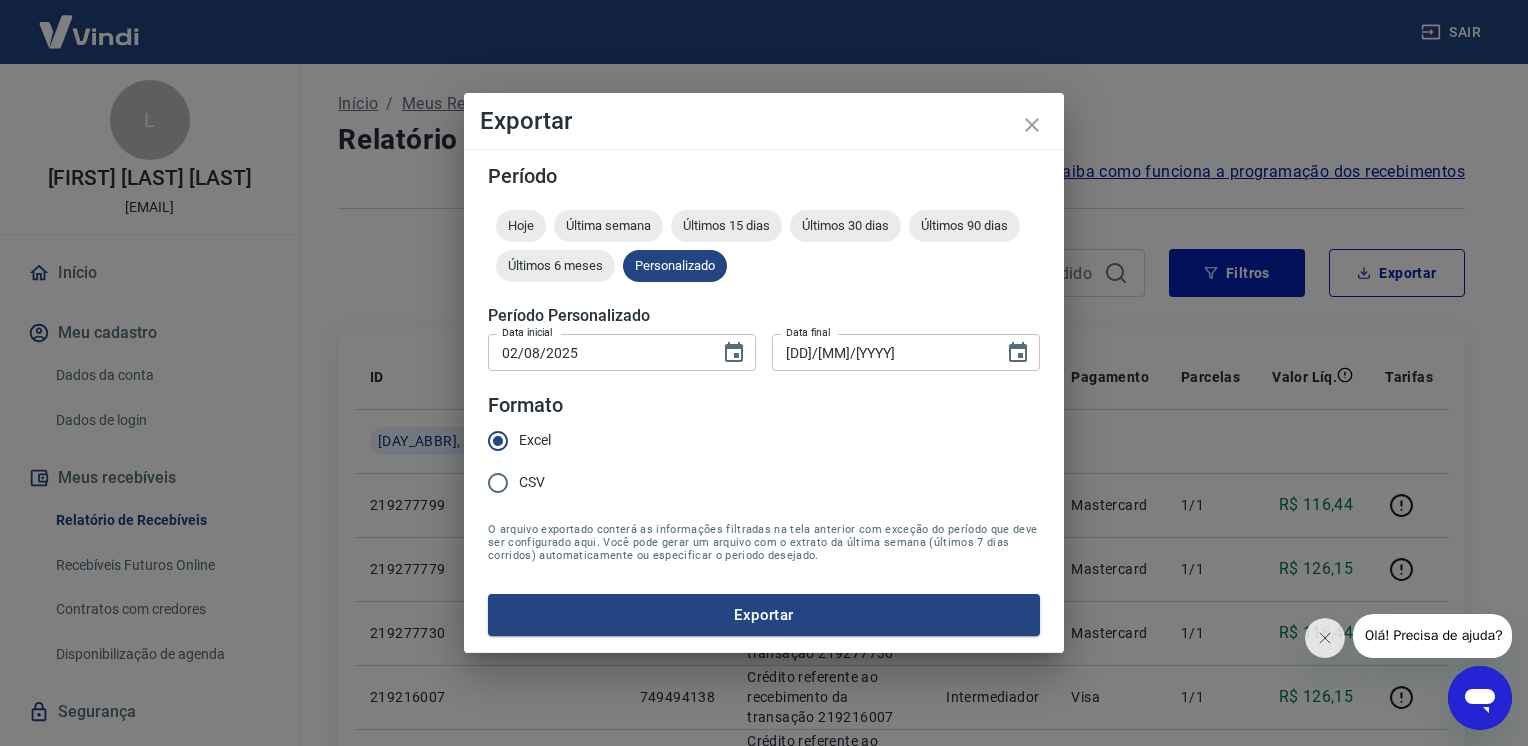 click on "Excel" at bounding box center (535, 440) 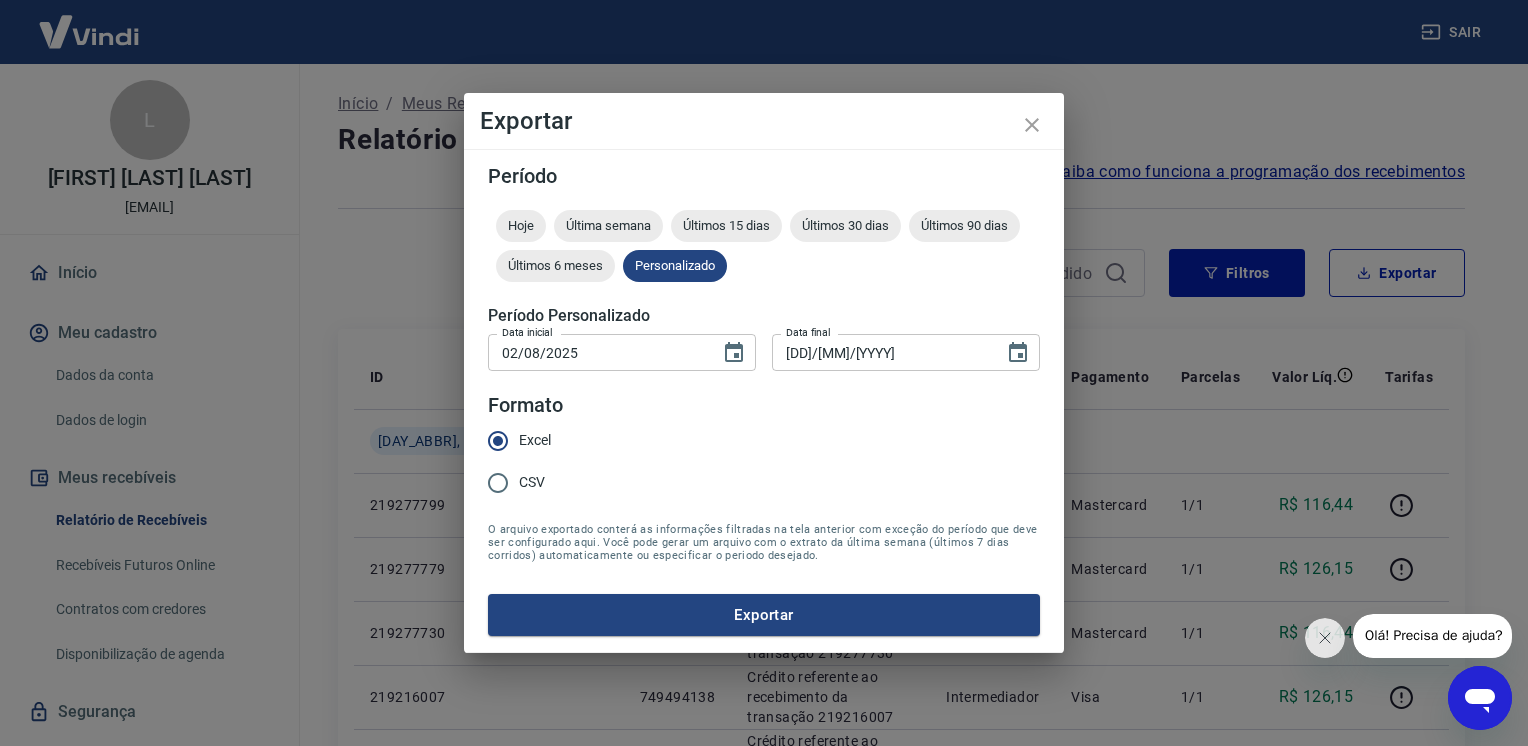 click on "Exportar   Período   Hoje Última semana Últimos 15 dias Últimos 30 dias Últimos 90 dias Últimos 6 meses Personalizado Período Personalizado Data inicial 02/08/2025 Data inicial Data final 04/08/2025 Data final Formato Excel CSV O arquivo exportado conterá as informações filtradas na tela anterior com exceção do período que deve ser configurado aqui. Você pode gerar um arquivo com o extrato da última semana (últimos 7 dias corridos) automaticamente ou especificar o periodo desejado. Exportar" at bounding box center [764, 373] 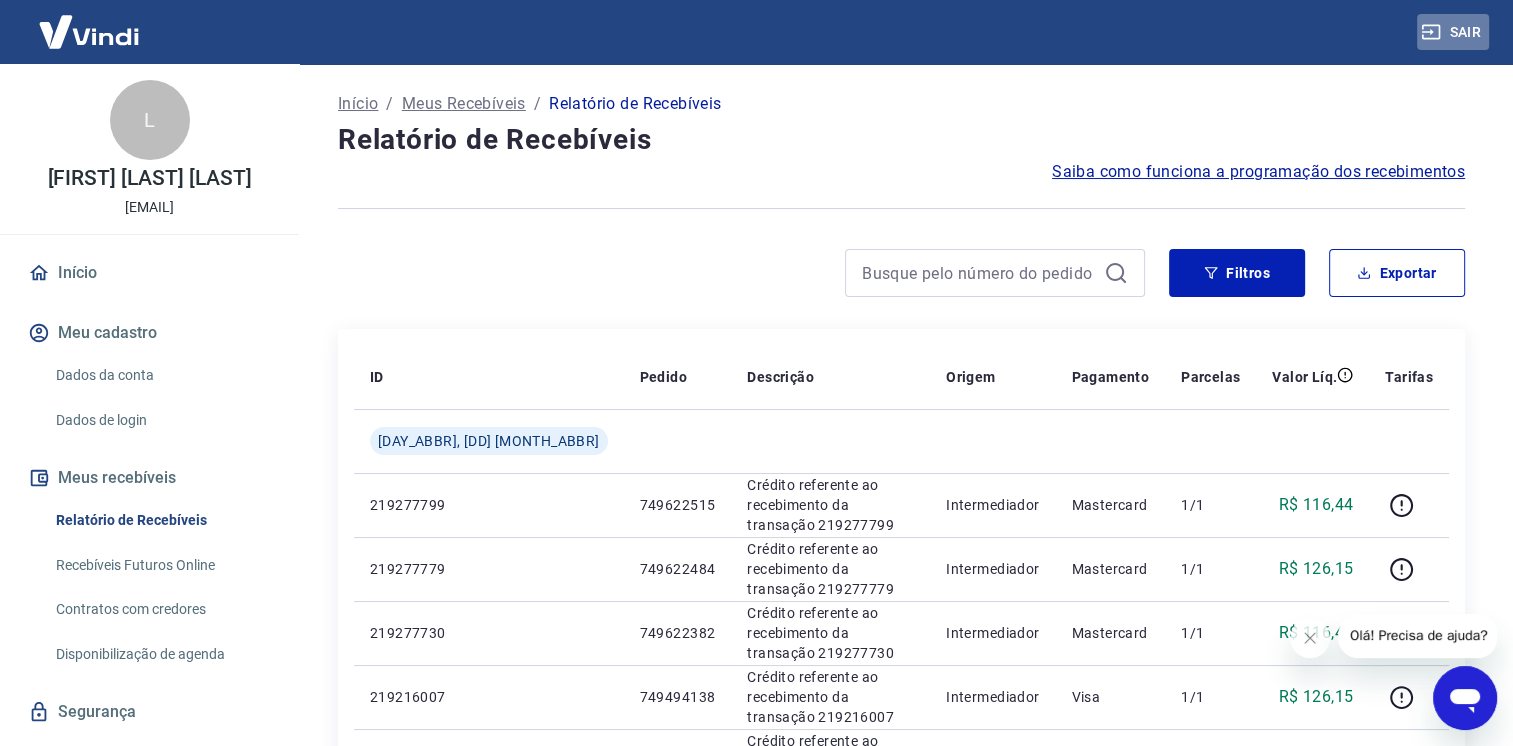 click on "Sair" at bounding box center [1453, 32] 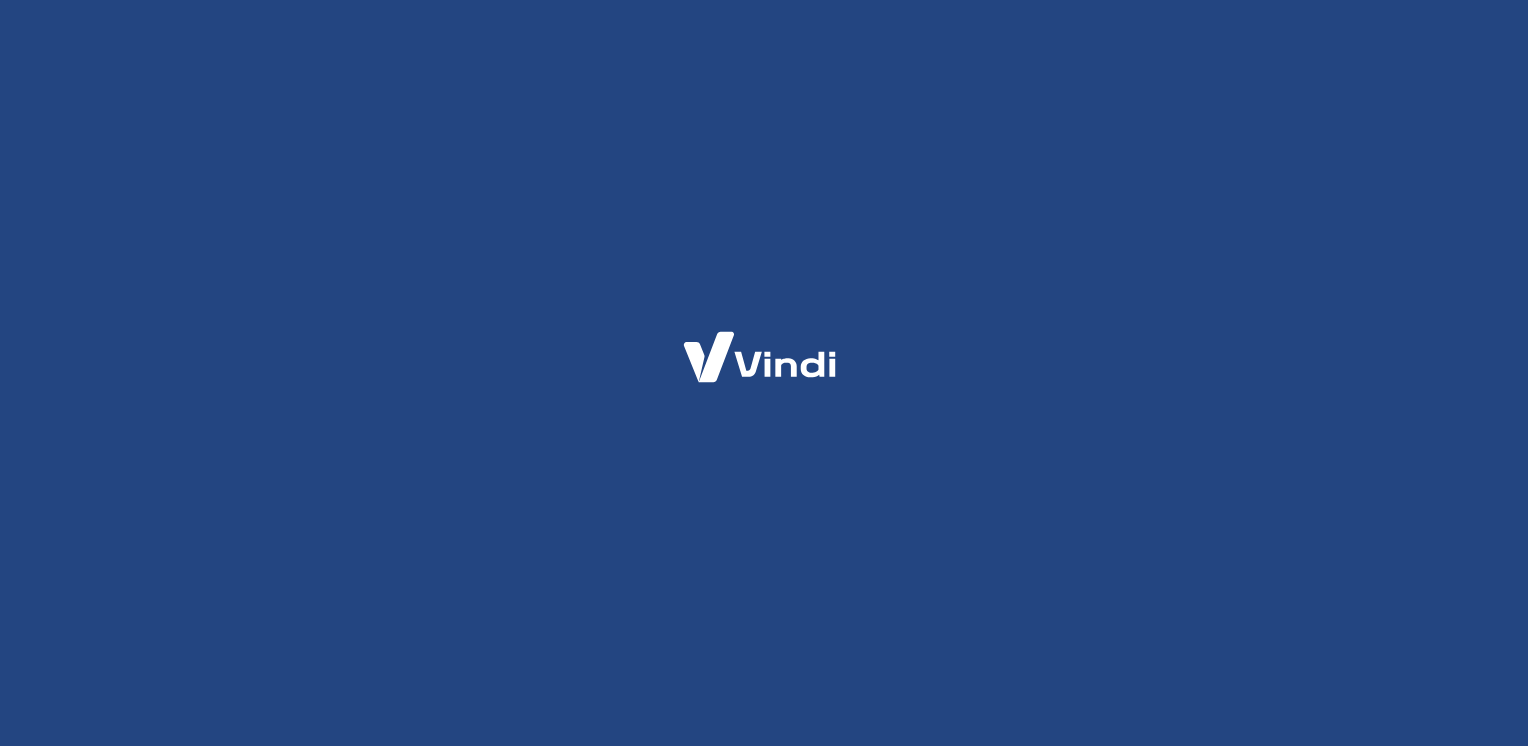 scroll, scrollTop: 0, scrollLeft: 0, axis: both 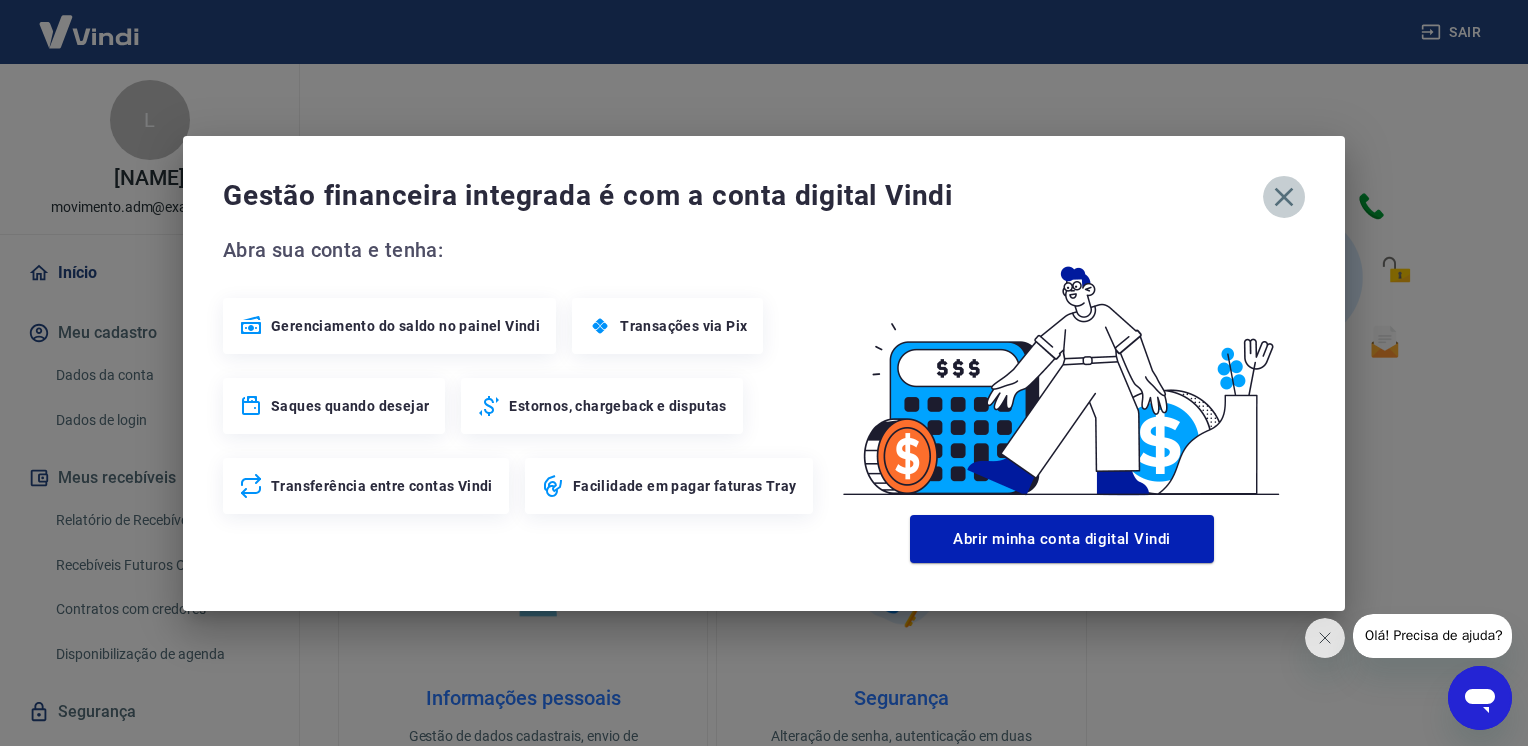 click 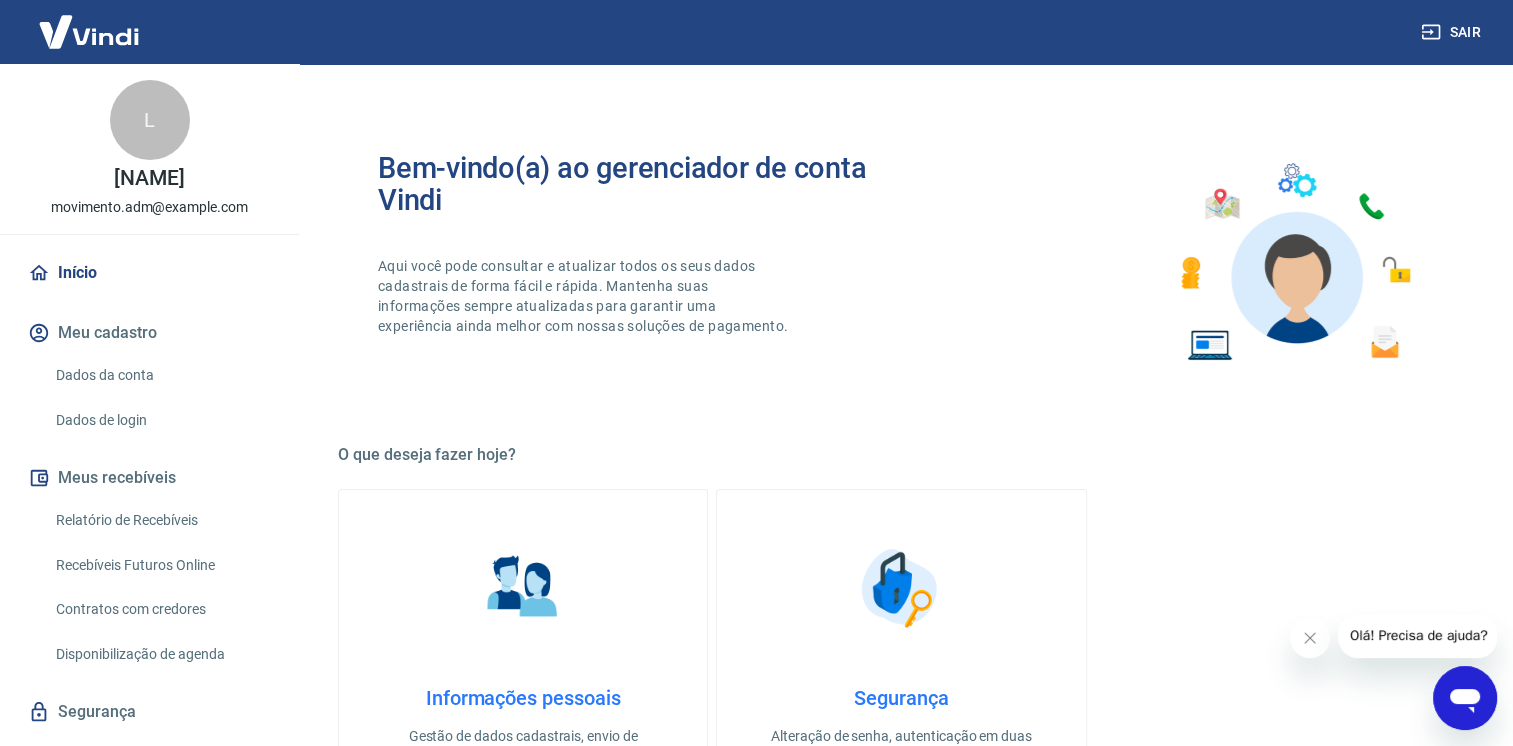 click on "Relatório de Recebíveis" at bounding box center [161, 520] 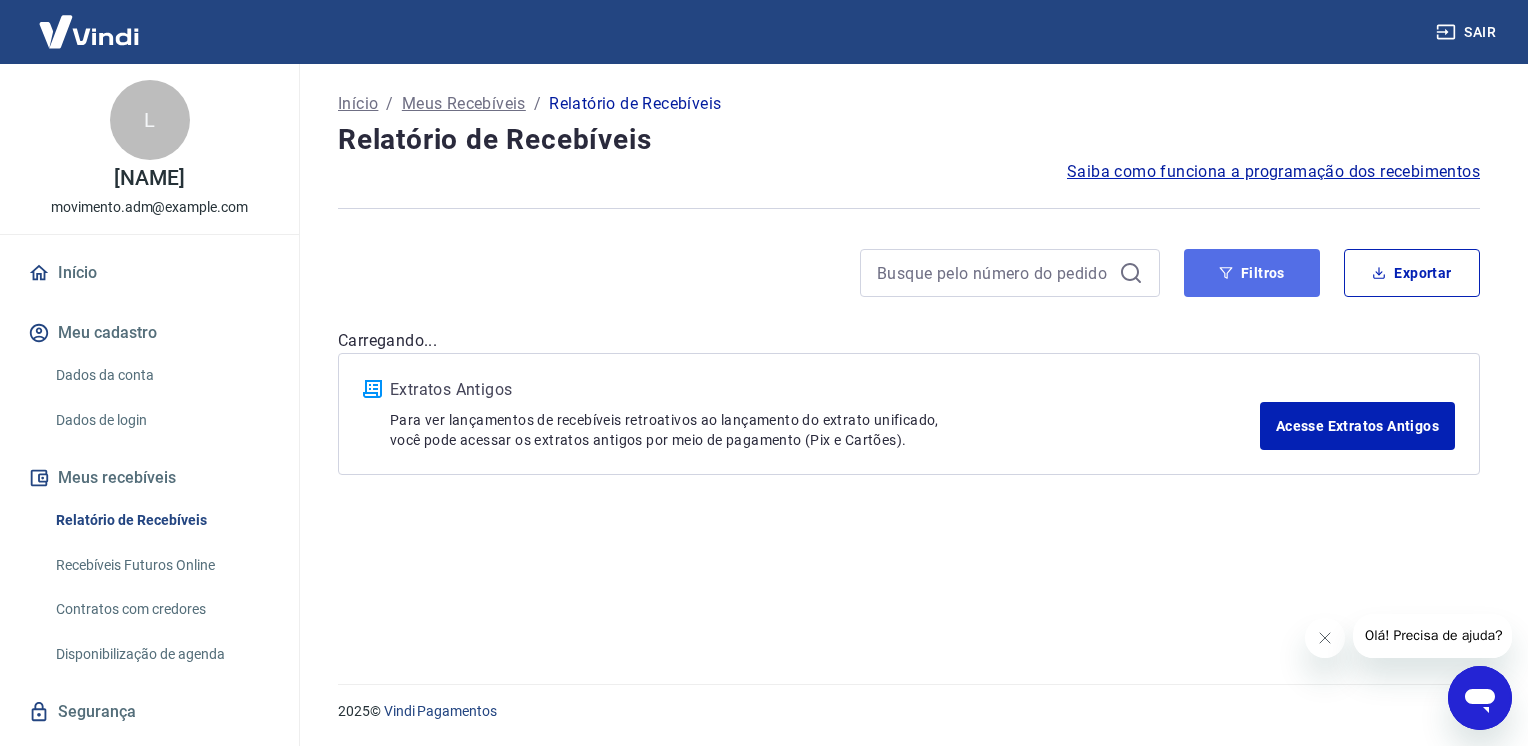click on "Filtros" at bounding box center [1252, 273] 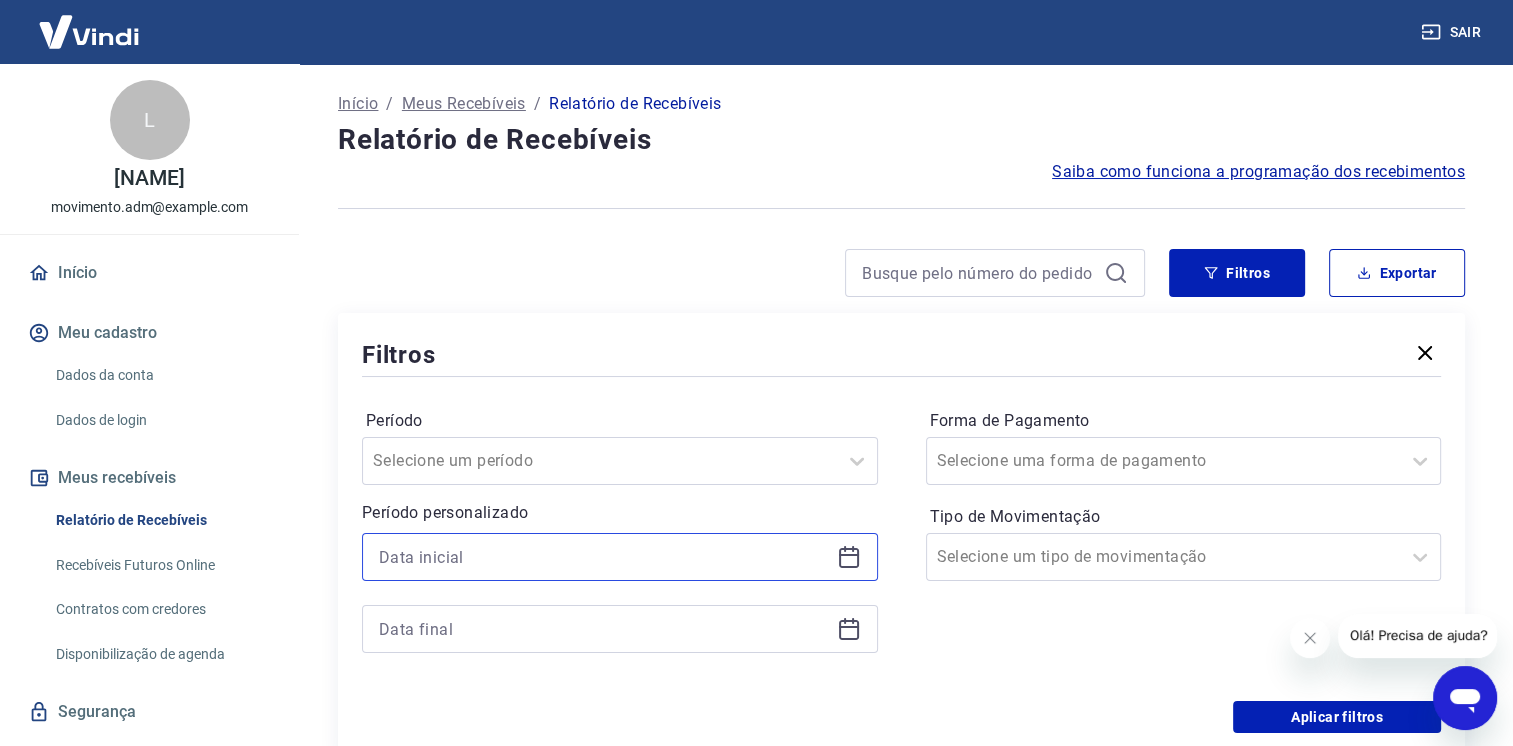 click at bounding box center (604, 557) 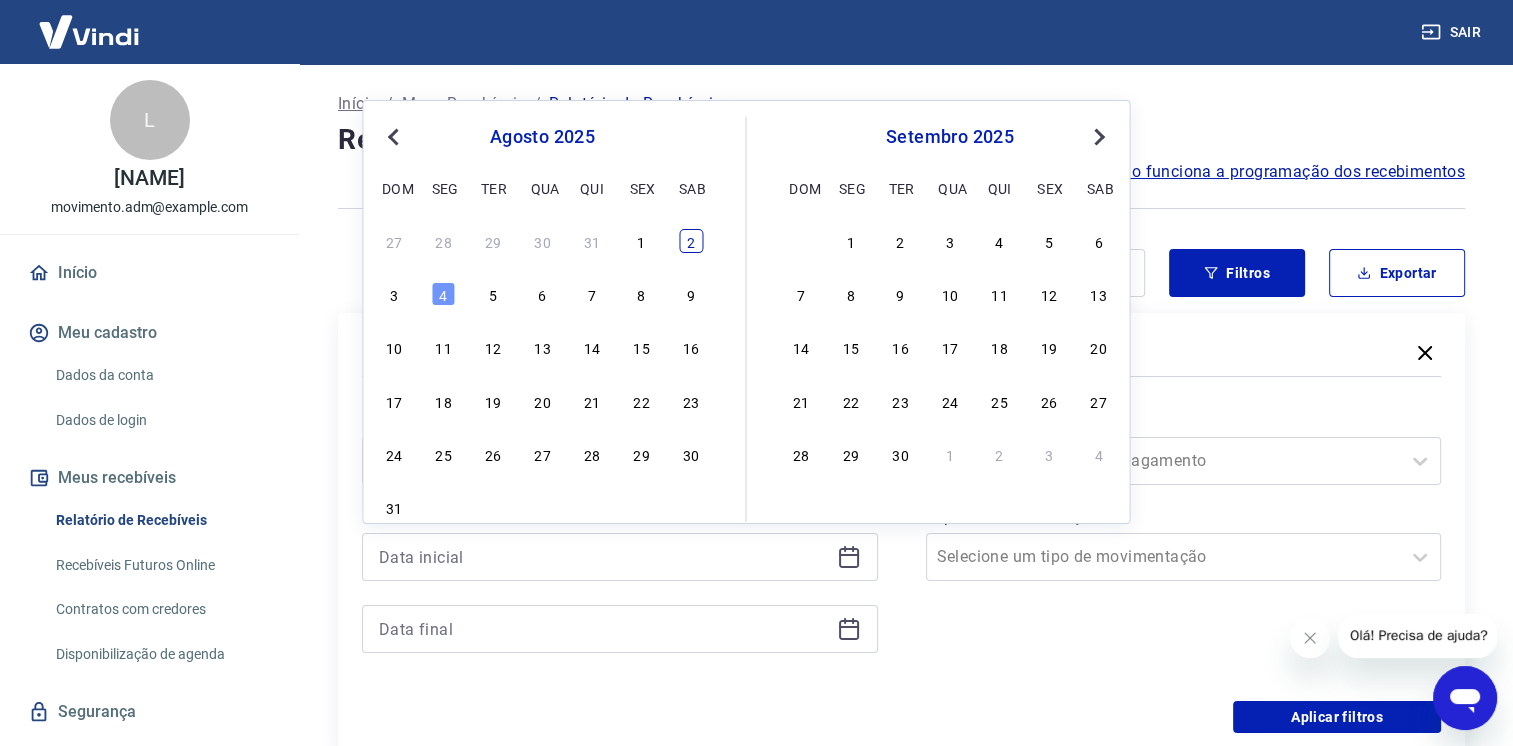click on "2" at bounding box center [691, 241] 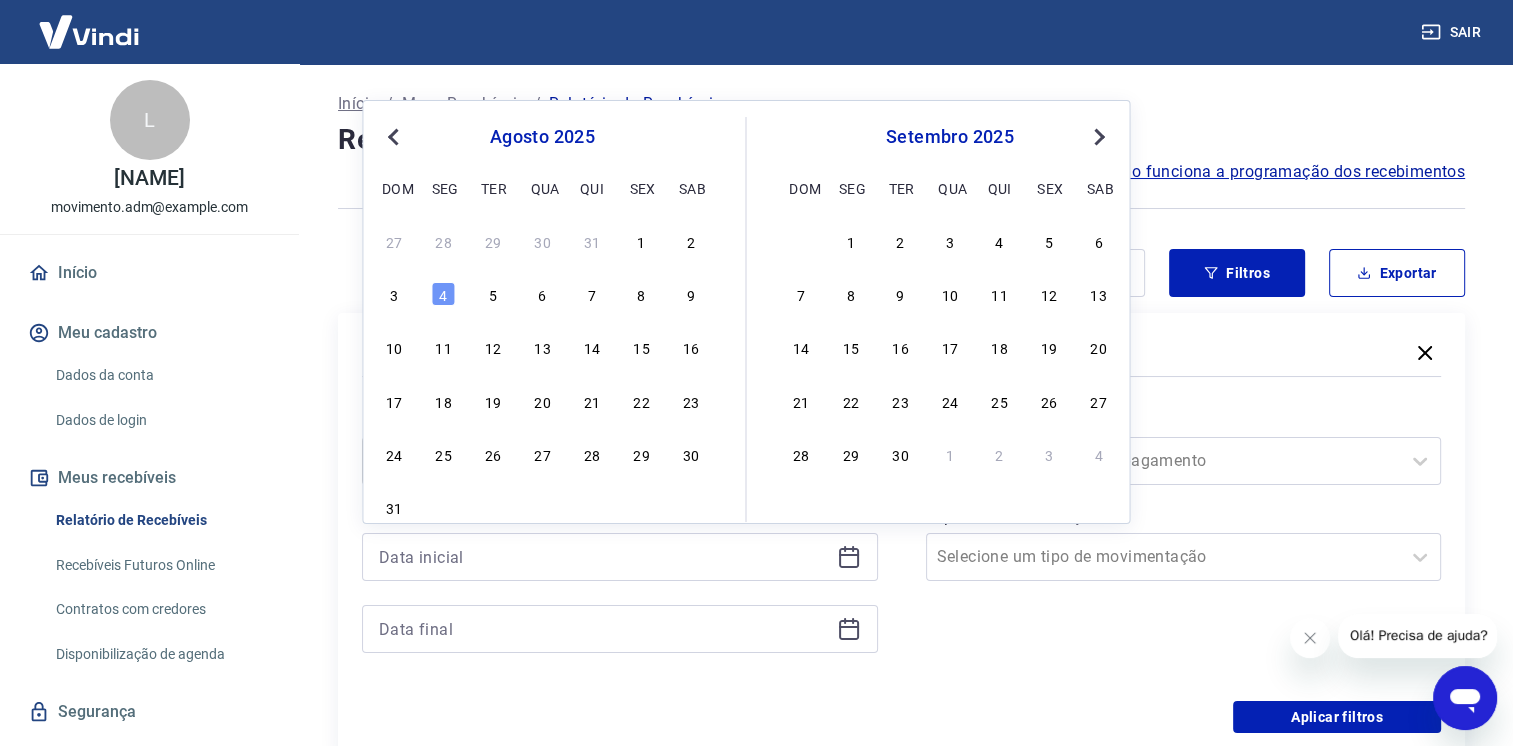 type on "02/08/2025" 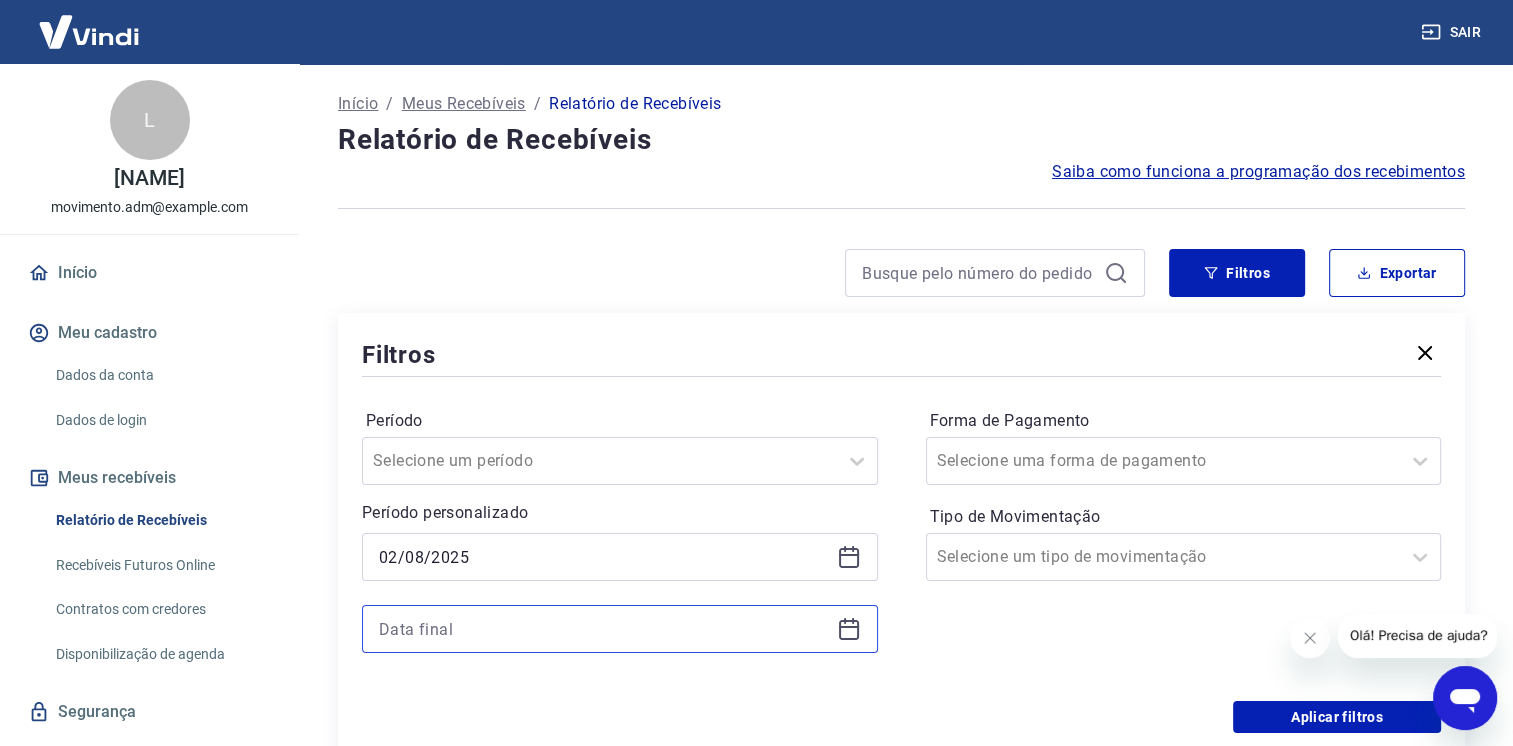 click at bounding box center (604, 629) 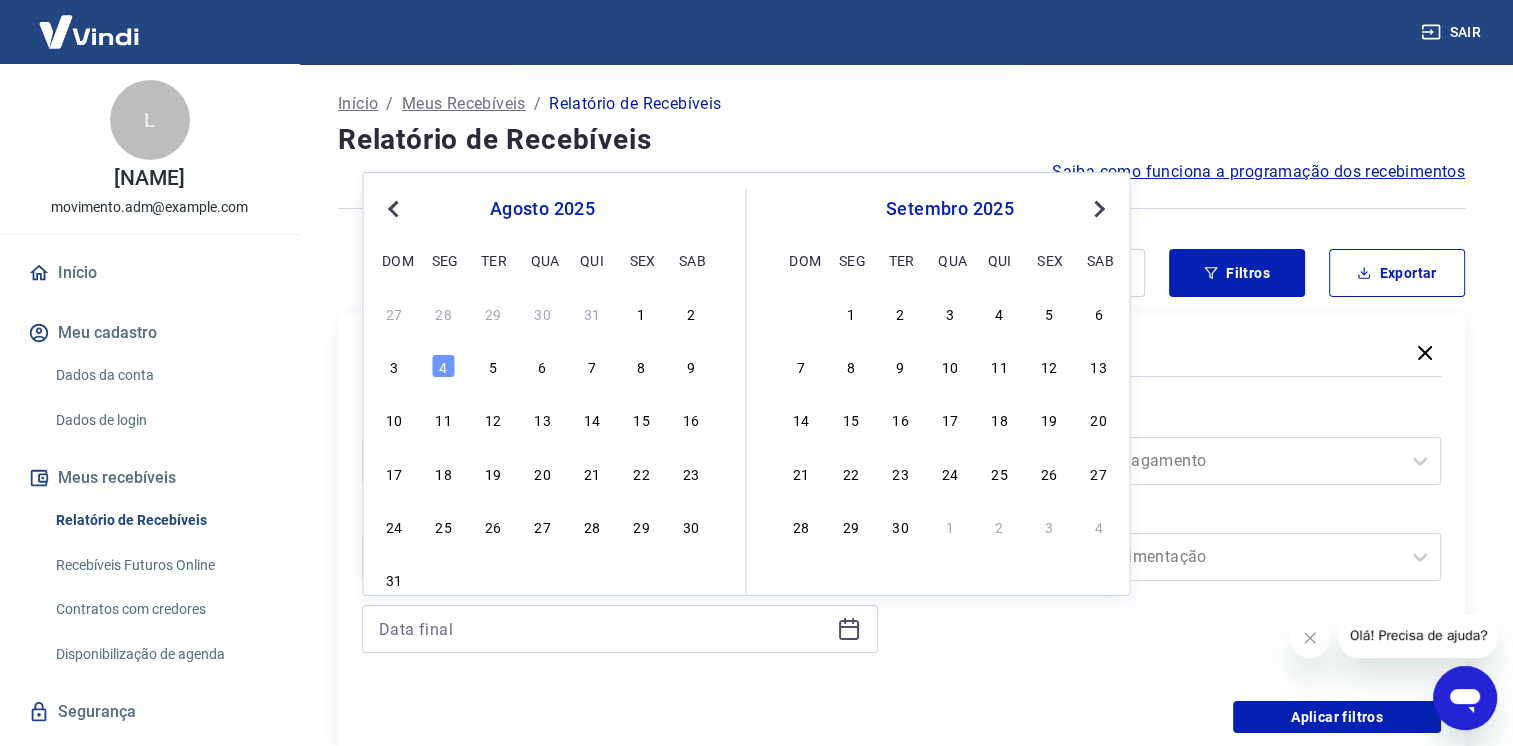 drag, startPoint x: 441, startPoint y: 356, endPoint x: 950, endPoint y: 506, distance: 530.6421 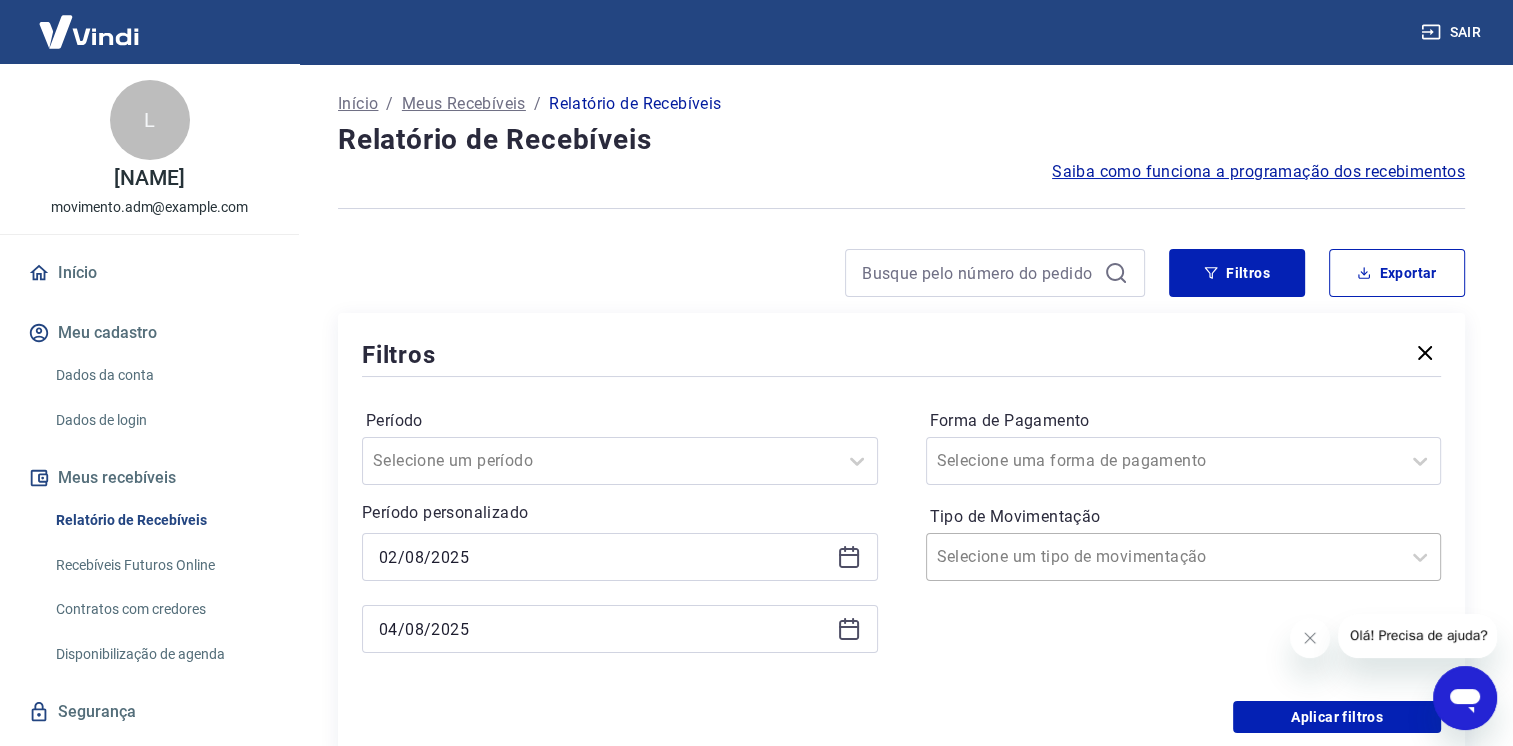 click at bounding box center [1164, 557] 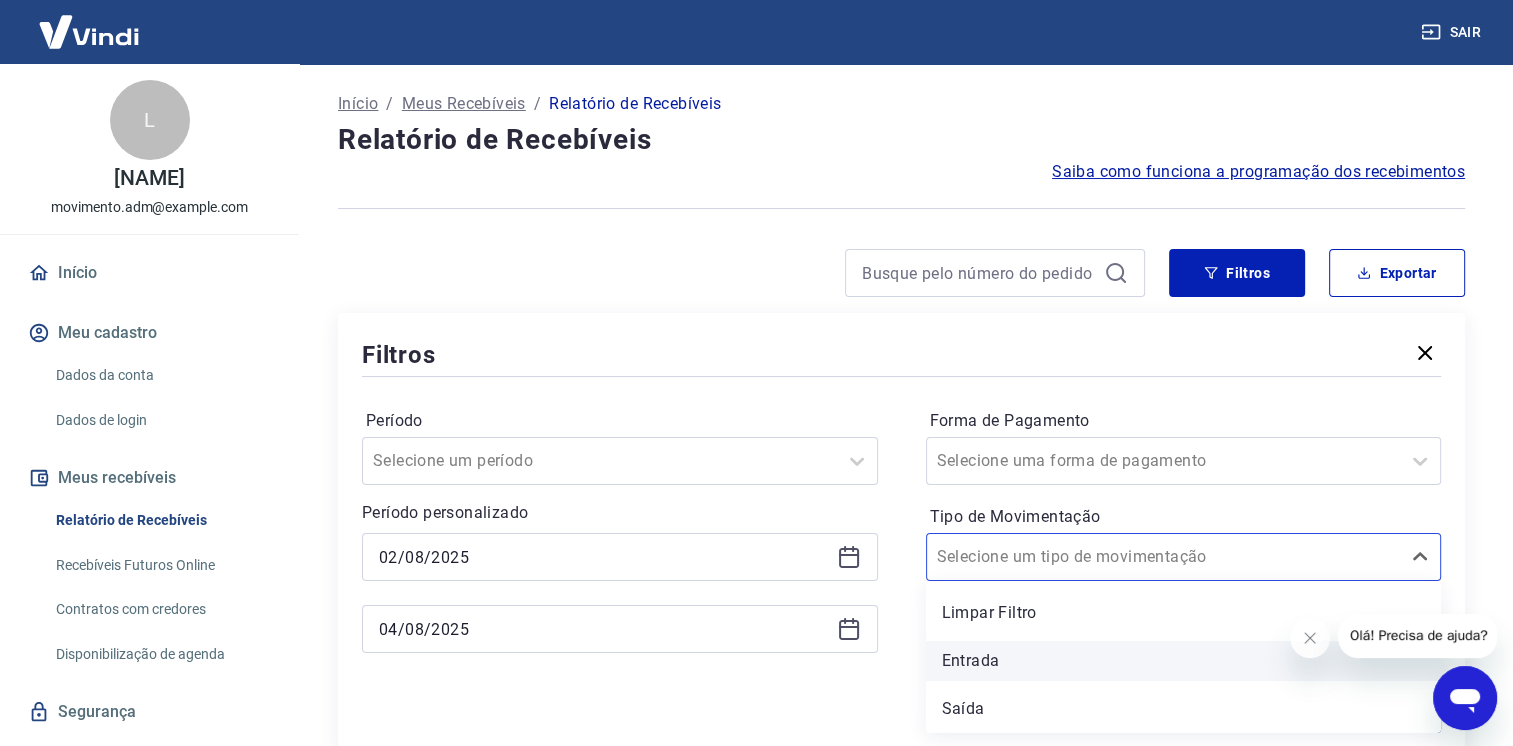 click on "Entrada" at bounding box center (1184, 661) 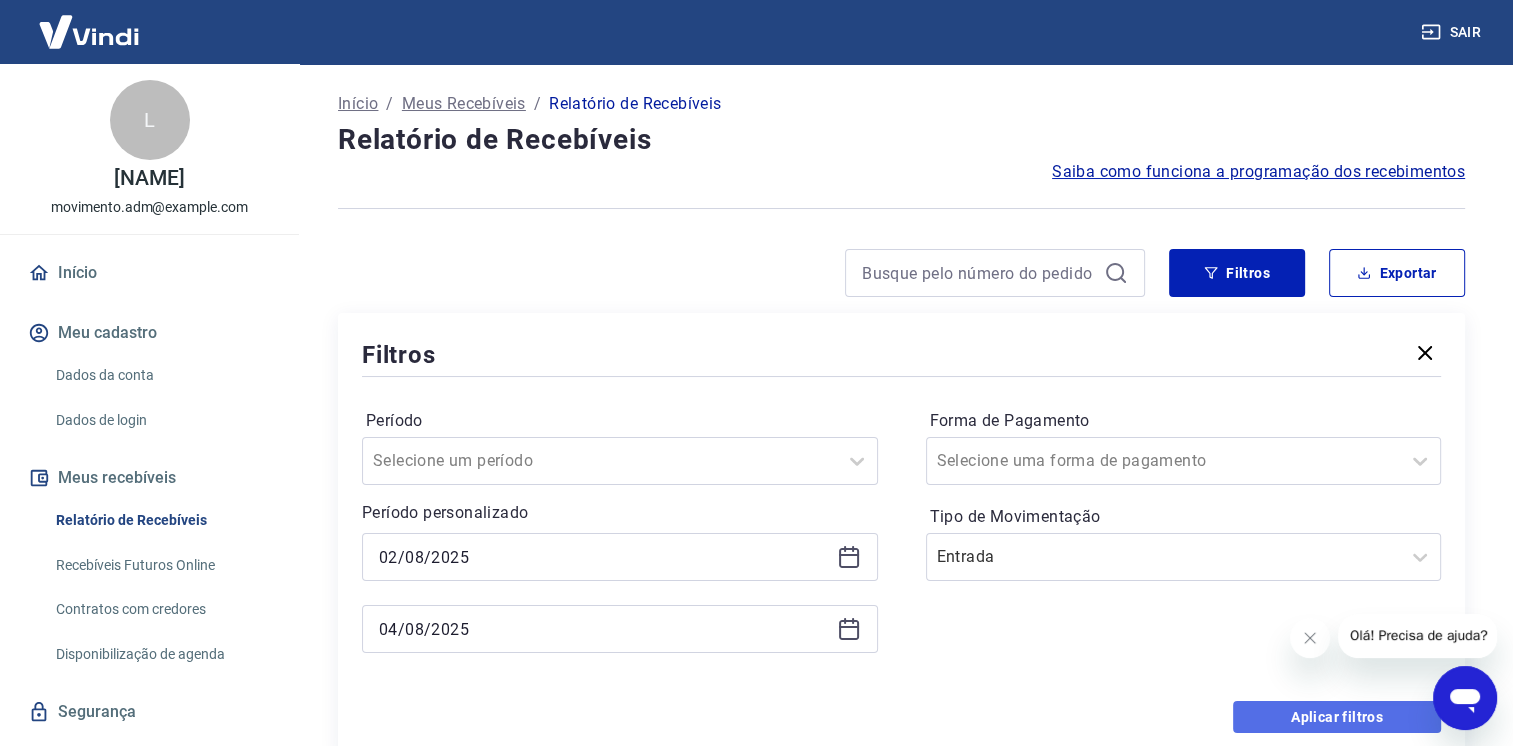 click on "Aplicar filtros" at bounding box center (1337, 717) 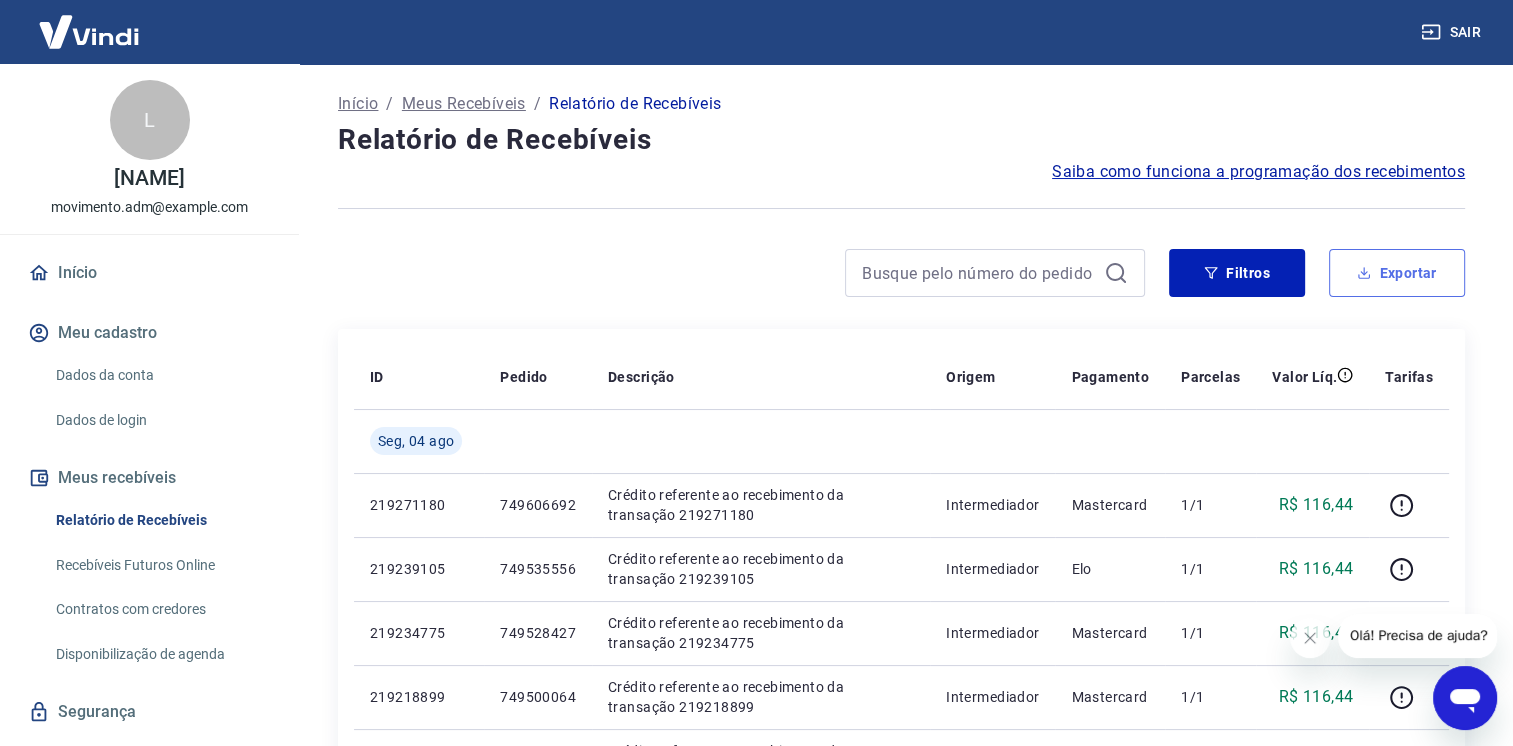 click on "Exportar" at bounding box center [1397, 273] 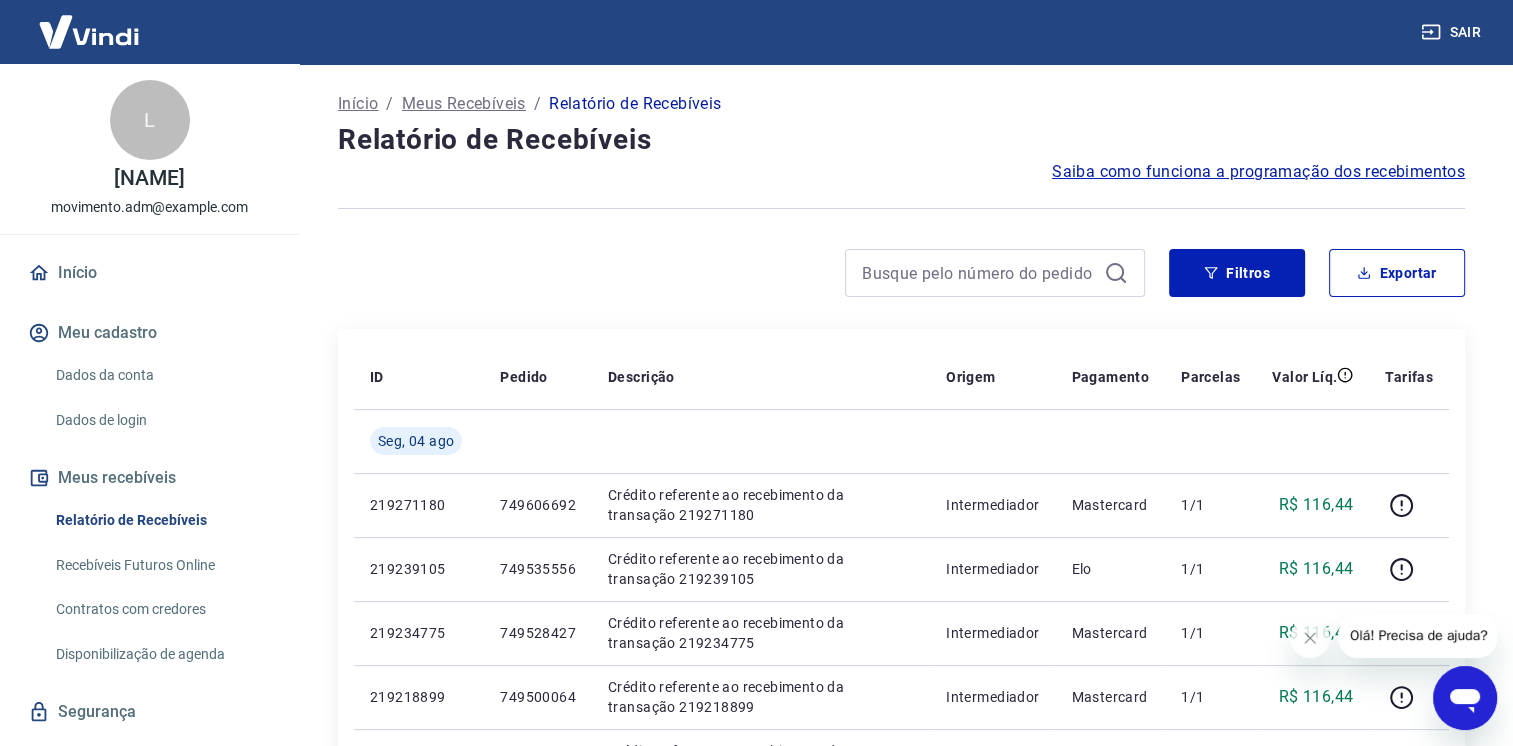 type on "02/08/2025" 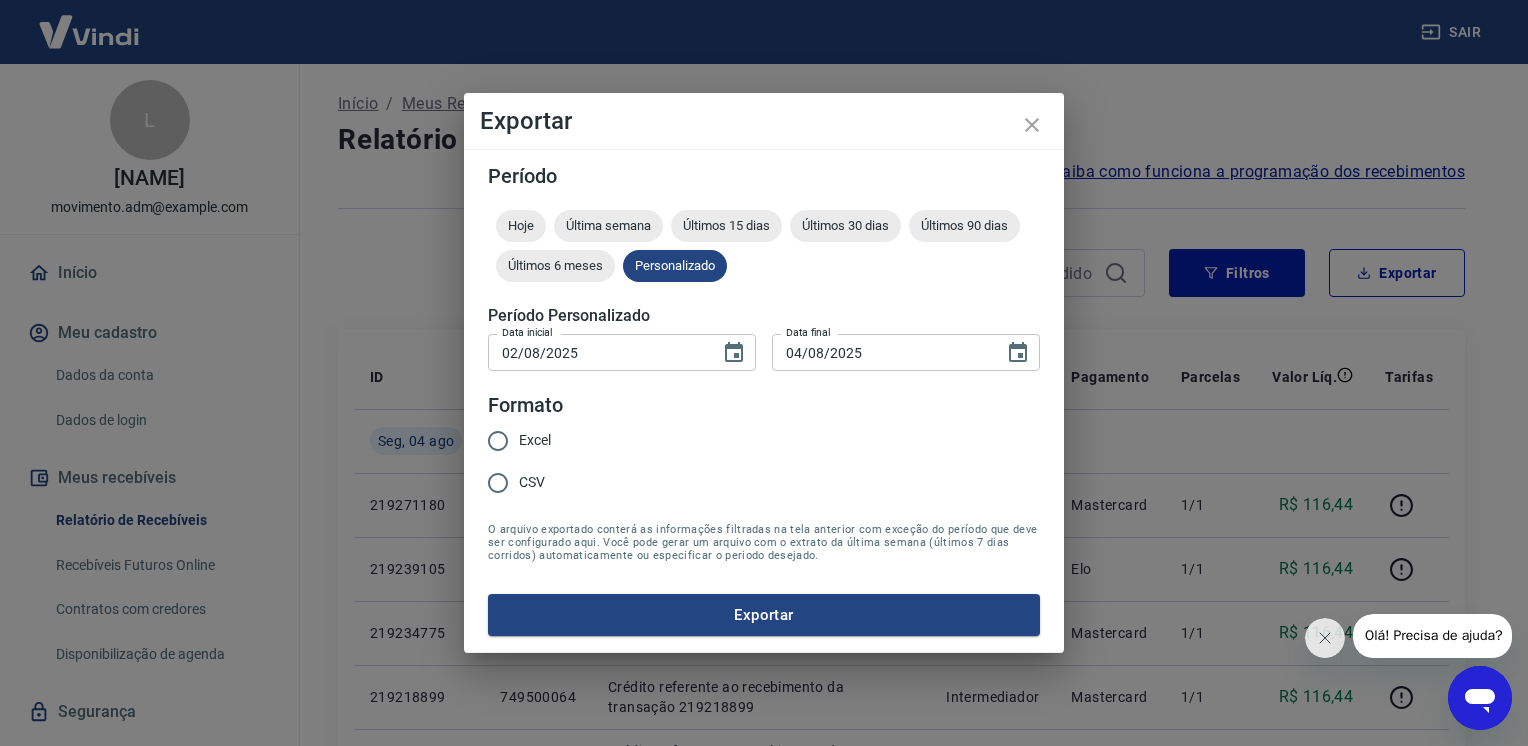 click on "Excel" at bounding box center [498, 441] 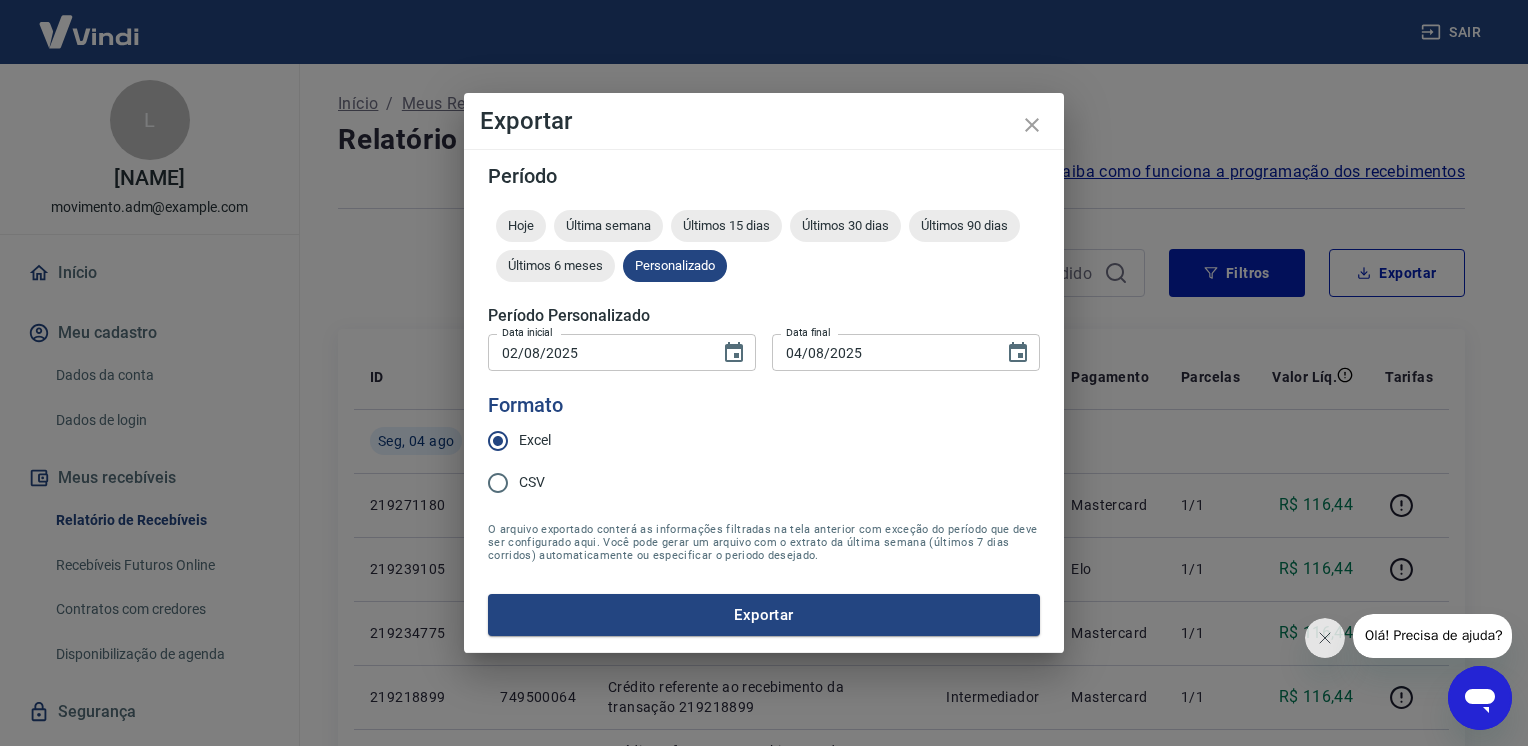 click on "Exportar" at bounding box center [764, 615] 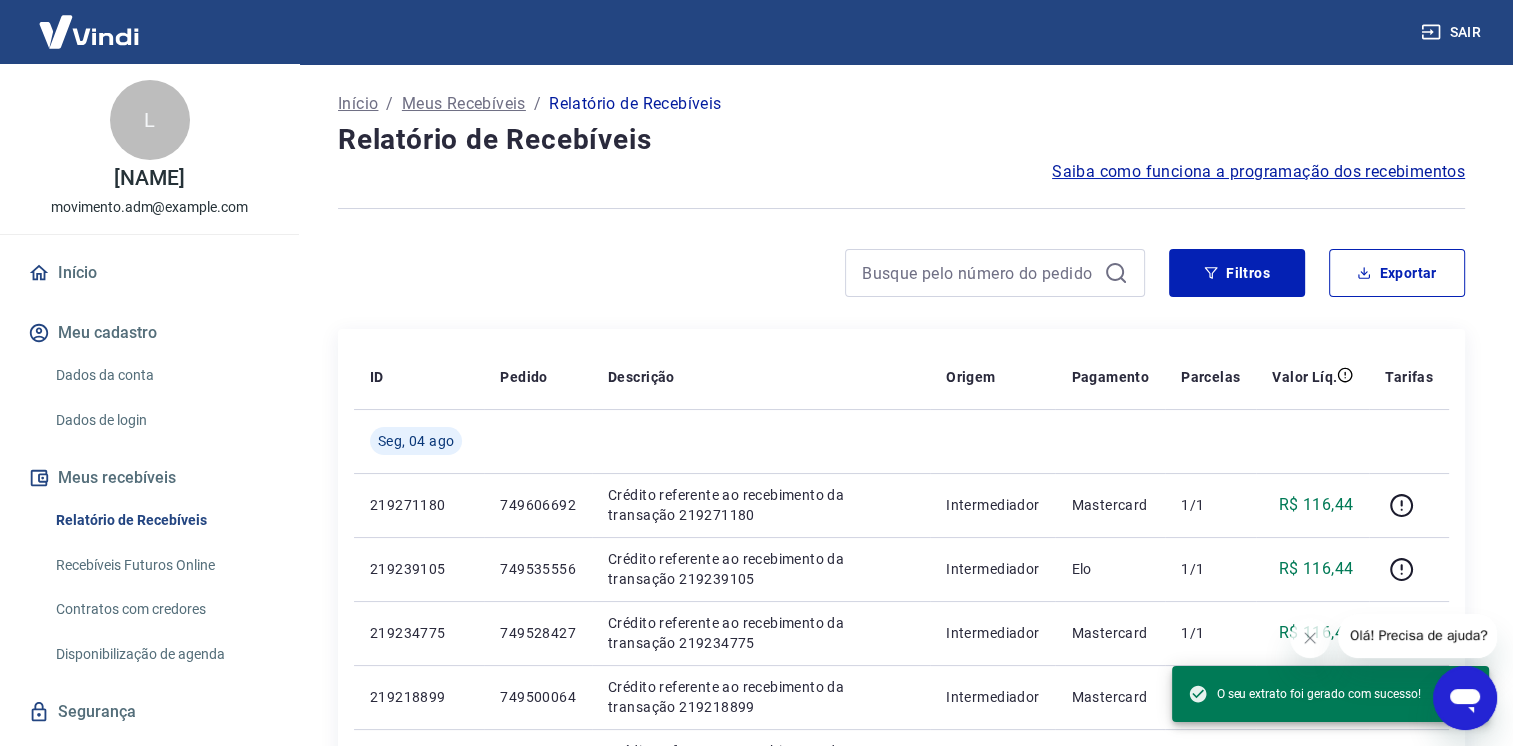 click on "Saiba como funciona a programação dos recebimentos" at bounding box center (901, 172) 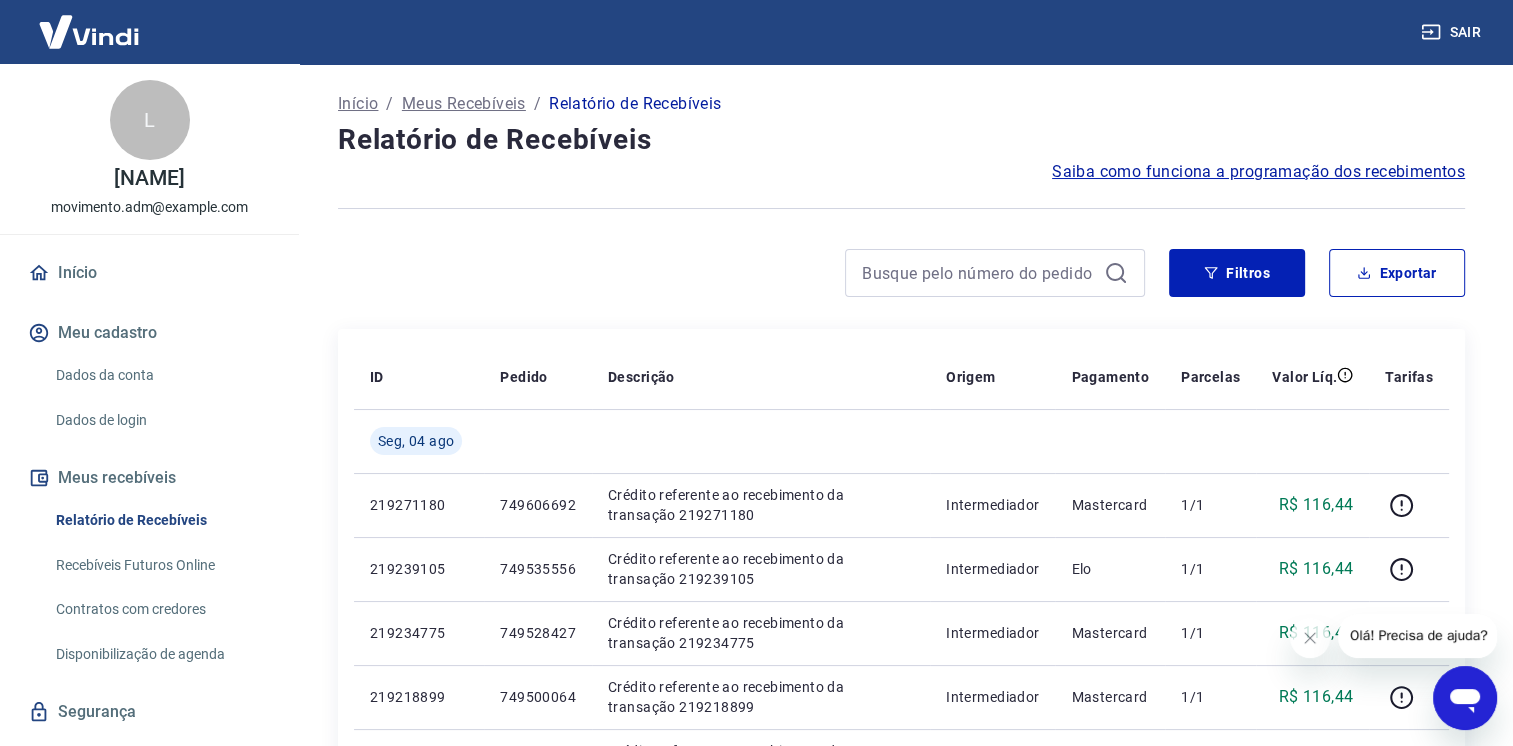 click 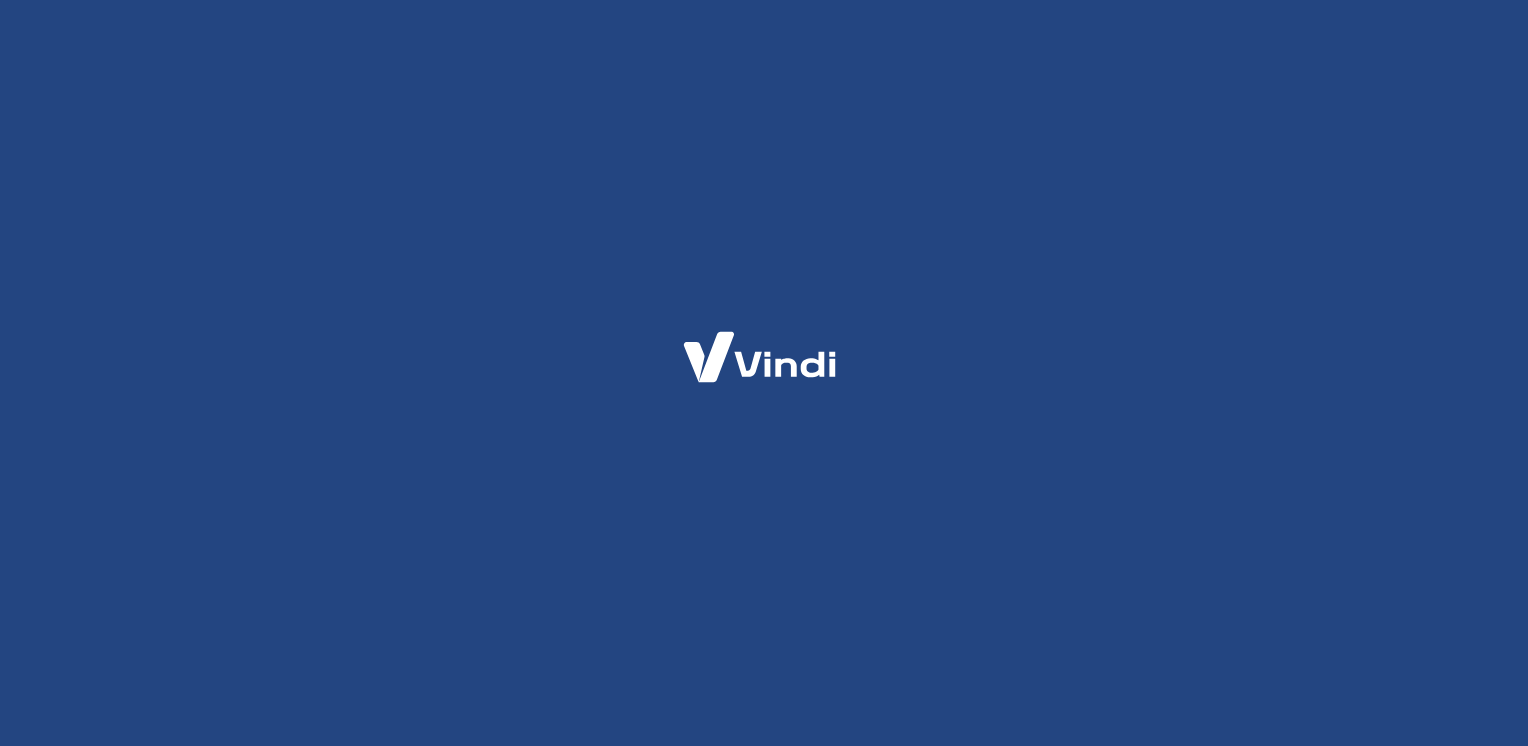 scroll, scrollTop: 0, scrollLeft: 0, axis: both 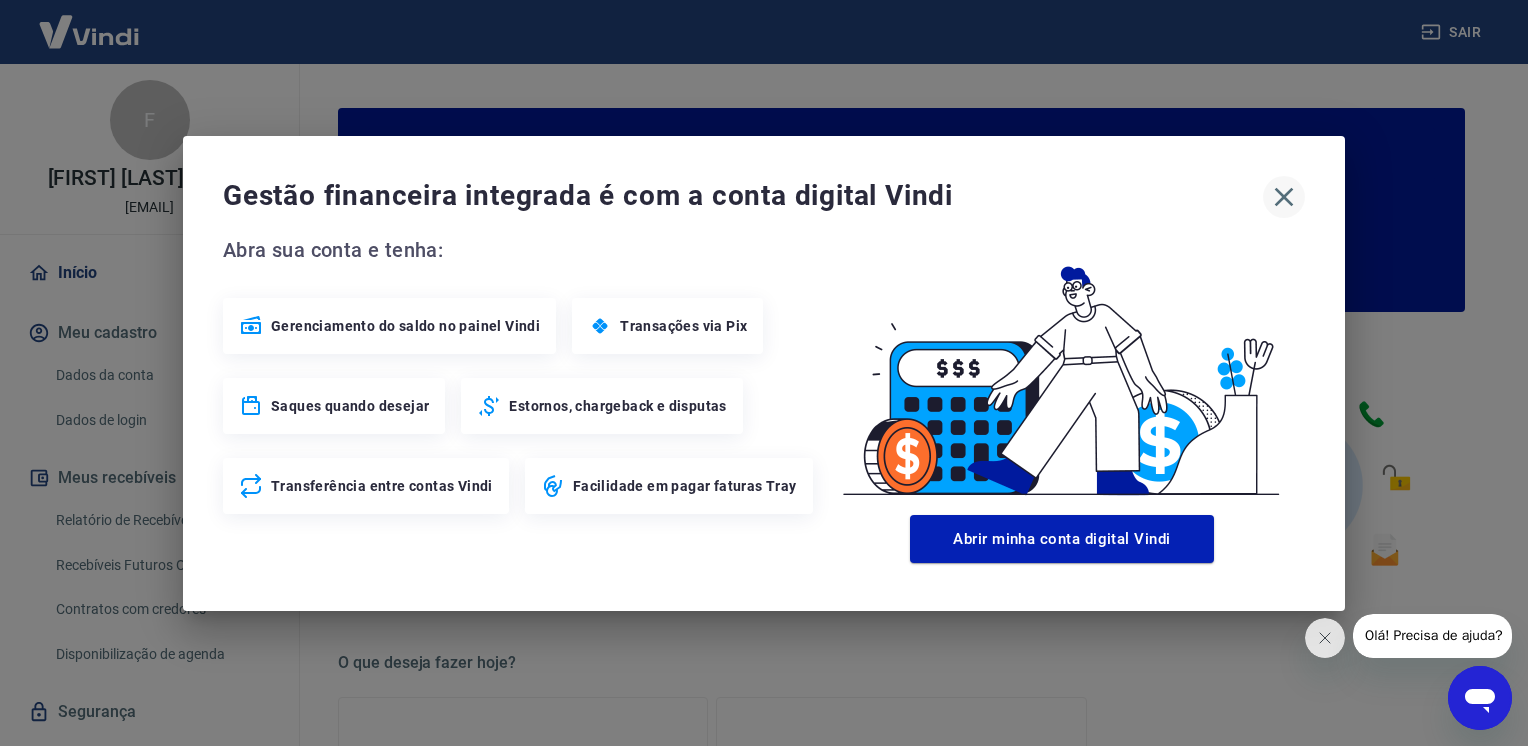 click 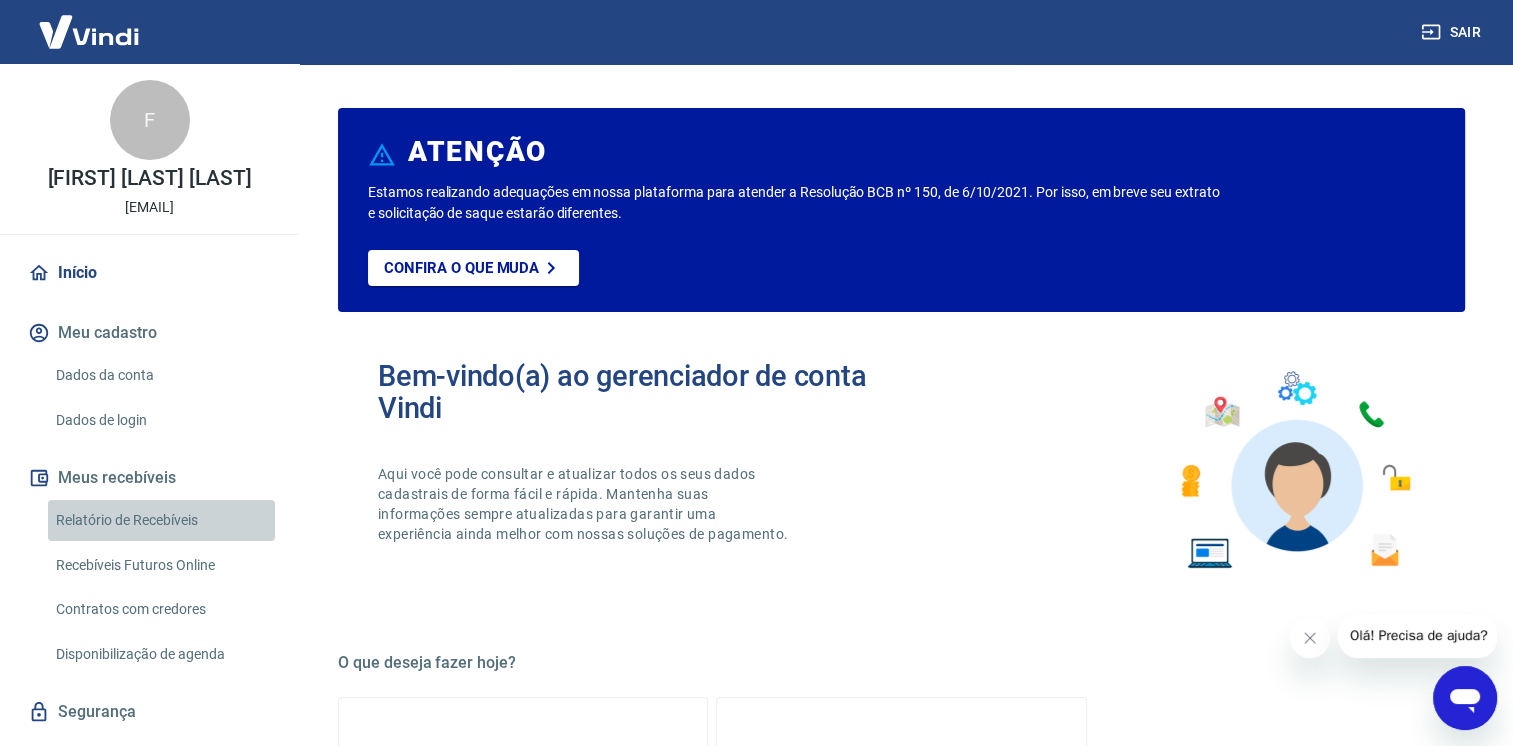 click on "Relatório de Recebíveis" at bounding box center [161, 520] 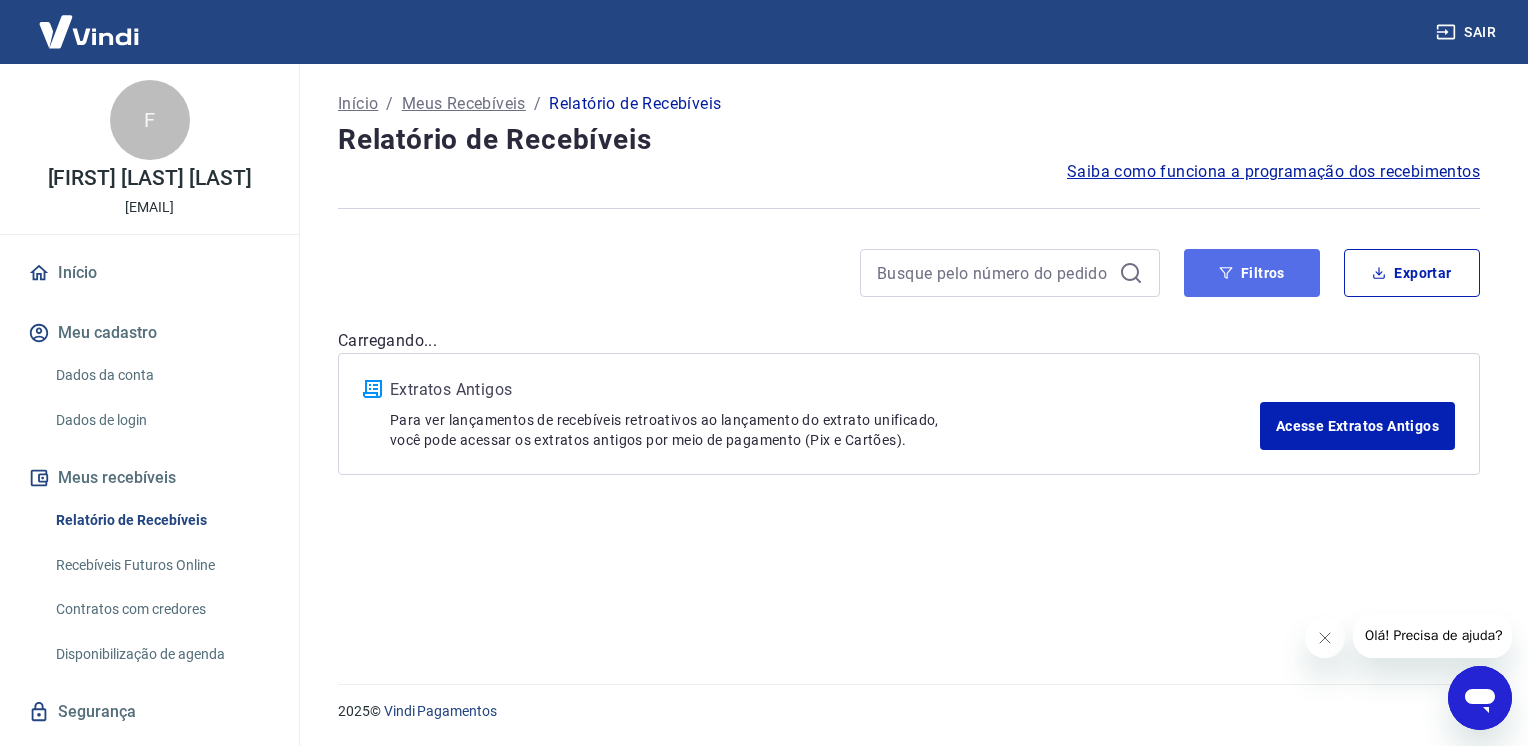 click 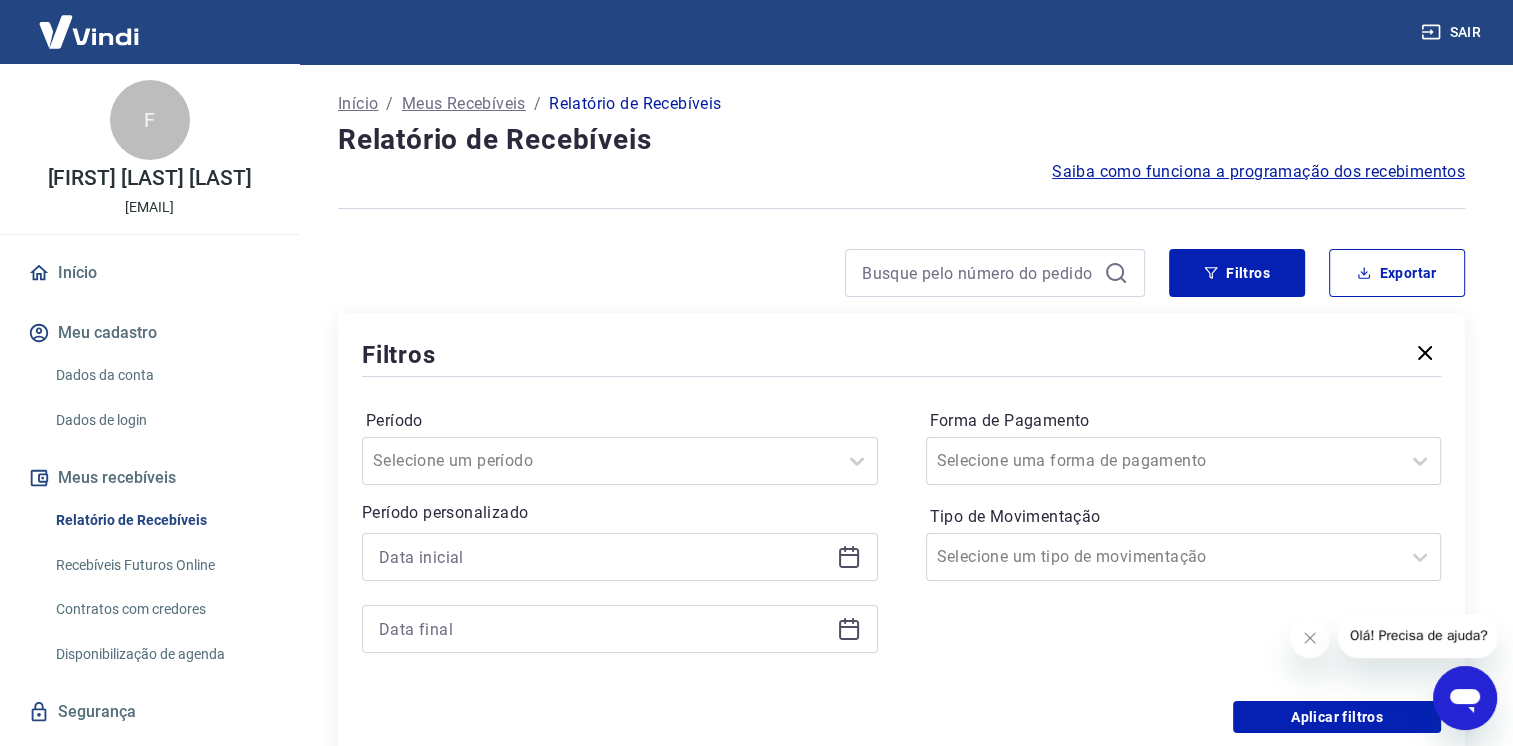 drag, startPoint x: 704, startPoint y: 533, endPoint x: 698, endPoint y: 556, distance: 23.769728 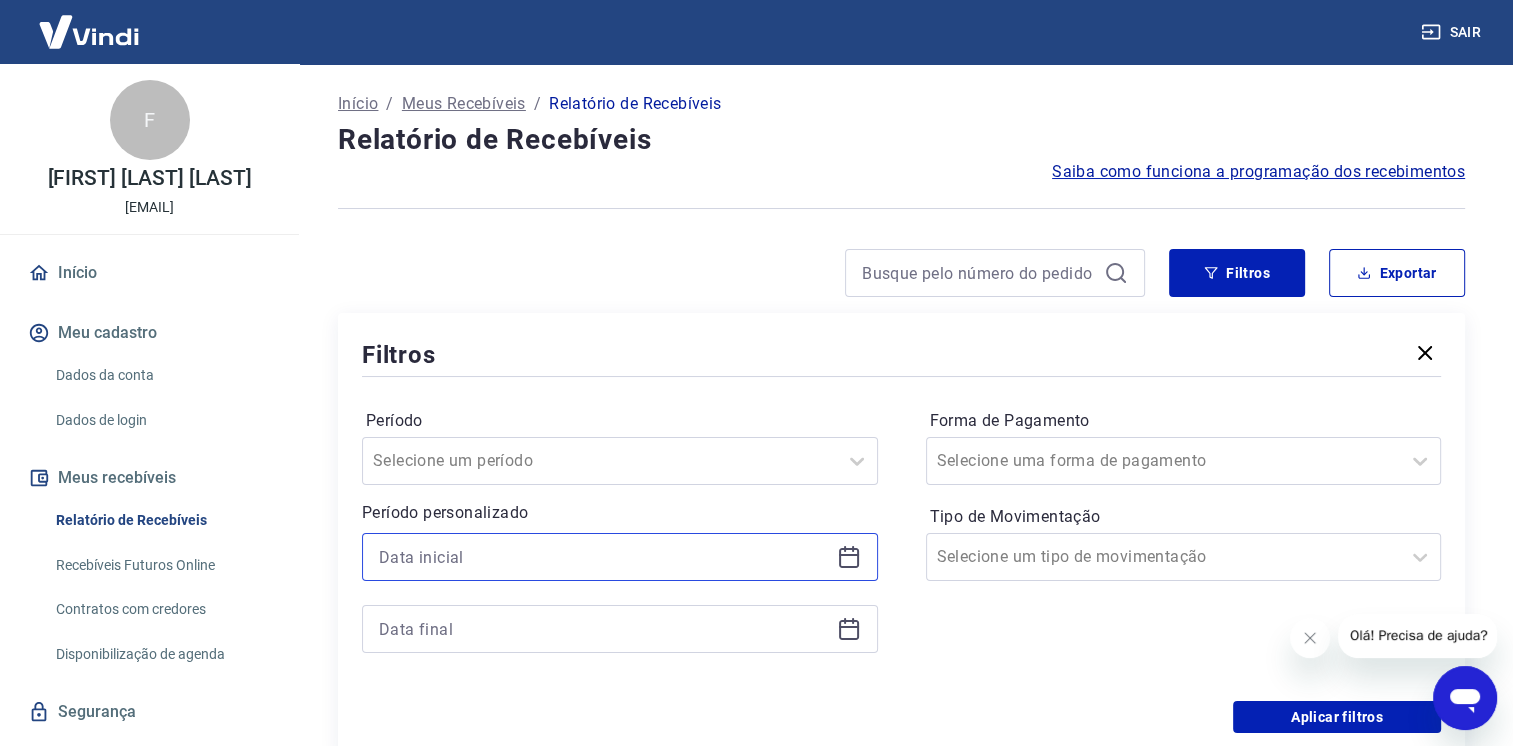 click at bounding box center [604, 557] 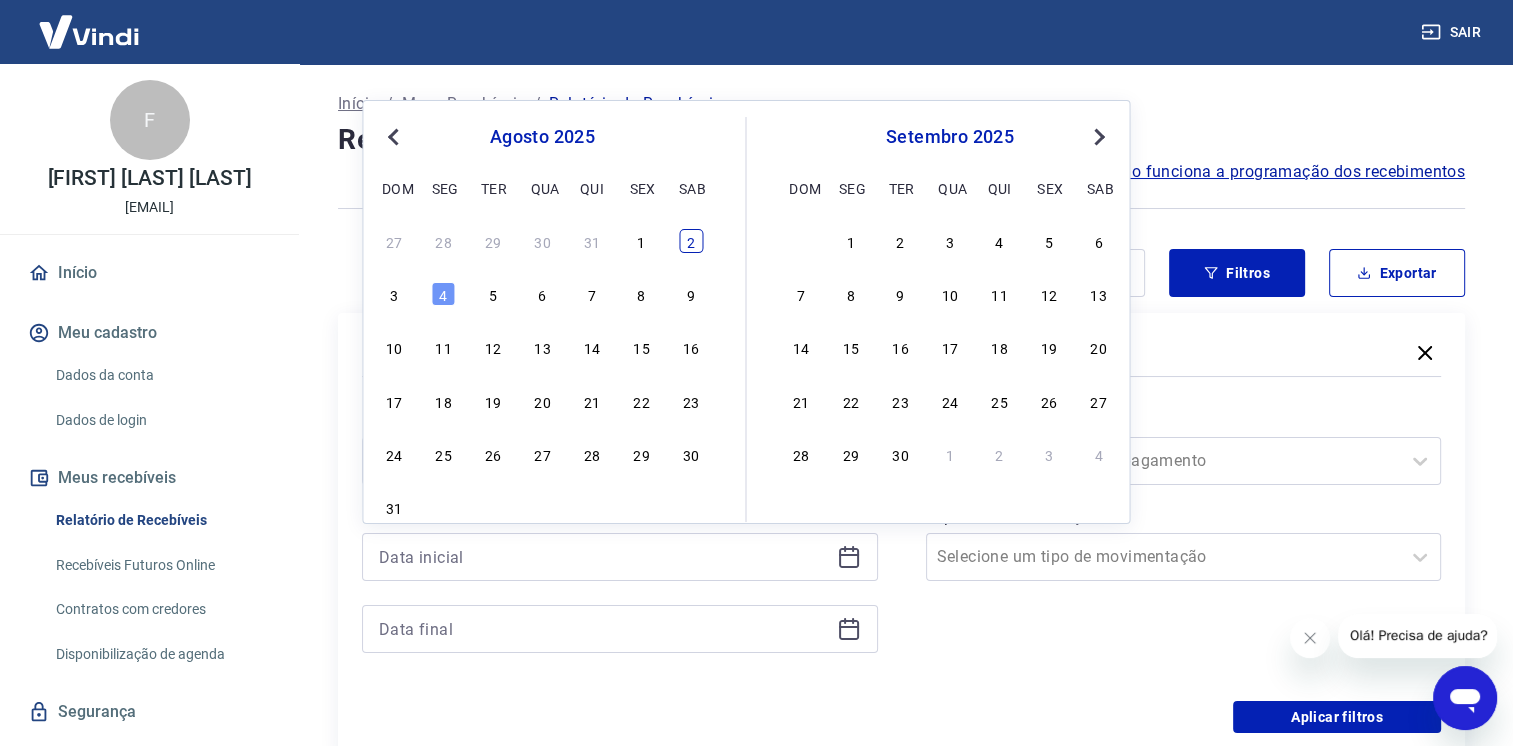 click on "2" at bounding box center (691, 241) 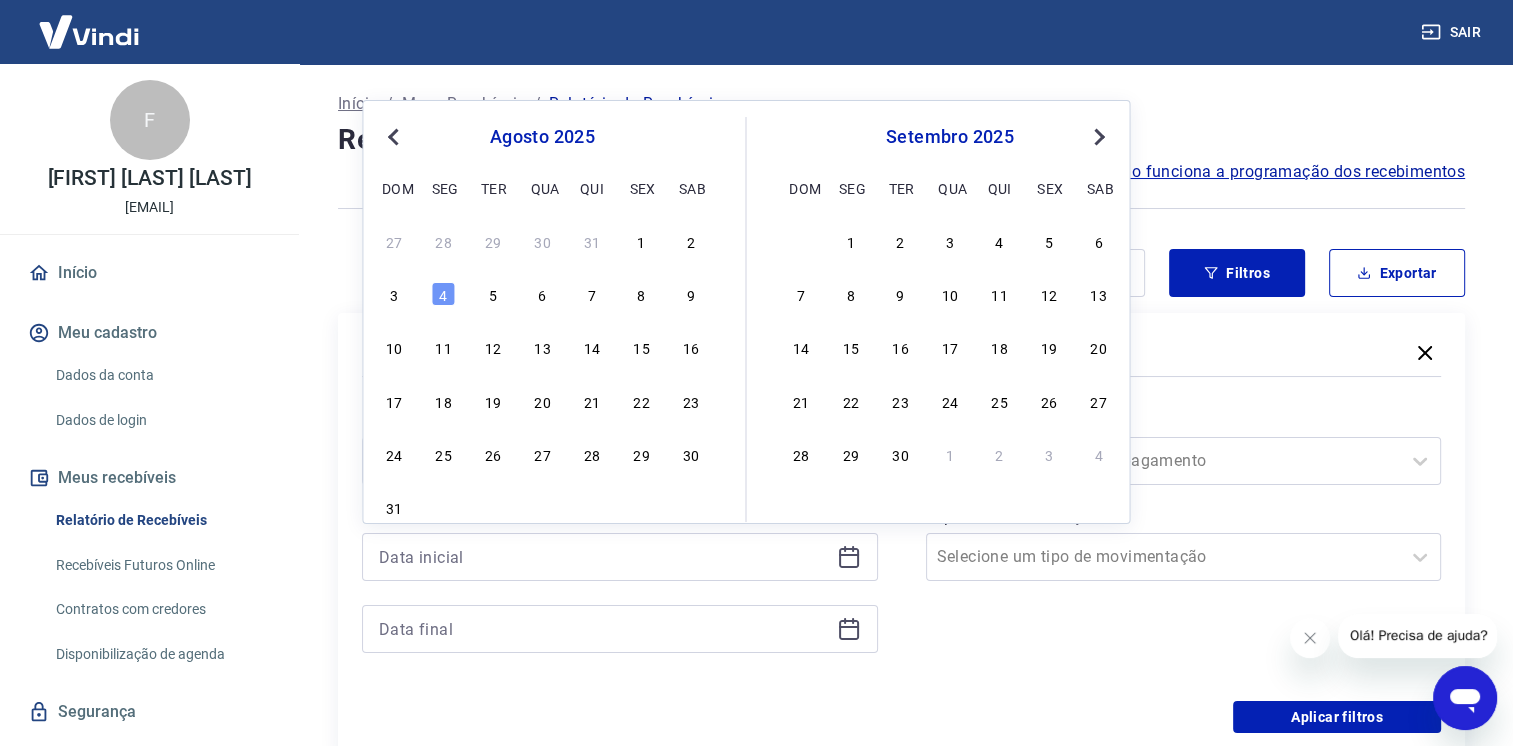 type on "02/08/2025" 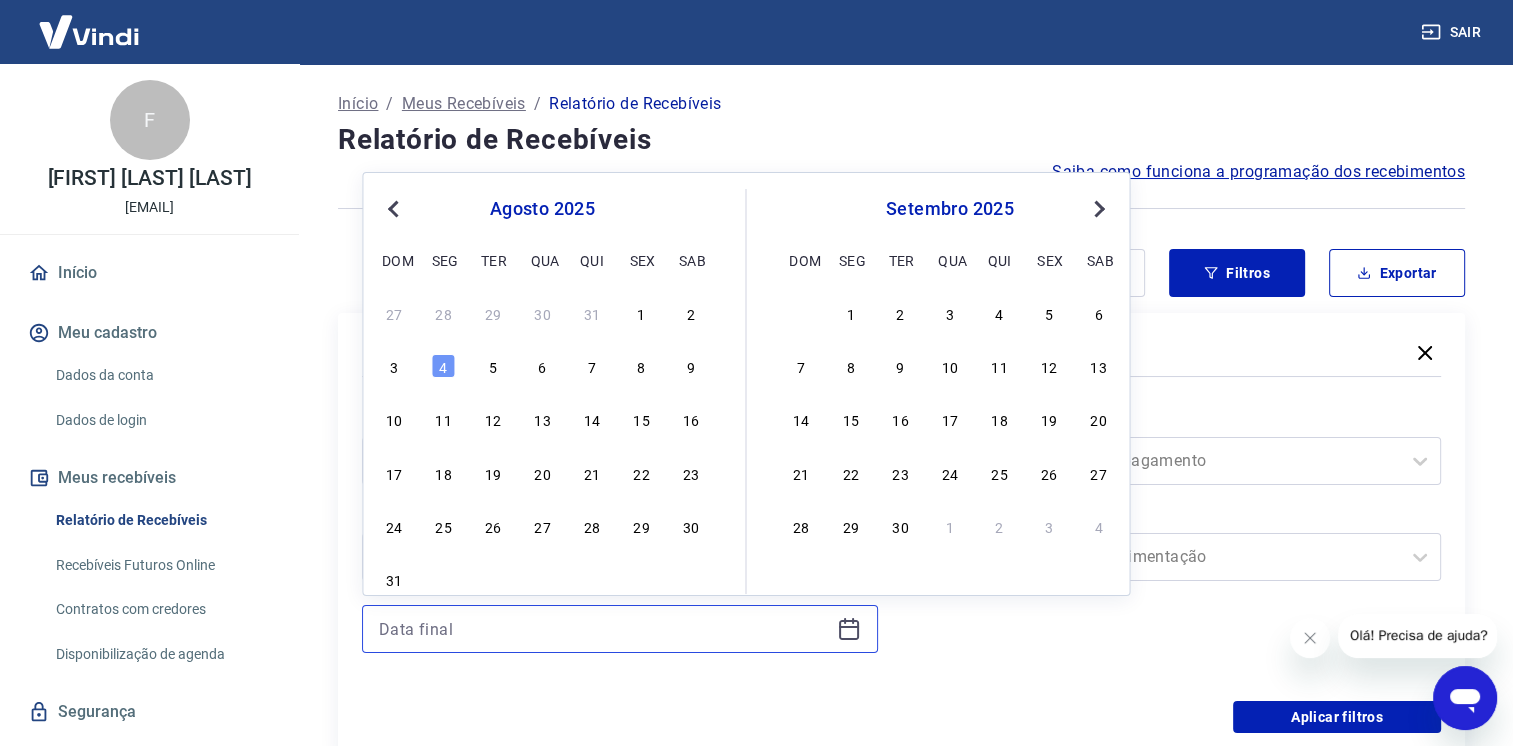 click at bounding box center (604, 629) 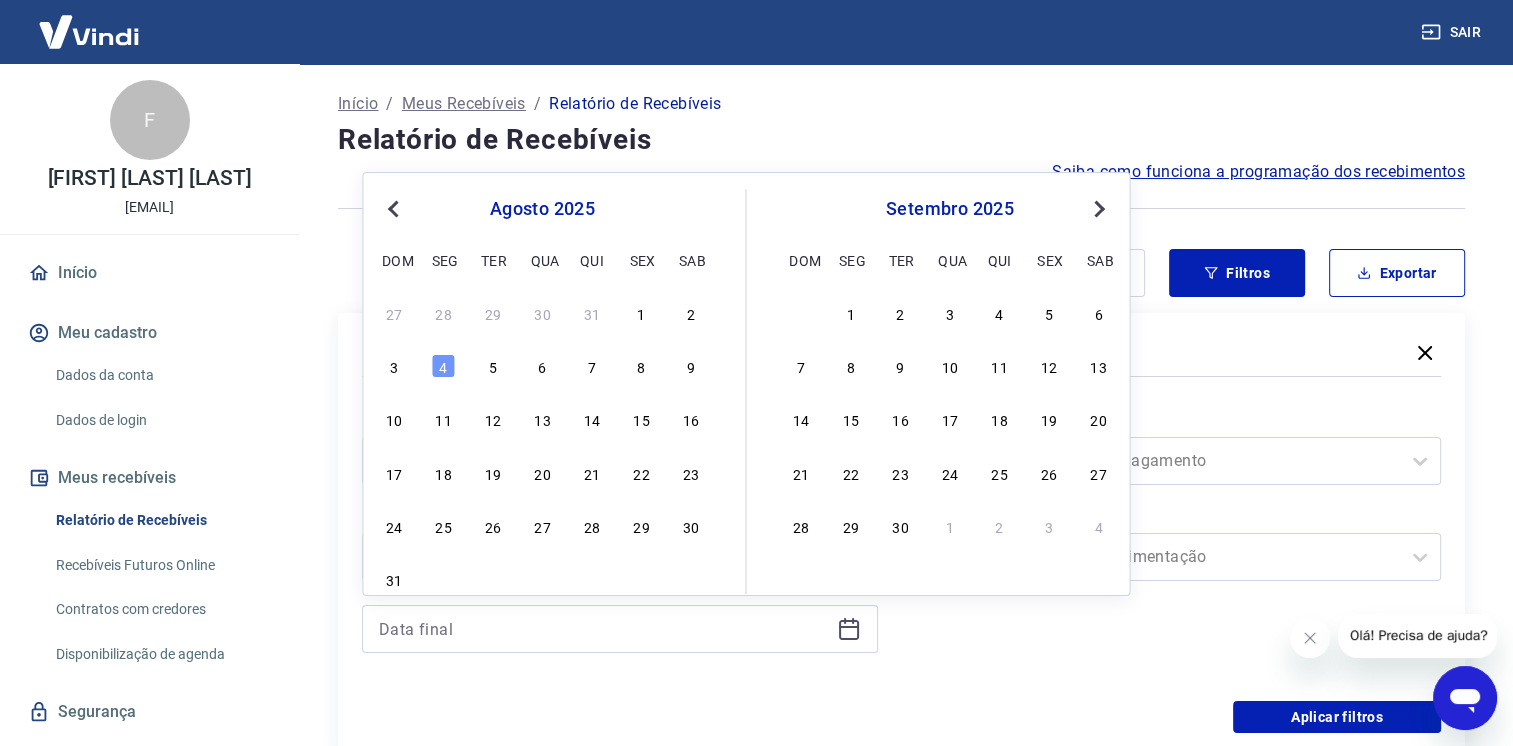 drag, startPoint x: 427, startPoint y: 353, endPoint x: 440, endPoint y: 366, distance: 18.384777 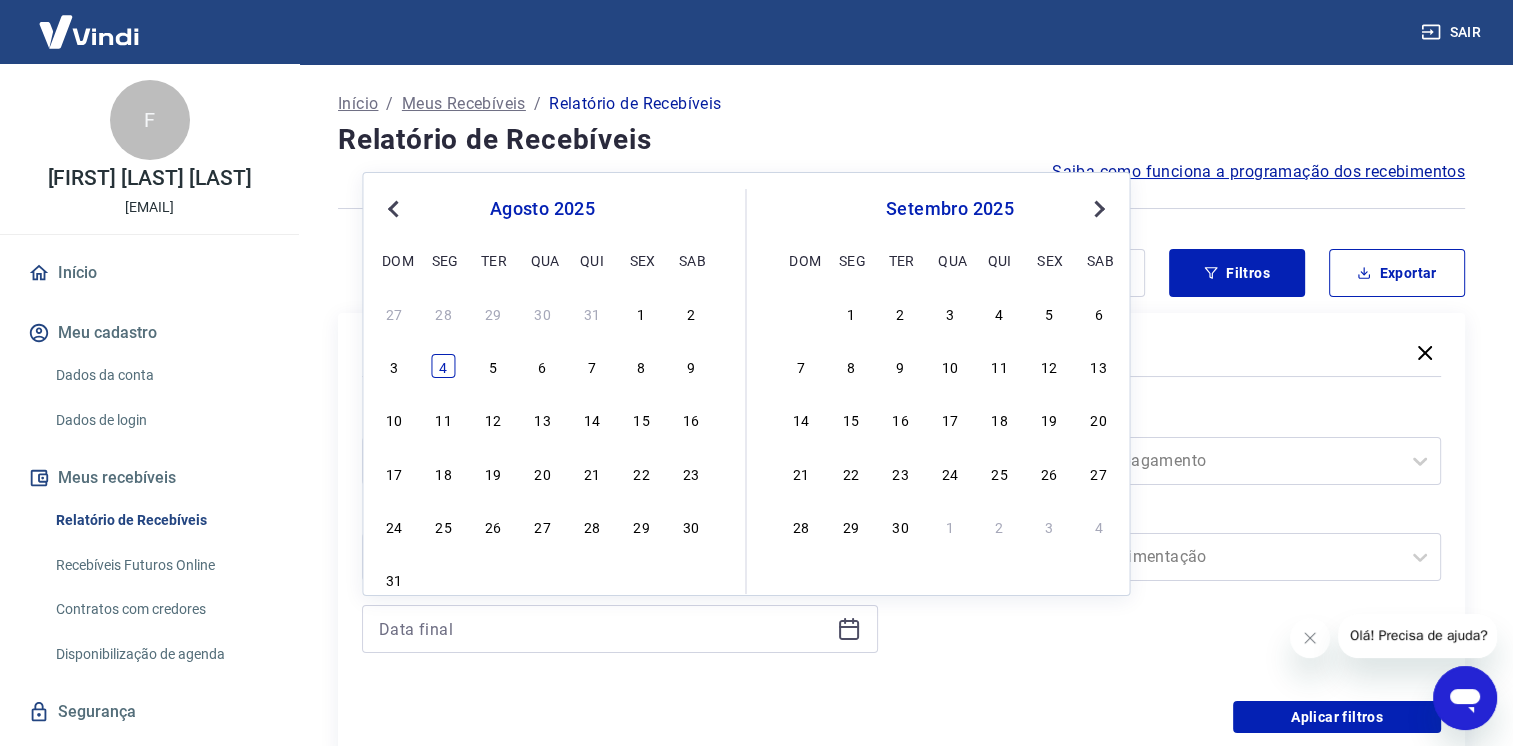 click on "3 4 5 6 7 8 9" at bounding box center [542, 366] 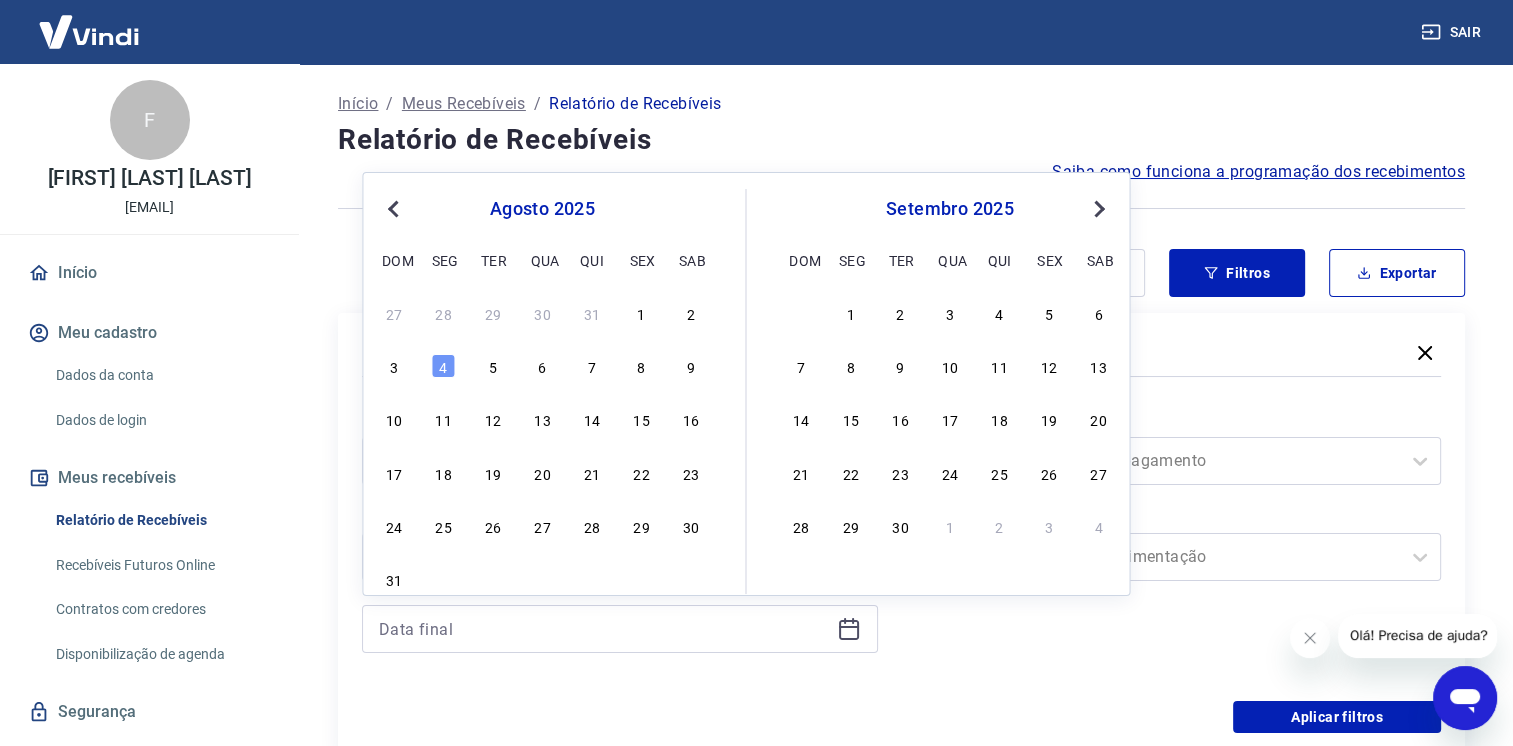 type on "04/08/2025" 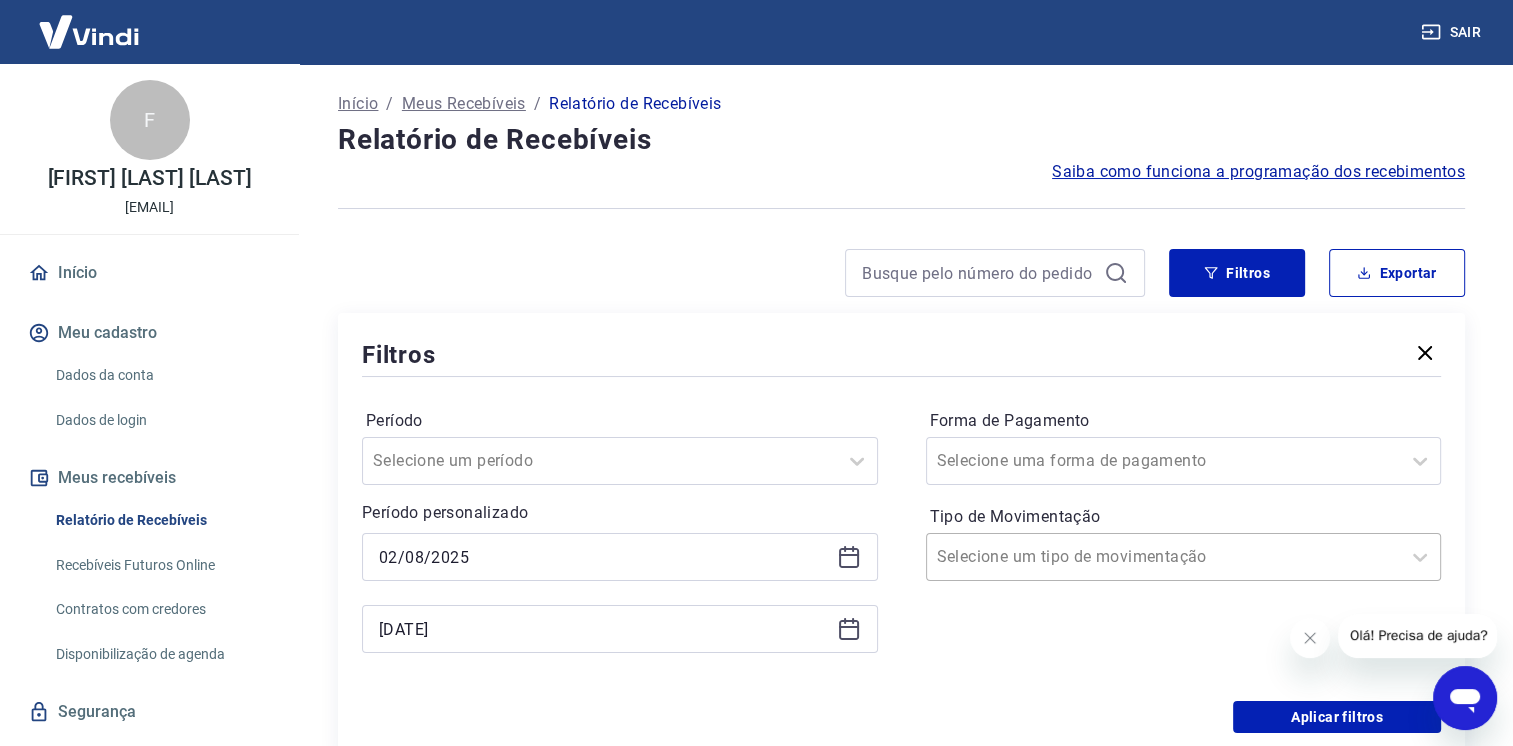 click at bounding box center (1164, 557) 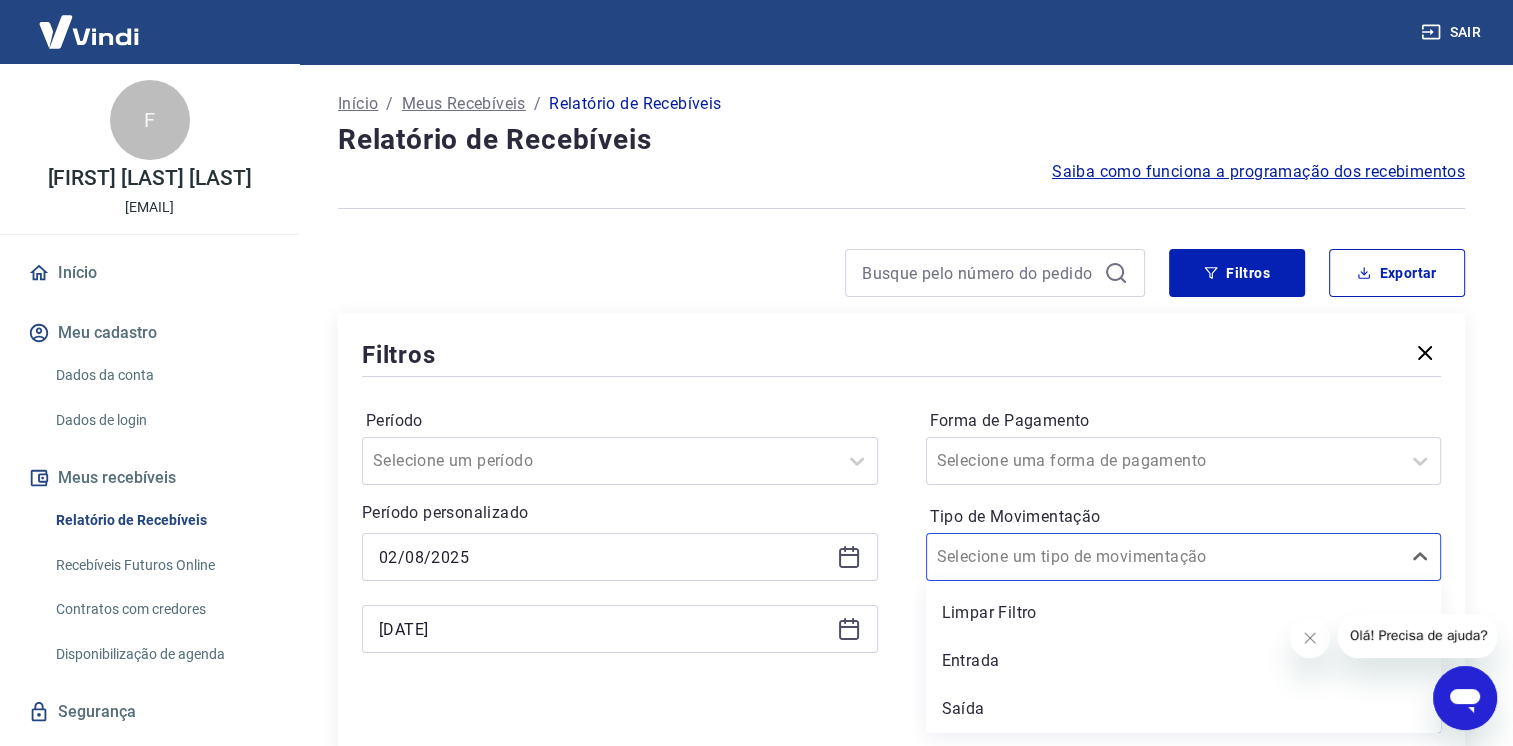 drag, startPoint x: 960, startPoint y: 662, endPoint x: 1292, endPoint y: 708, distance: 335.1716 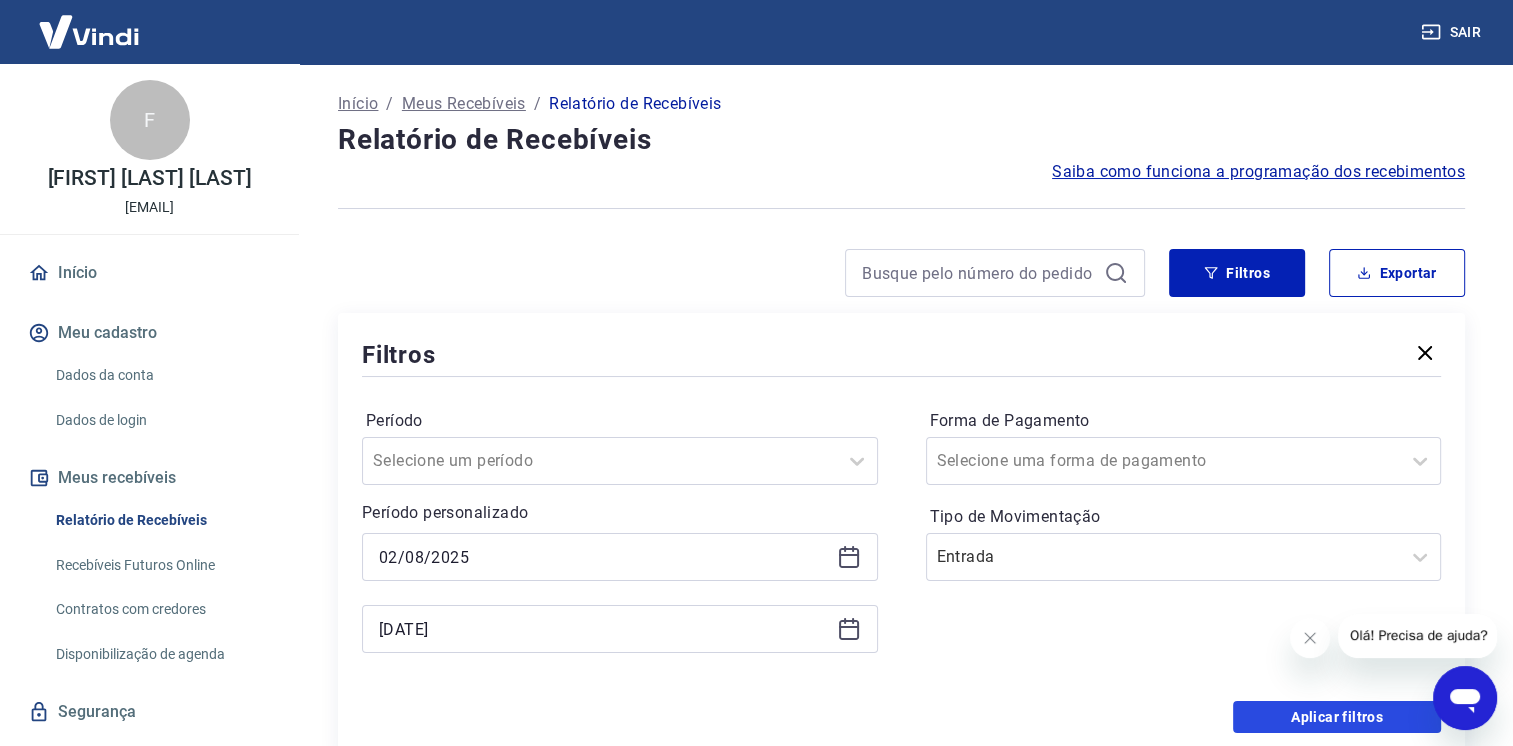 click on "Aplicar filtros" at bounding box center [1337, 717] 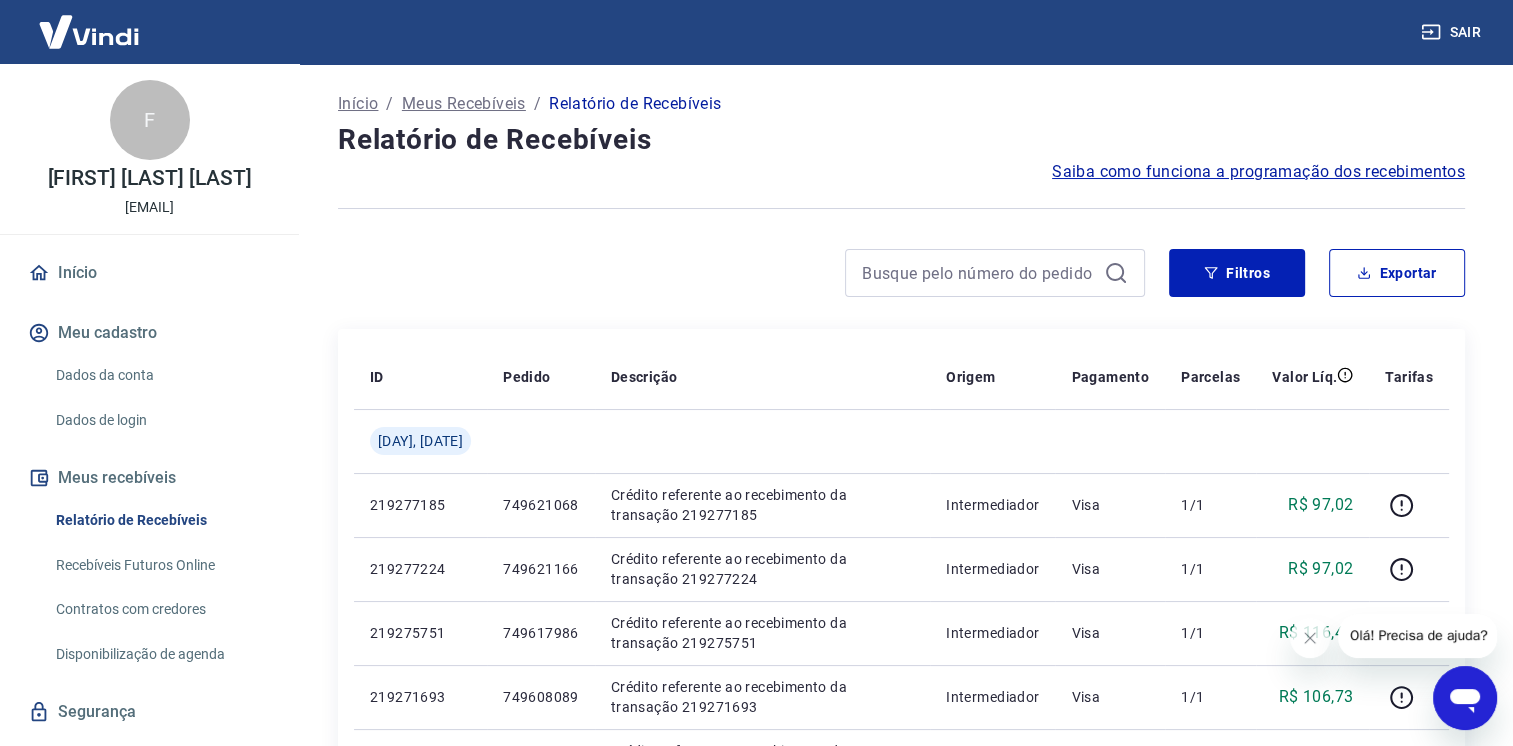 click on "Início / Meus Recebíveis / Relatório de Recebíveis Relatório de Recebíveis Saiba como funciona a programação dos recebimentos Saiba como funciona a programação dos recebimentos Filtros Exportar ID Pedido Descrição Origem Pagamento Parcelas Valor Líq. Tarifas Seg, 04 ago 219277185 749621068 Crédito referente ao recebimento da transação 219277185 Intermediador Visa 1/1 R$ 97,02 219277224 749621166 Crédito referente ao recebimento da transação 219277224 Intermediador Visa 1/1 R$ 97,02 219275751 749617986 Crédito referente ao recebimento da transação 219275751 Intermediador Visa 1/1 R$ 116,44 219271693 749608089 Crédito referente ao recebimento da transação 219271693 Intermediador Visa 1/1 R$ 106,73 219268568 749600138 Crédito referente ao recebimento da transação 219268568 Intermediador Mastercard 1/1 R$ 106,73 219243195 749542840 Crédito referente ao recebimento da transação 219243195 Intermediador Mastercard 1/1 R$ 106,73 219242861 749542227 Intermediador Mastercard 1/1 1/1" at bounding box center [901, 1030] 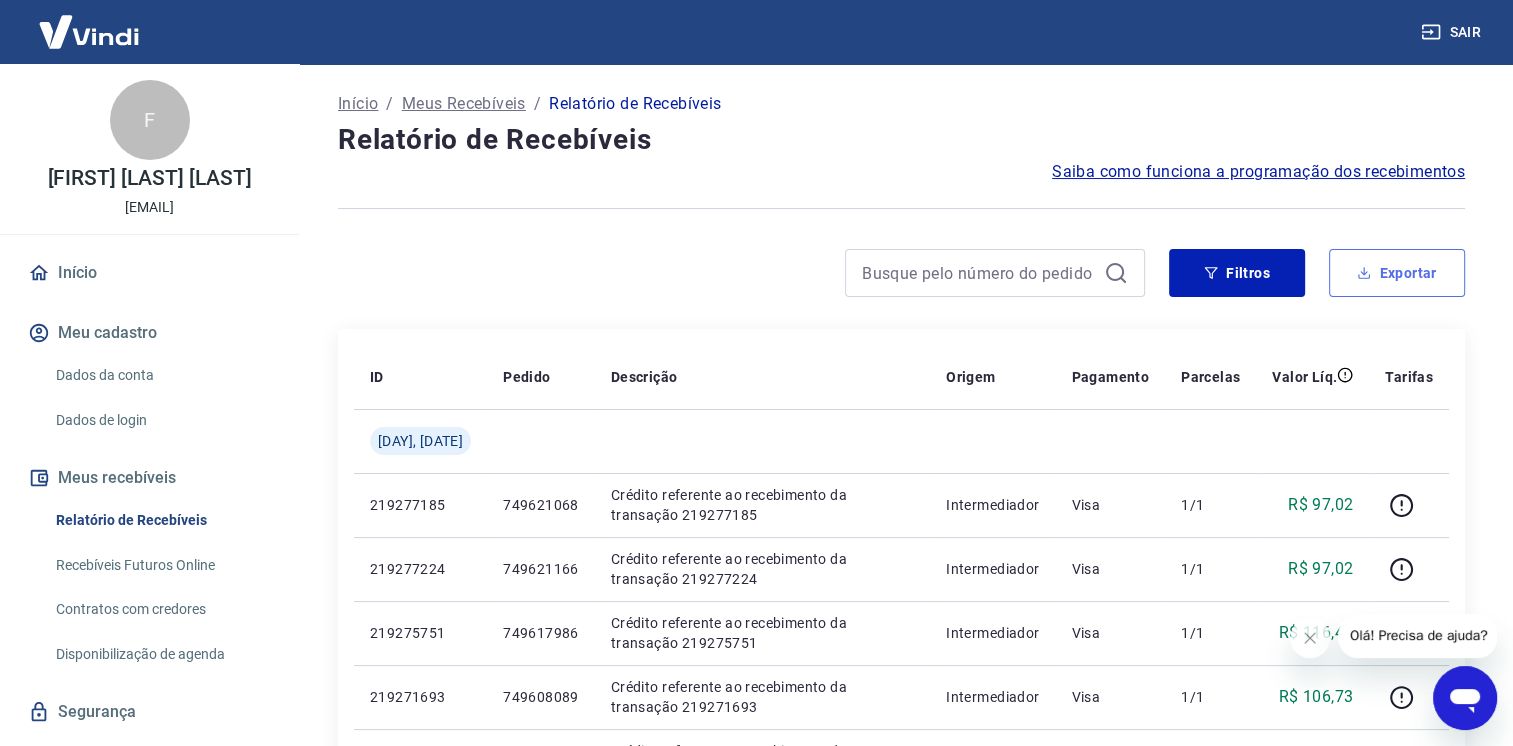 click on "Exportar" at bounding box center (1397, 273) 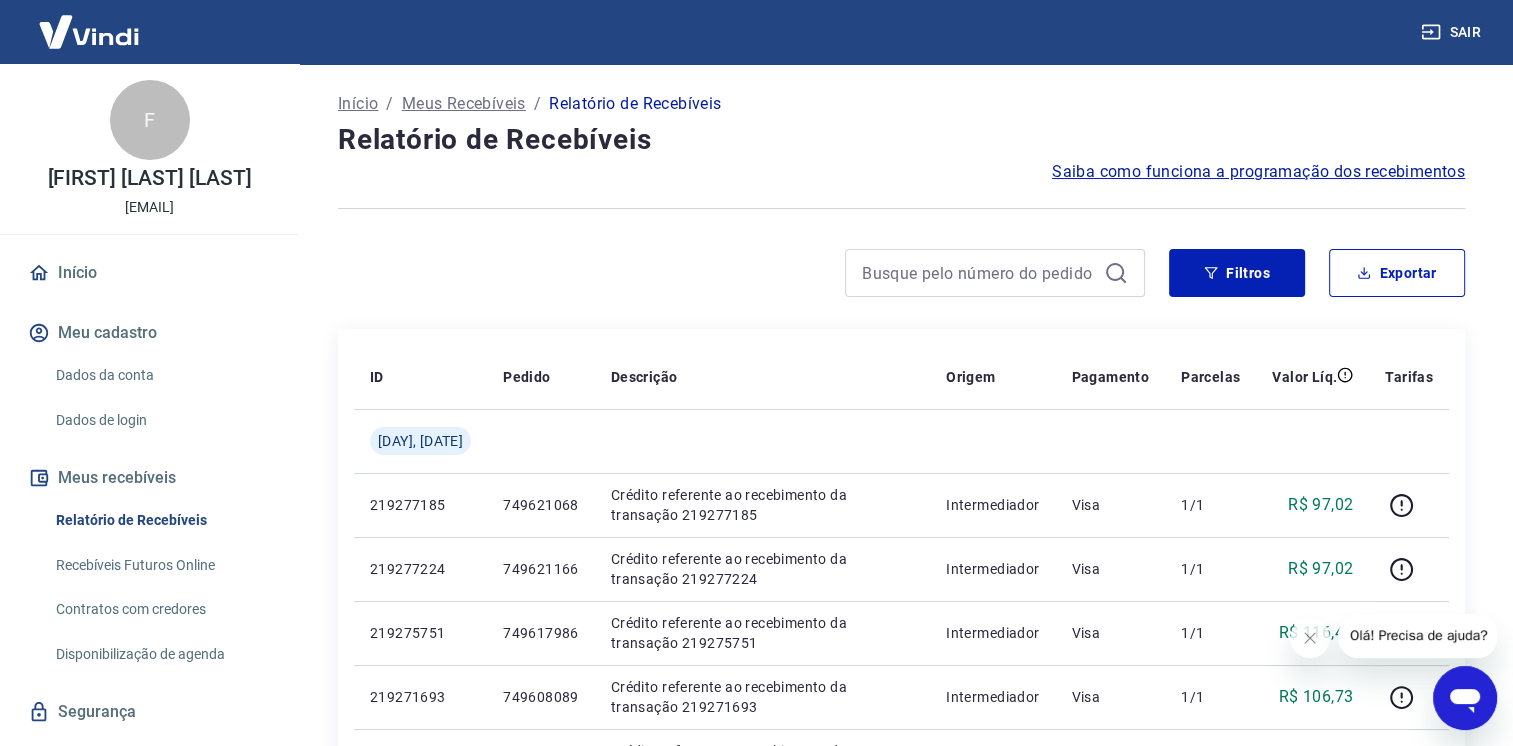 type on "02/08/2025" 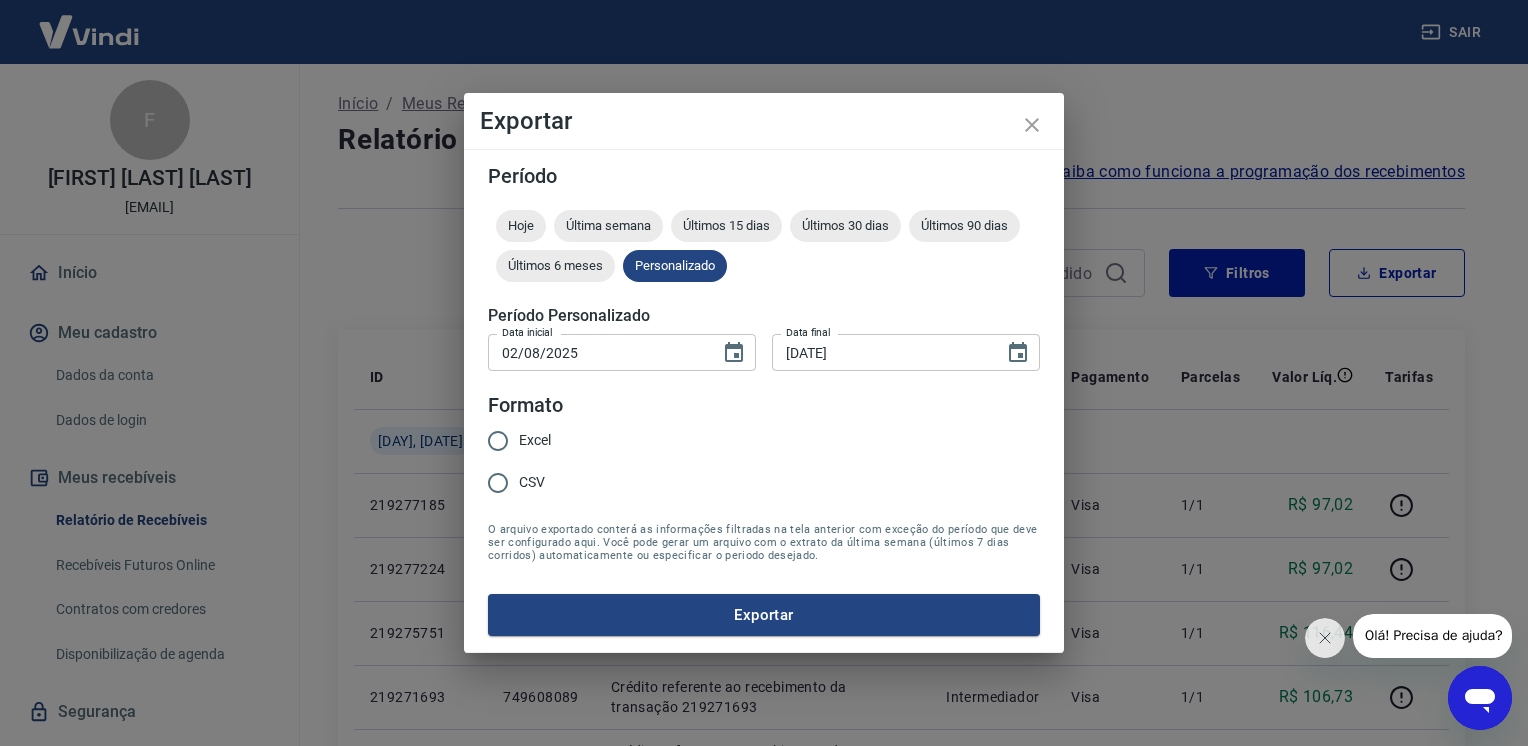 click on "Excel" at bounding box center (498, 441) 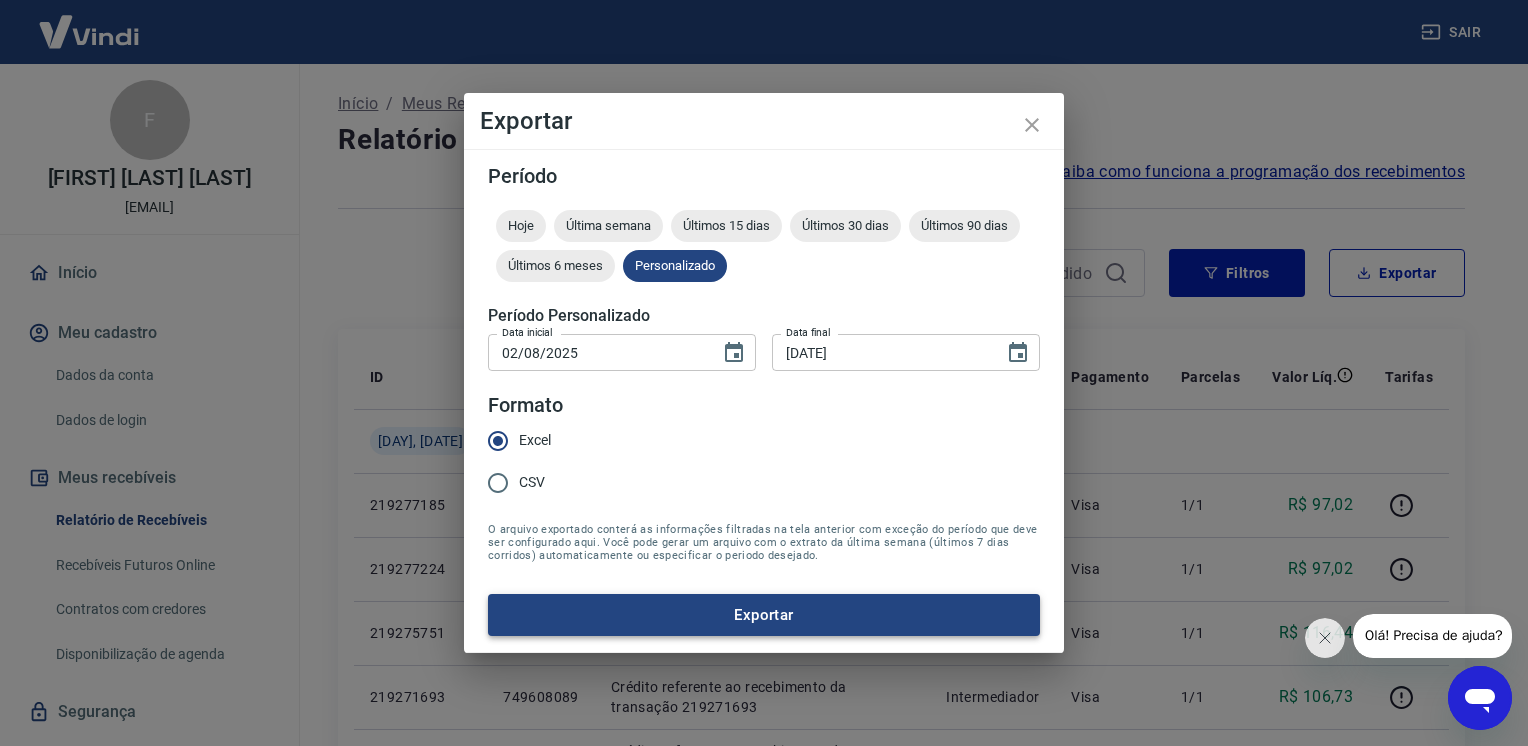 click on "Período   Hoje Última semana Últimos 15 dias Últimos 30 dias Últimos 90 dias Últimos 6 meses Personalizado Período Personalizado Data inicial 02/08/2025 Data inicial Data final 04/08/2025 Data final Formato Excel CSV O arquivo exportado conterá as informações filtradas na tela anterior com exceção do período que deve ser configurado aqui. Você pode gerar um arquivo com o extrato da última semana (últimos 7 dias corridos) automaticamente ou especificar o periodo desejado. Exportar" at bounding box center [764, 401] 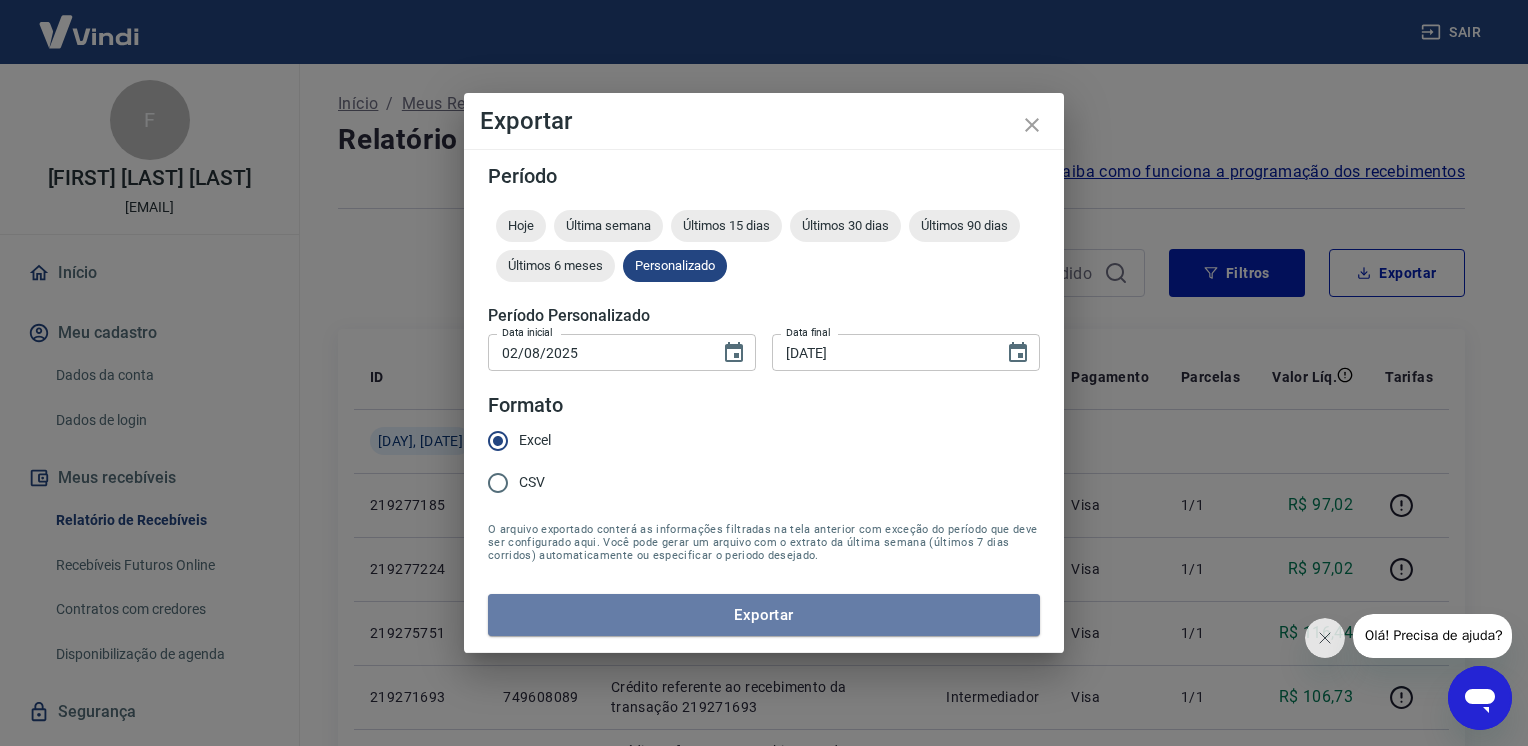 click on "Exportar" at bounding box center (764, 615) 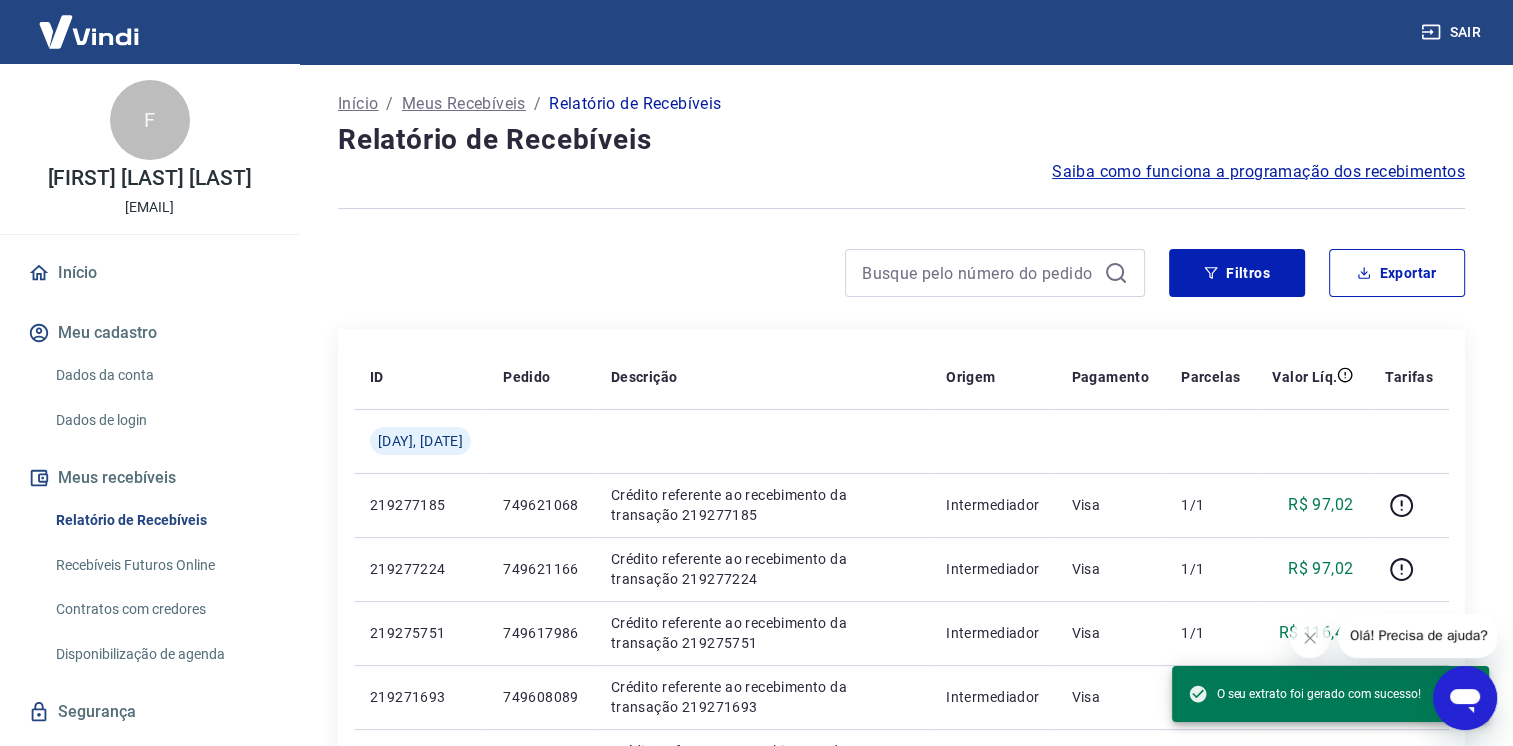 click at bounding box center [741, 273] 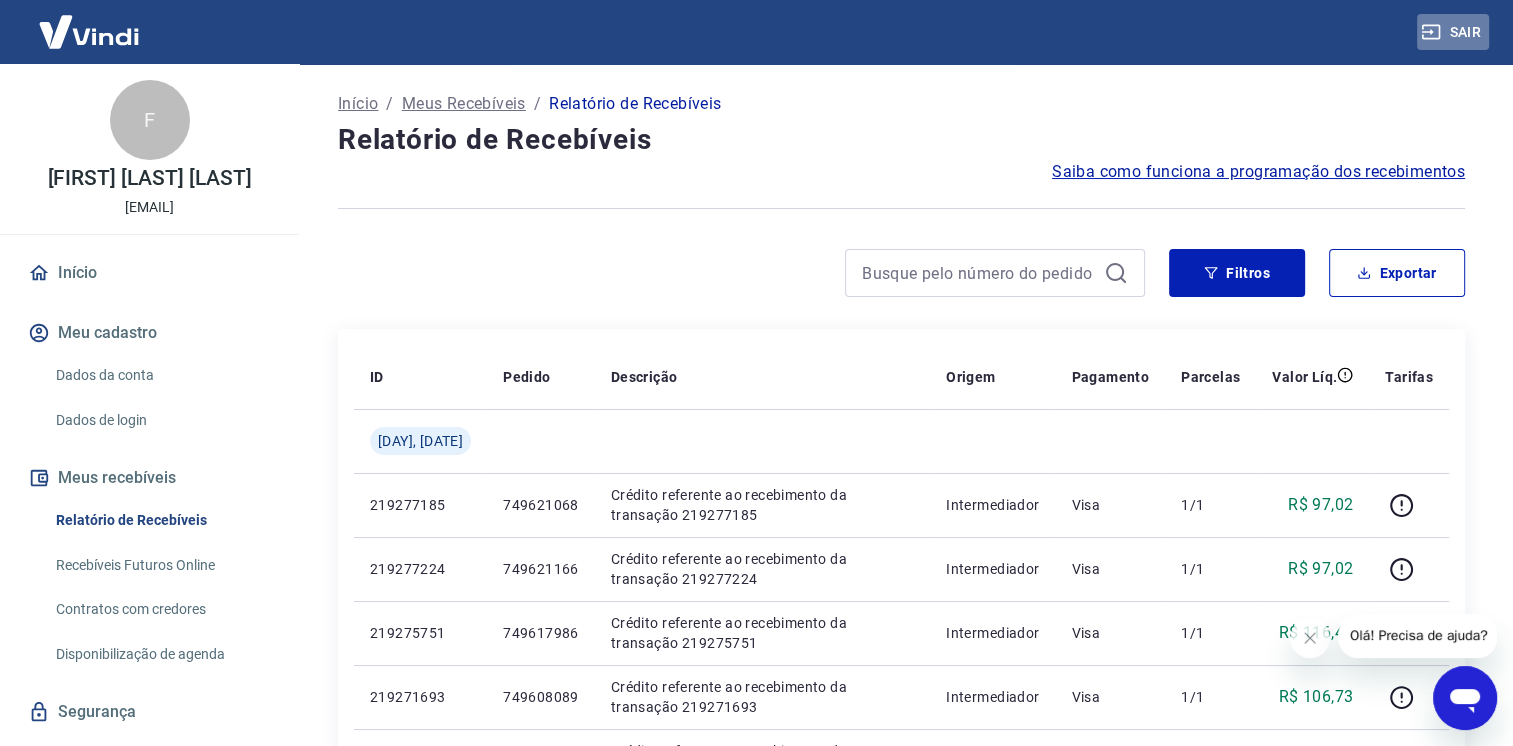 click on "Sair" at bounding box center [1453, 32] 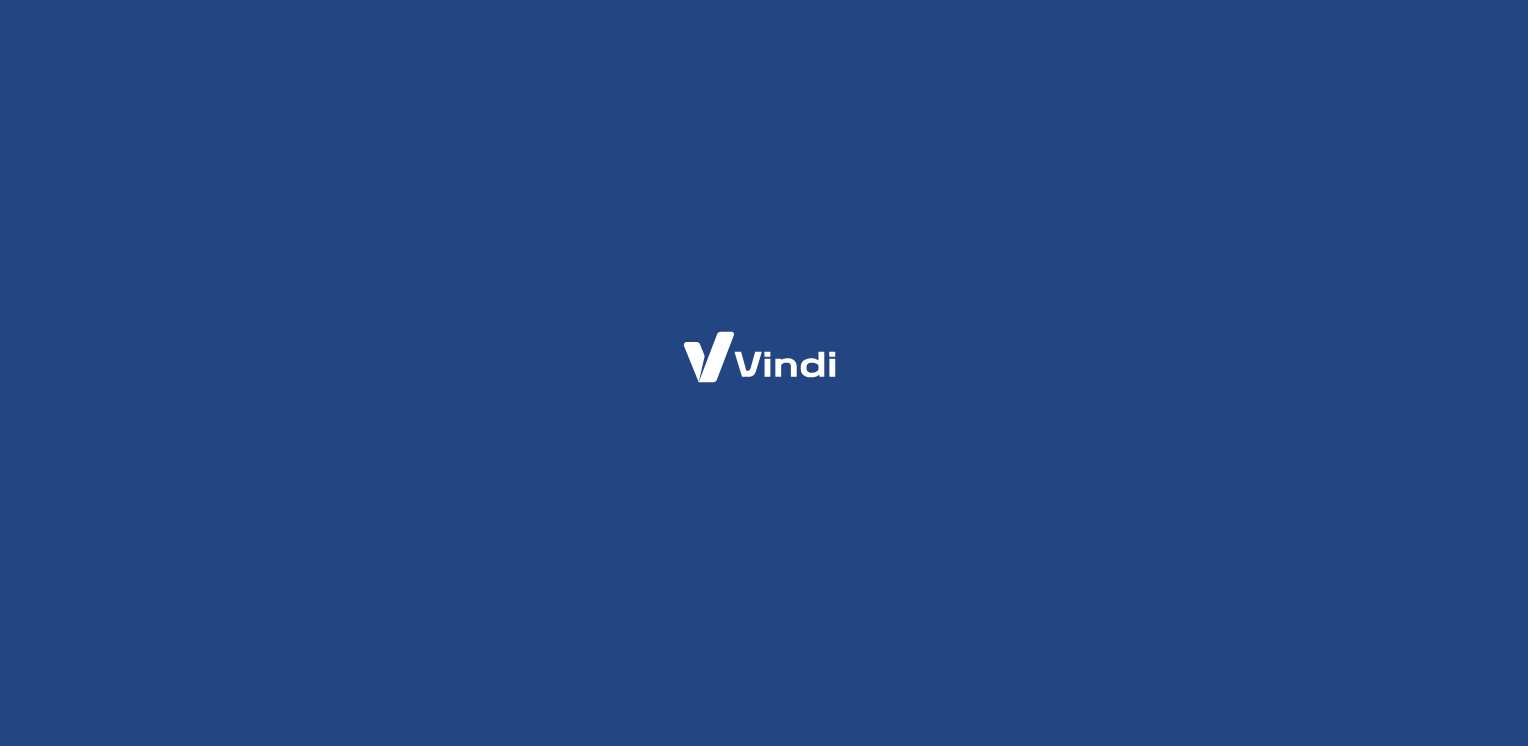 scroll, scrollTop: 0, scrollLeft: 0, axis: both 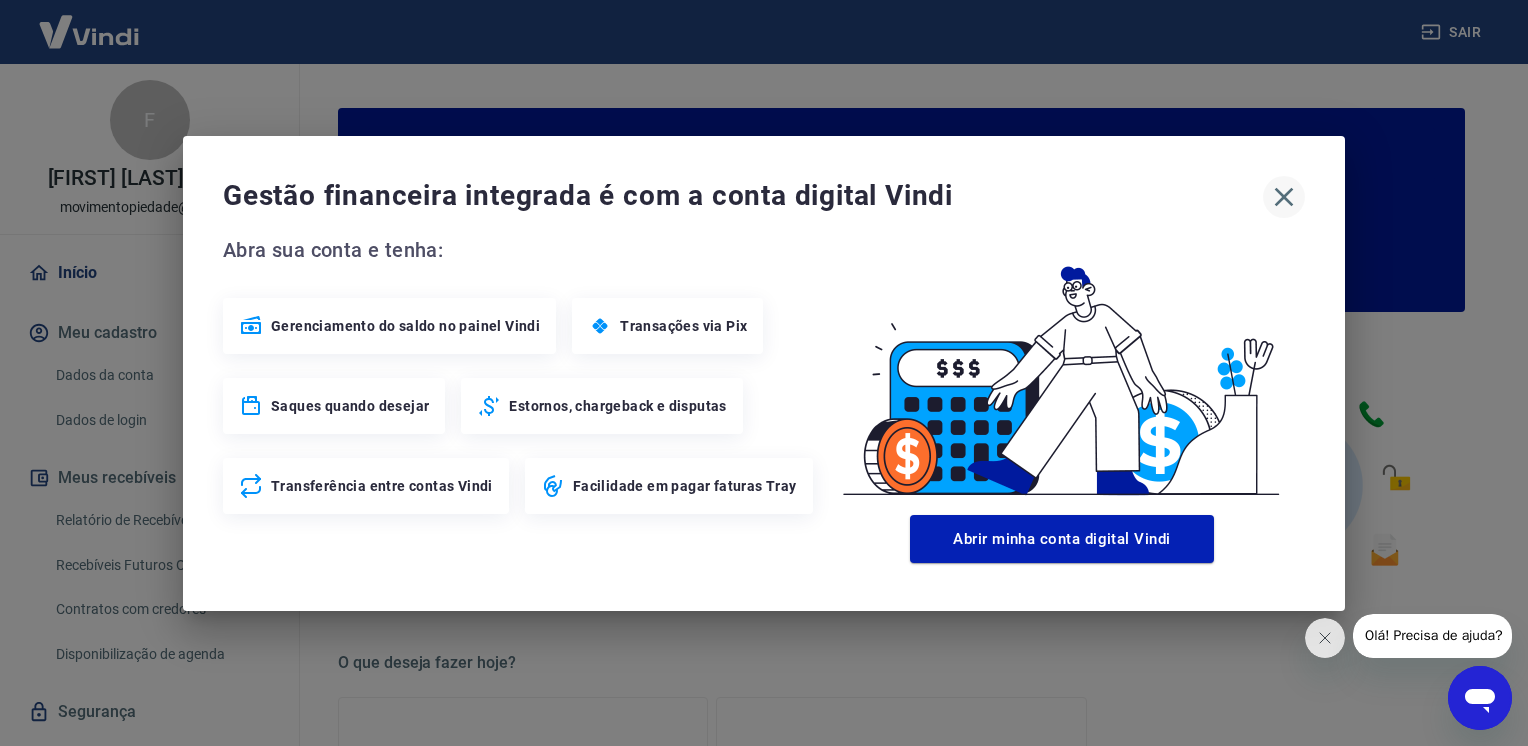 click 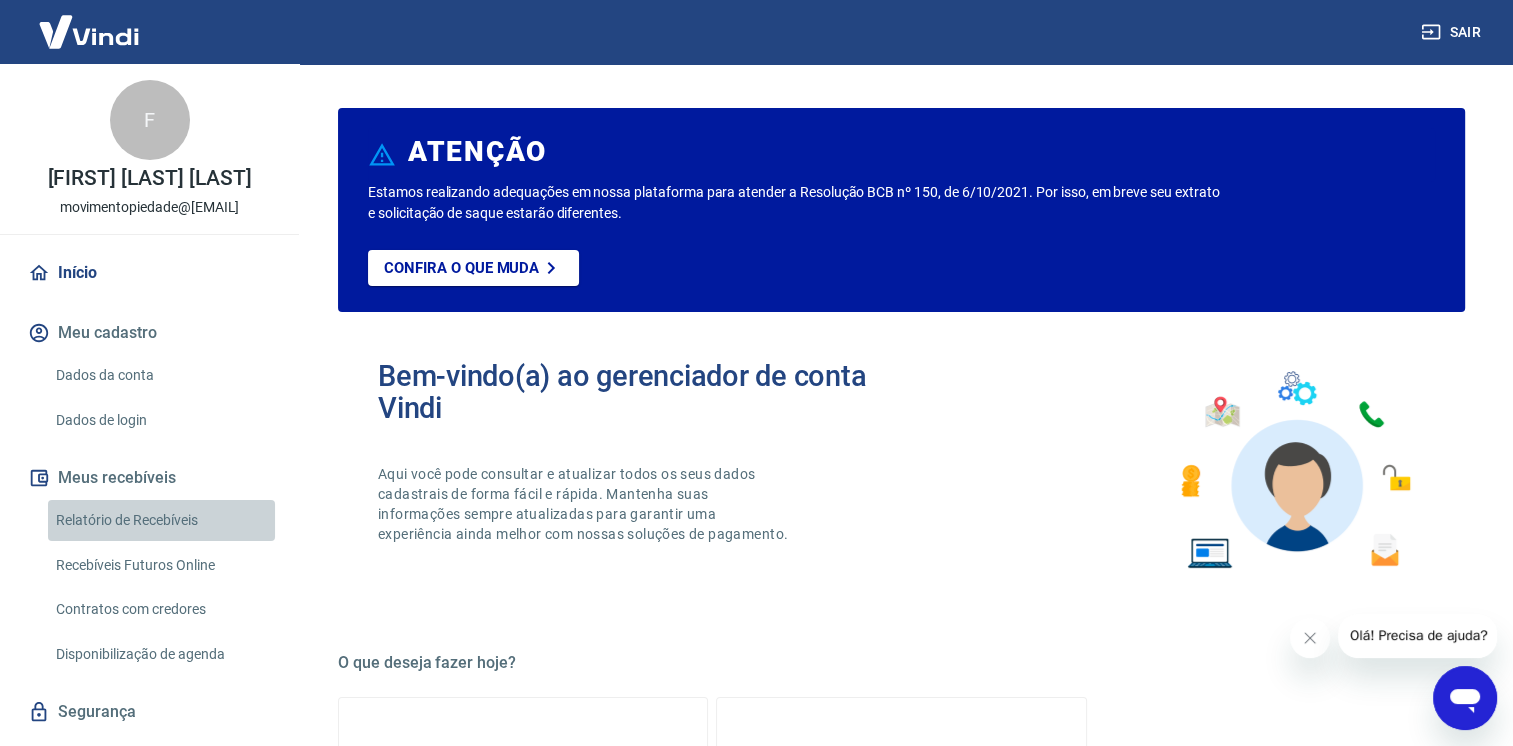 click on "Relatório de Recebíveis" at bounding box center (161, 520) 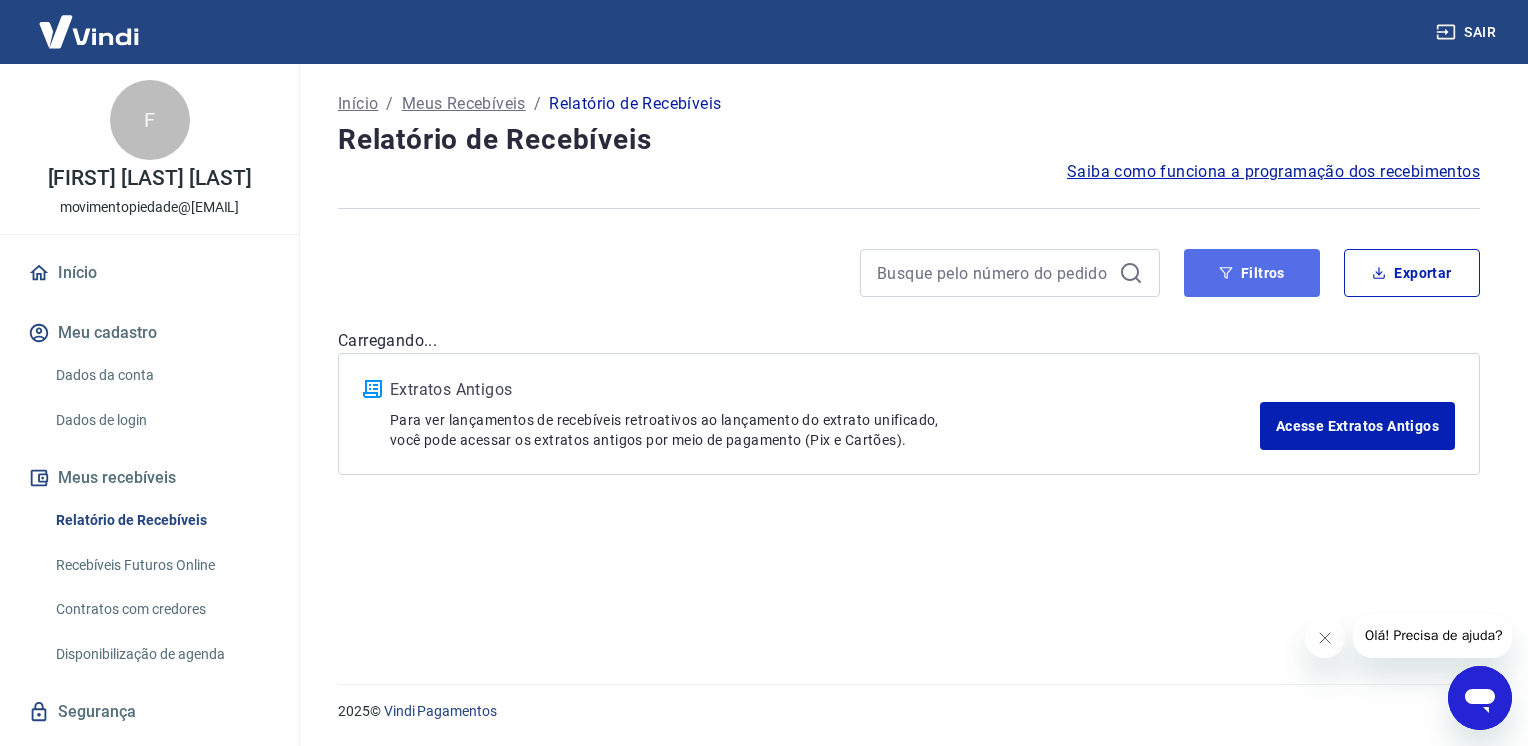 click 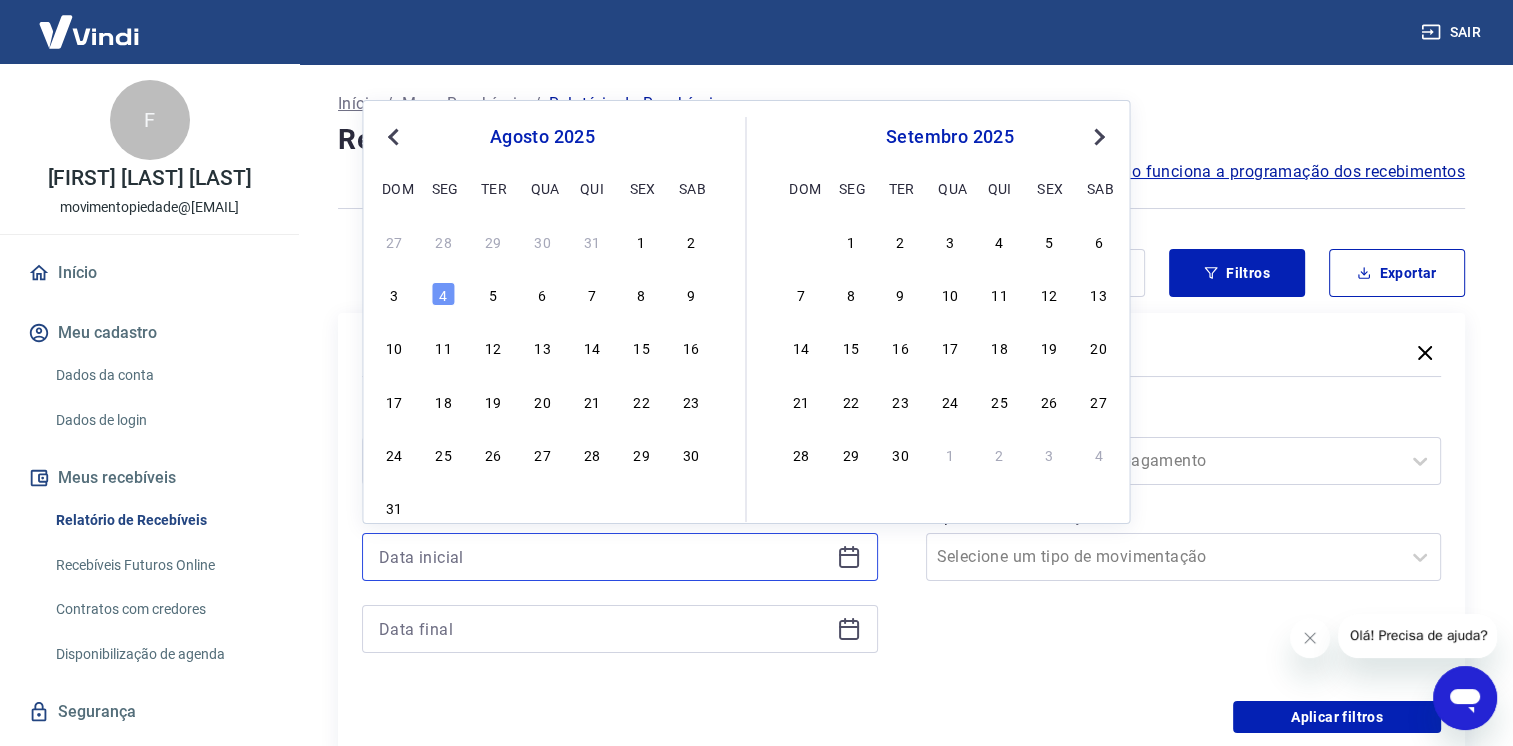 drag, startPoint x: 448, startPoint y: 569, endPoint x: 490, endPoint y: 551, distance: 45.694637 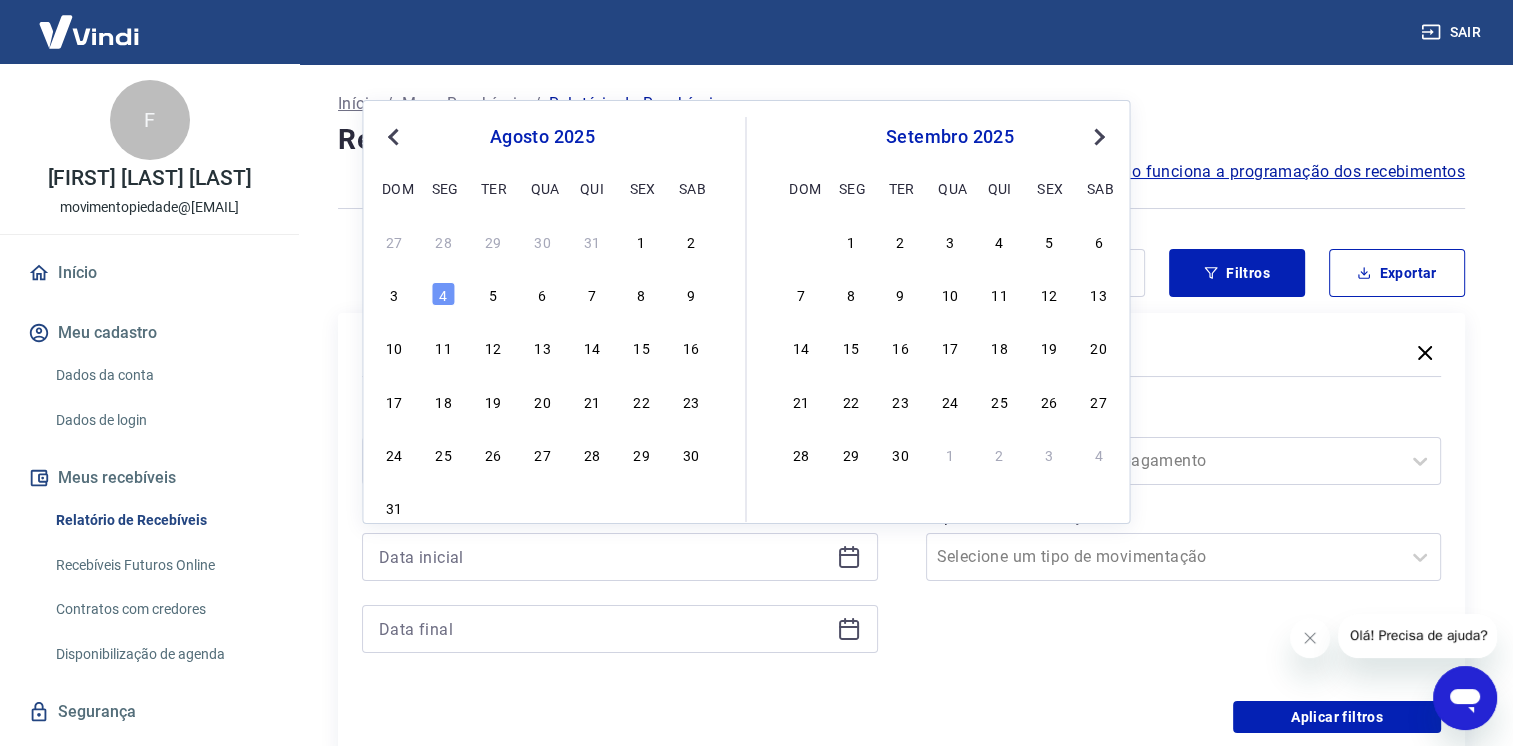 click on "27 28 29 30 31 1 2" at bounding box center [542, 240] 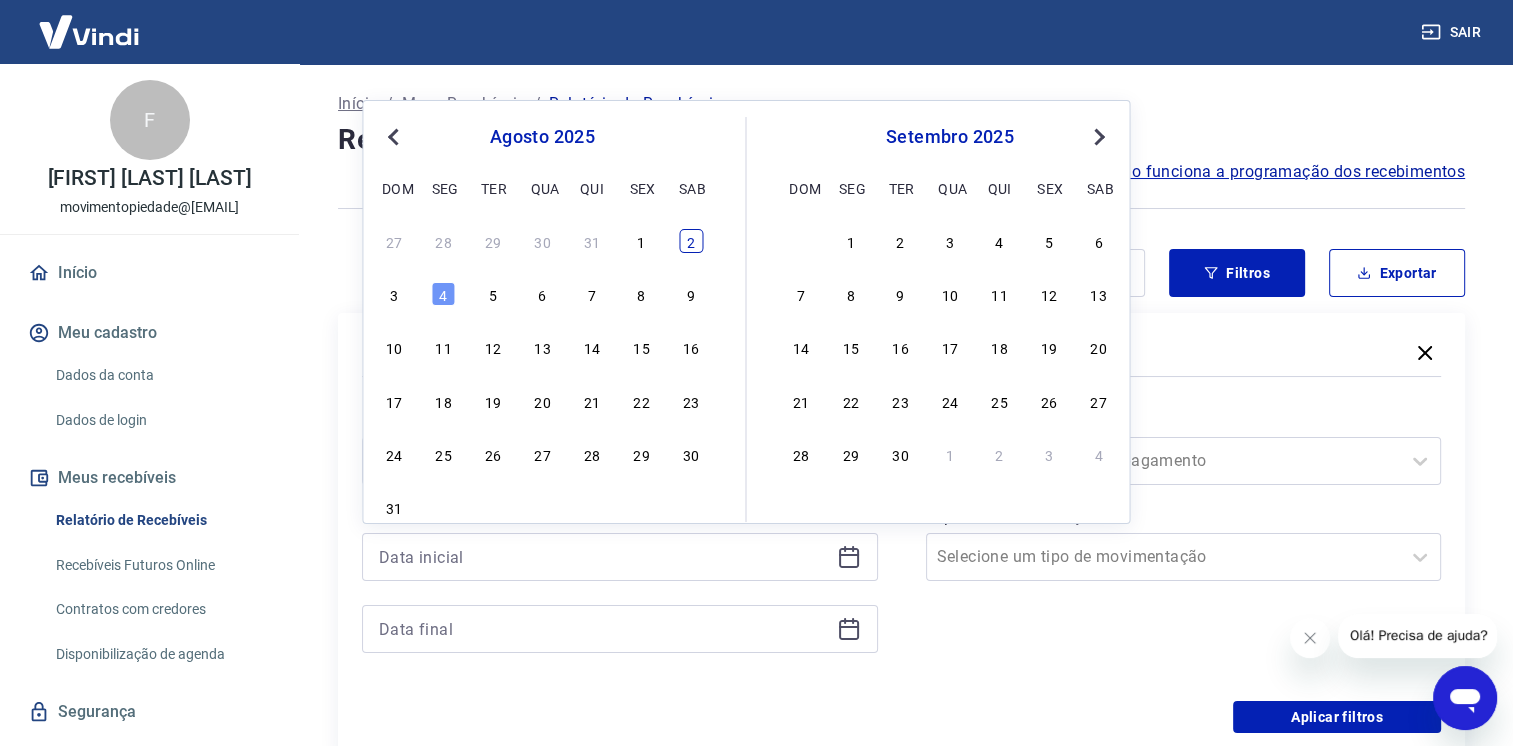 click on "2" at bounding box center (691, 241) 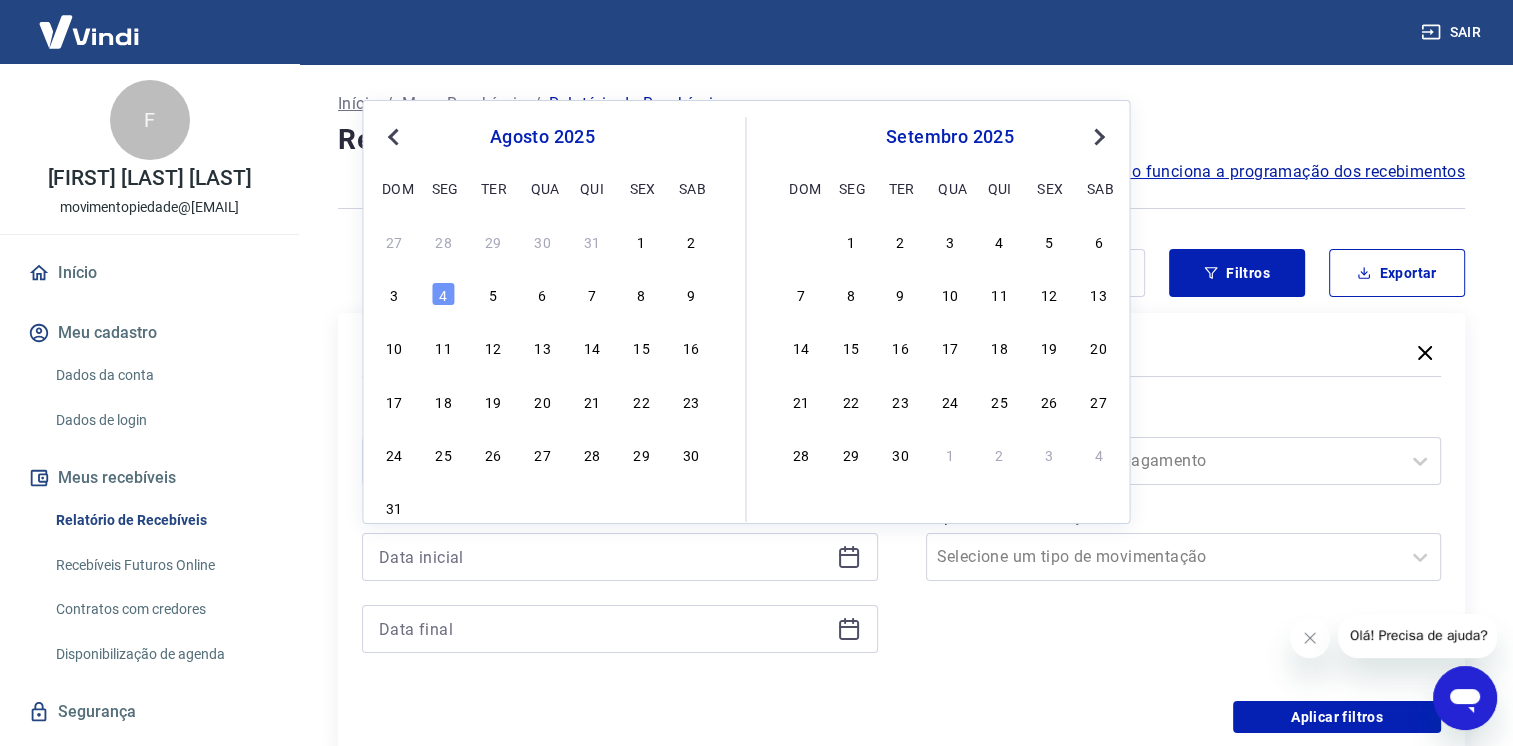 type on "02/08/2025" 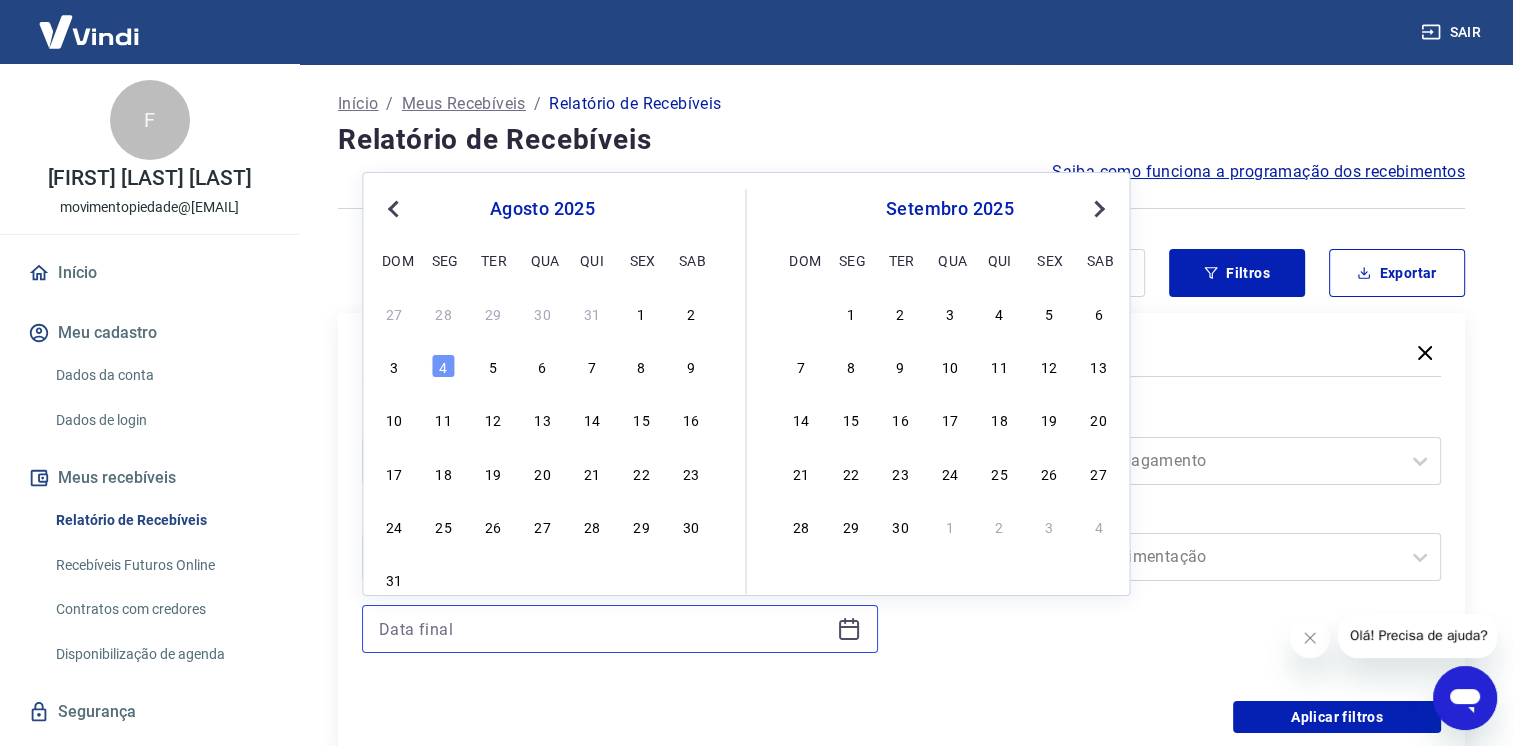 click at bounding box center [604, 629] 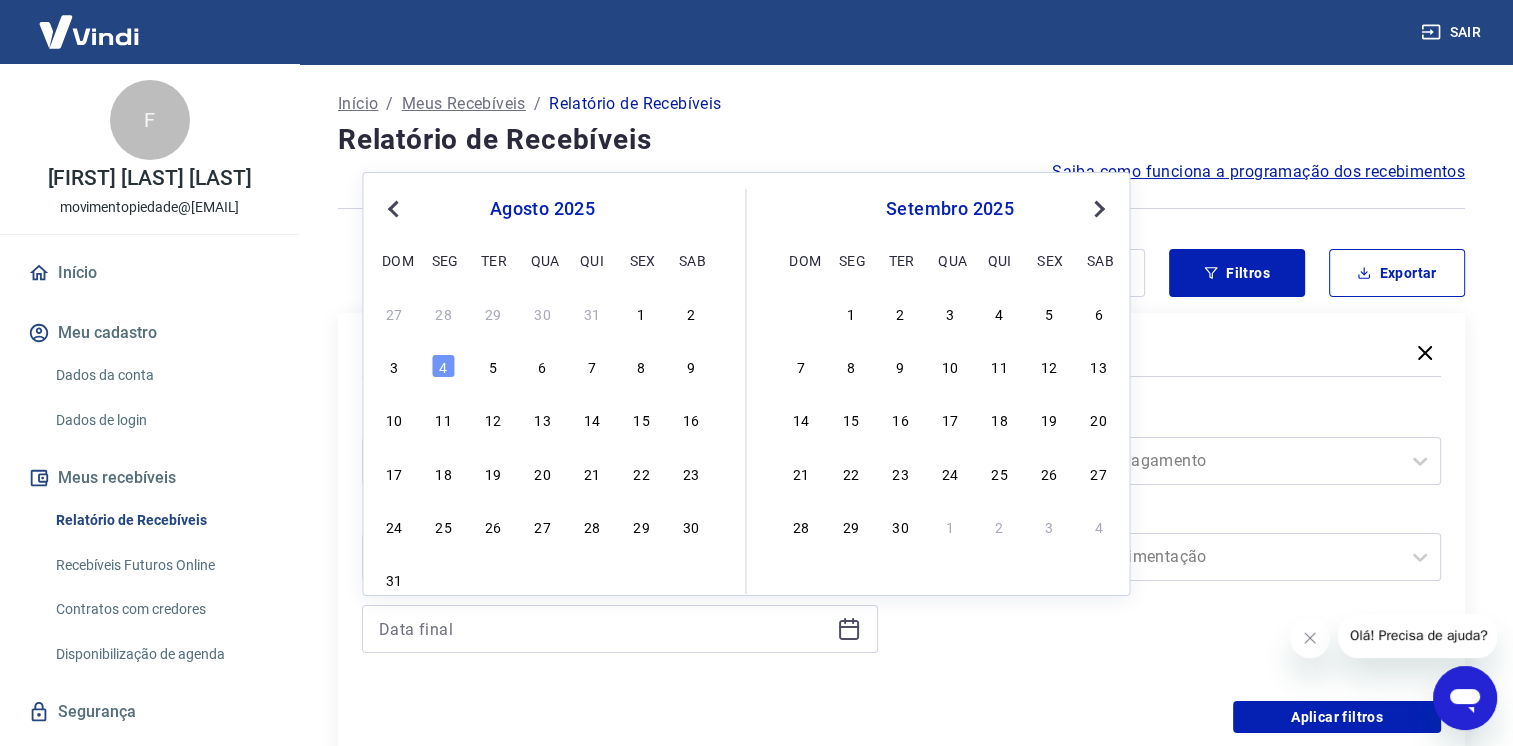 click on "3 4 5 6 7 8 9" at bounding box center (542, 366) 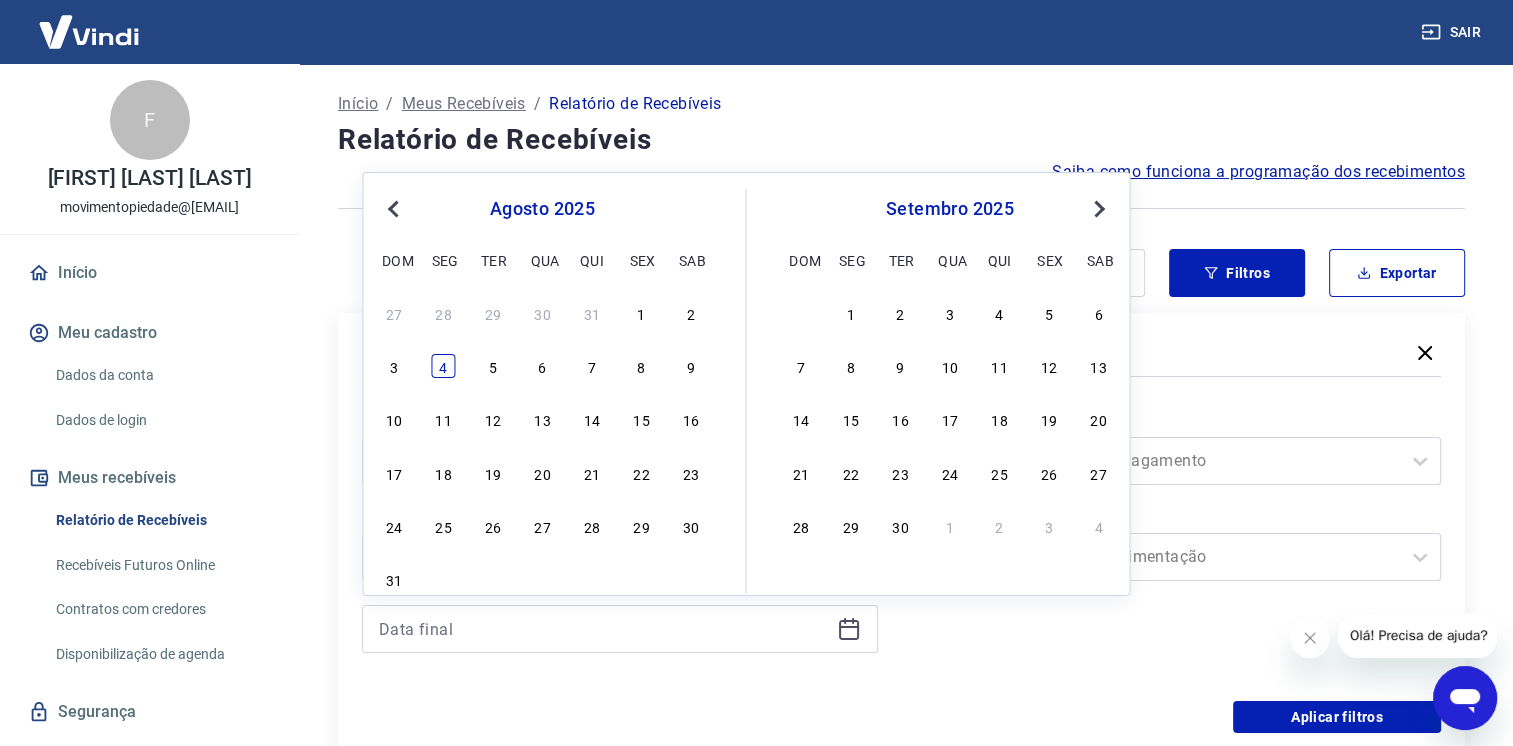 click on "4" at bounding box center (444, 366) 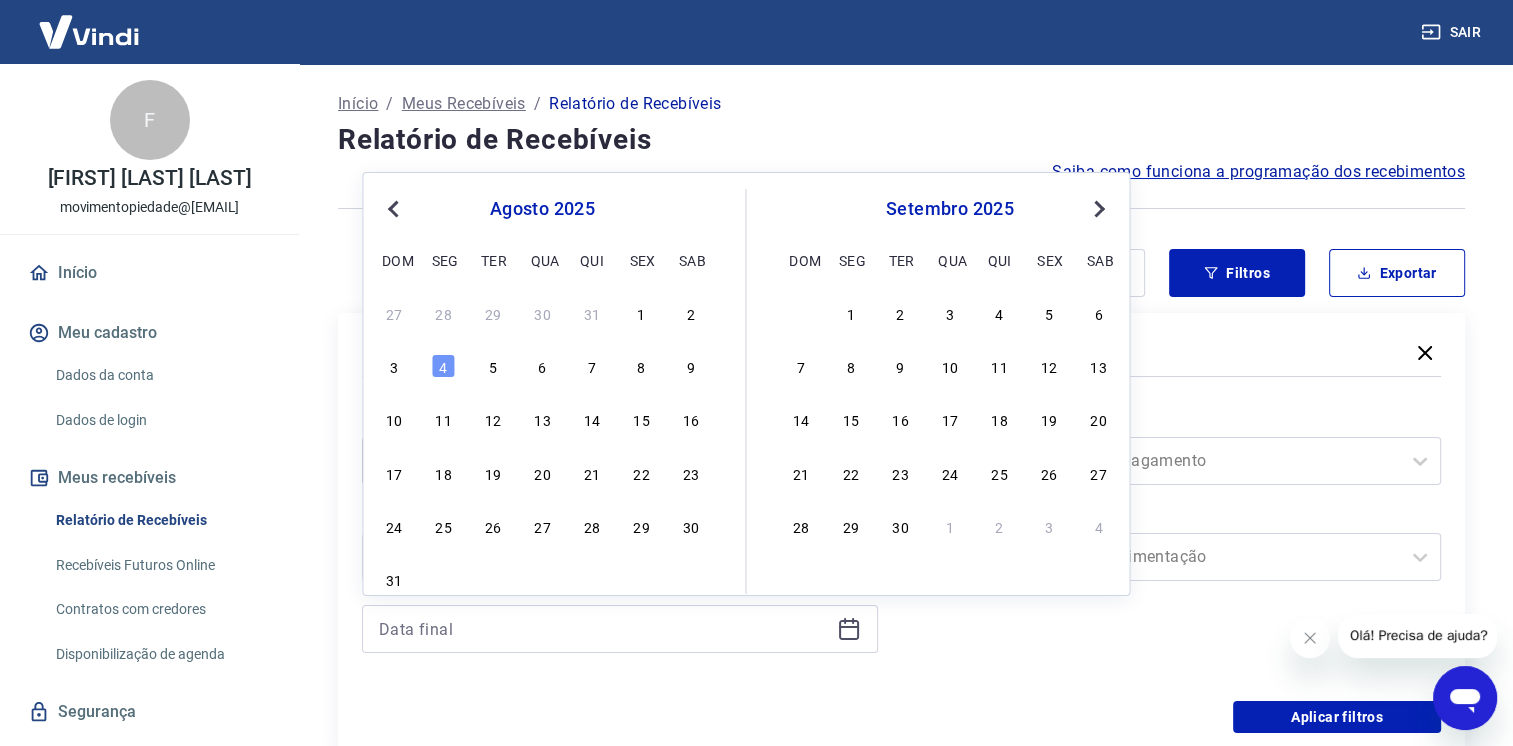 type on "04/08/2025" 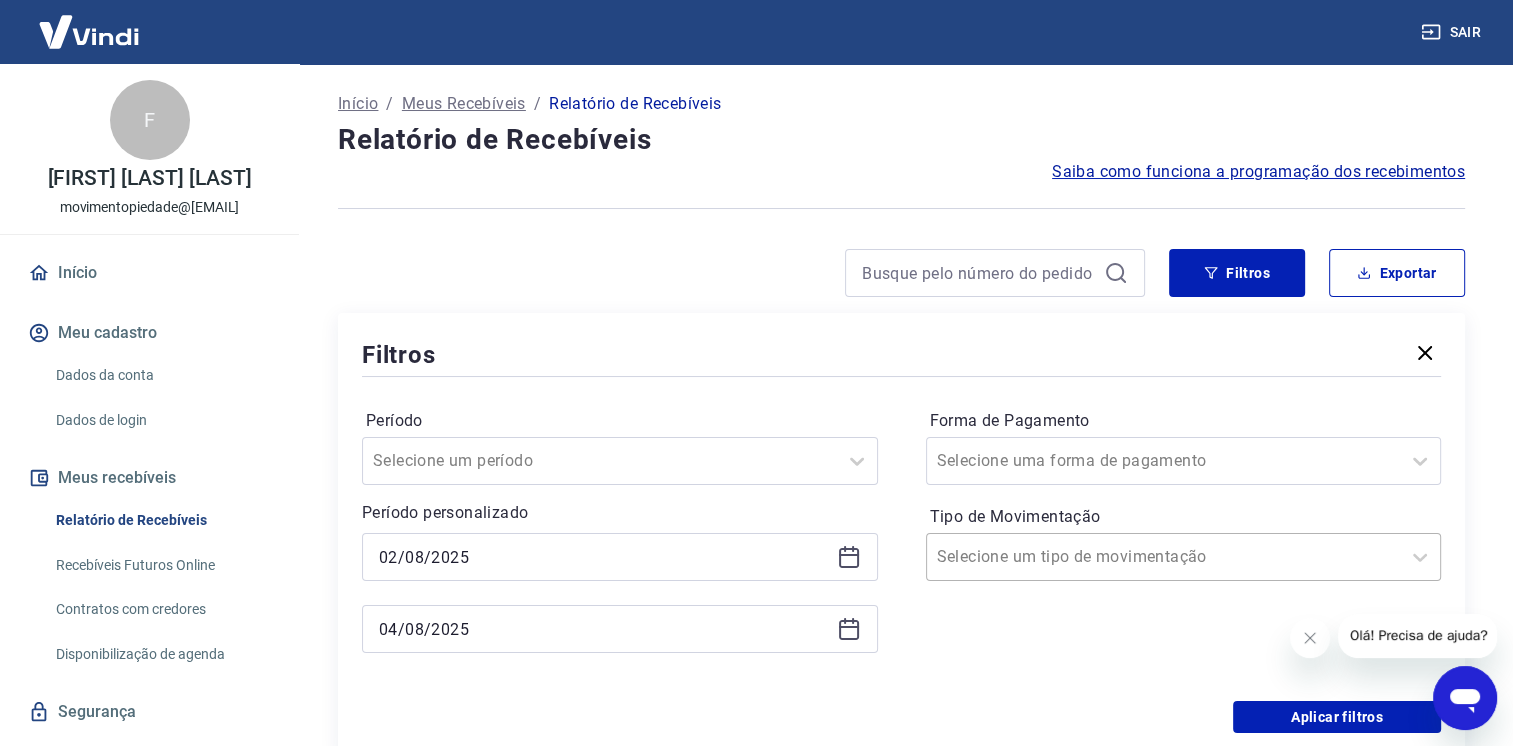 drag, startPoint x: 1060, startPoint y: 542, endPoint x: 1079, endPoint y: 549, distance: 20.248457 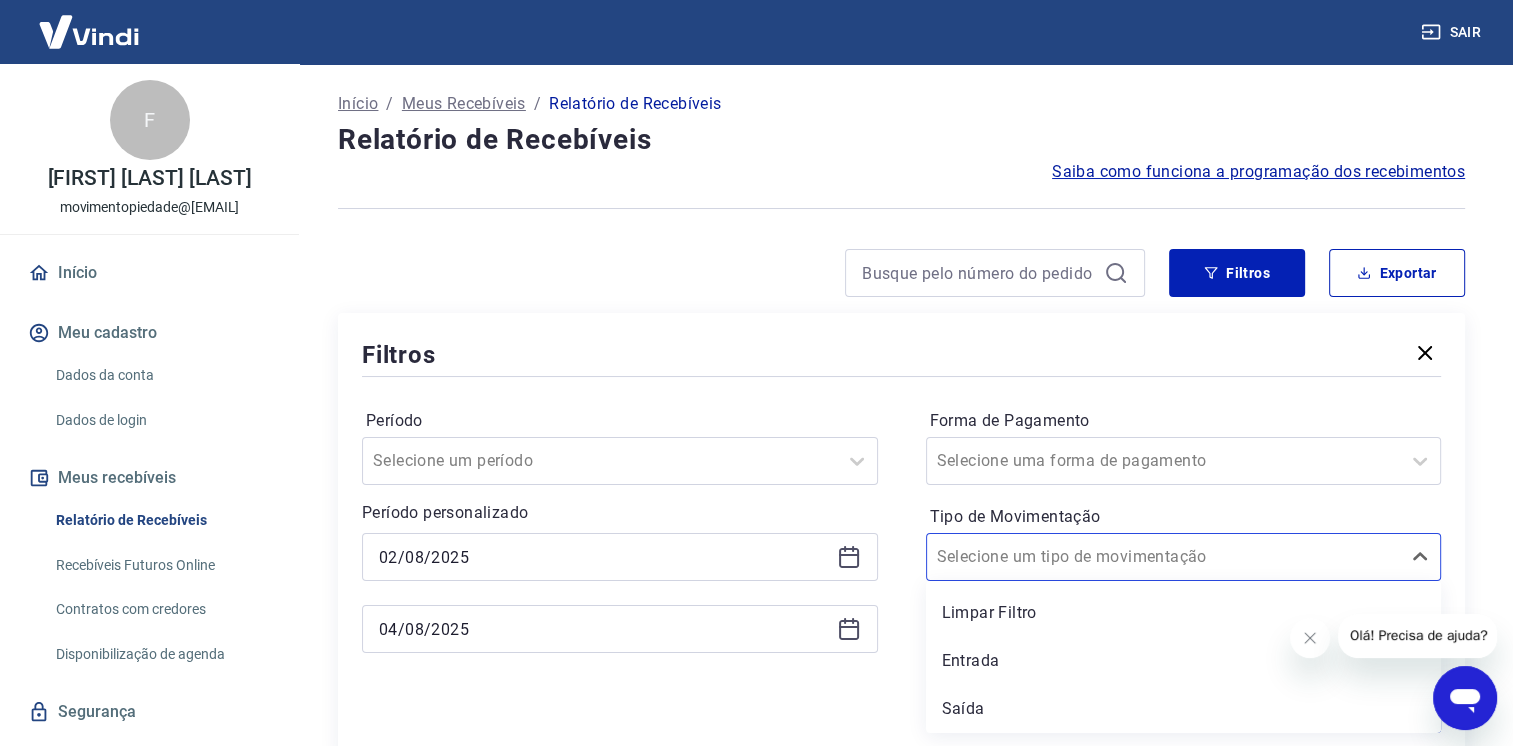 drag, startPoint x: 1018, startPoint y: 652, endPoint x: 1141, endPoint y: 686, distance: 127.61269 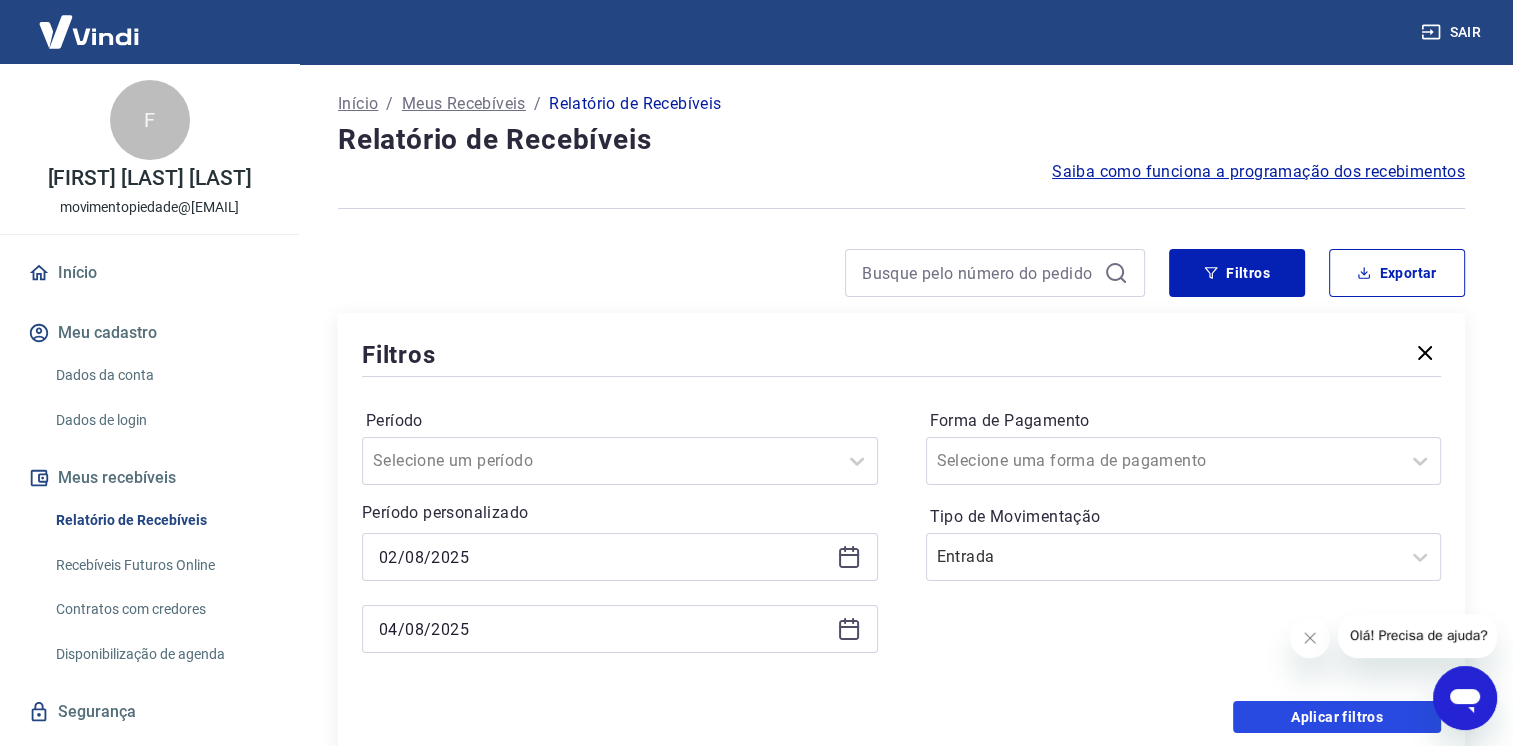click on "Aplicar filtros" at bounding box center [1337, 717] 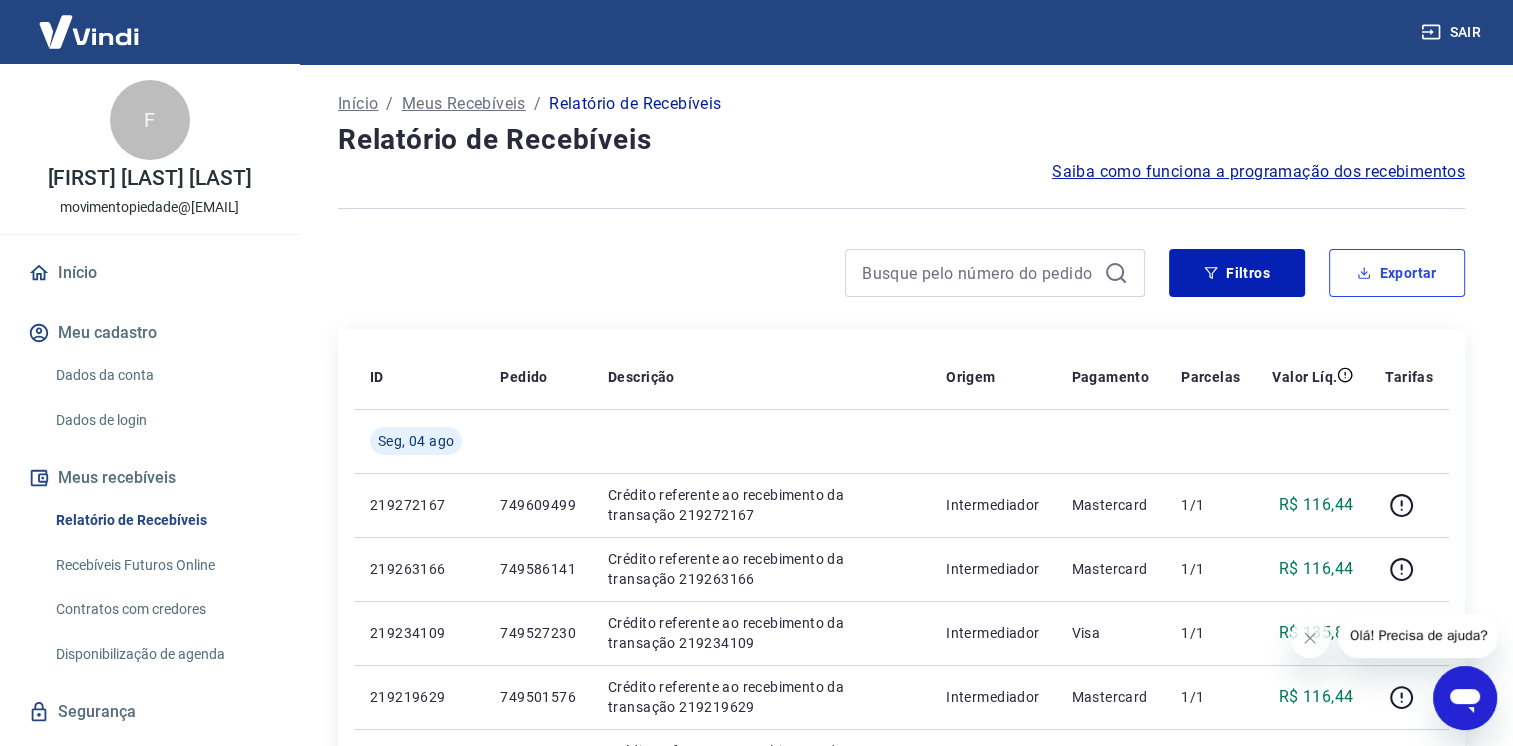 click on "Exportar" at bounding box center (1397, 273) 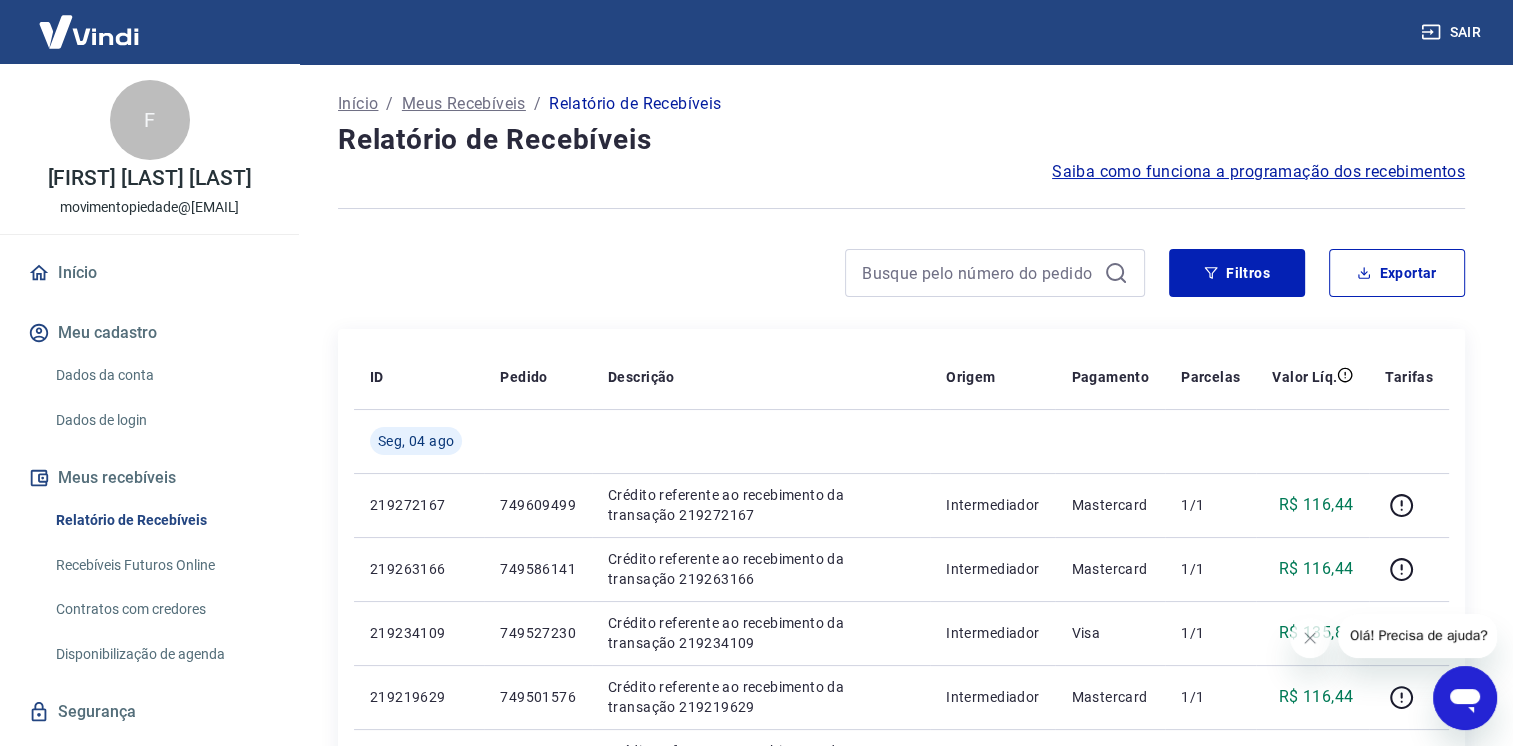 type on "02/08/2025" 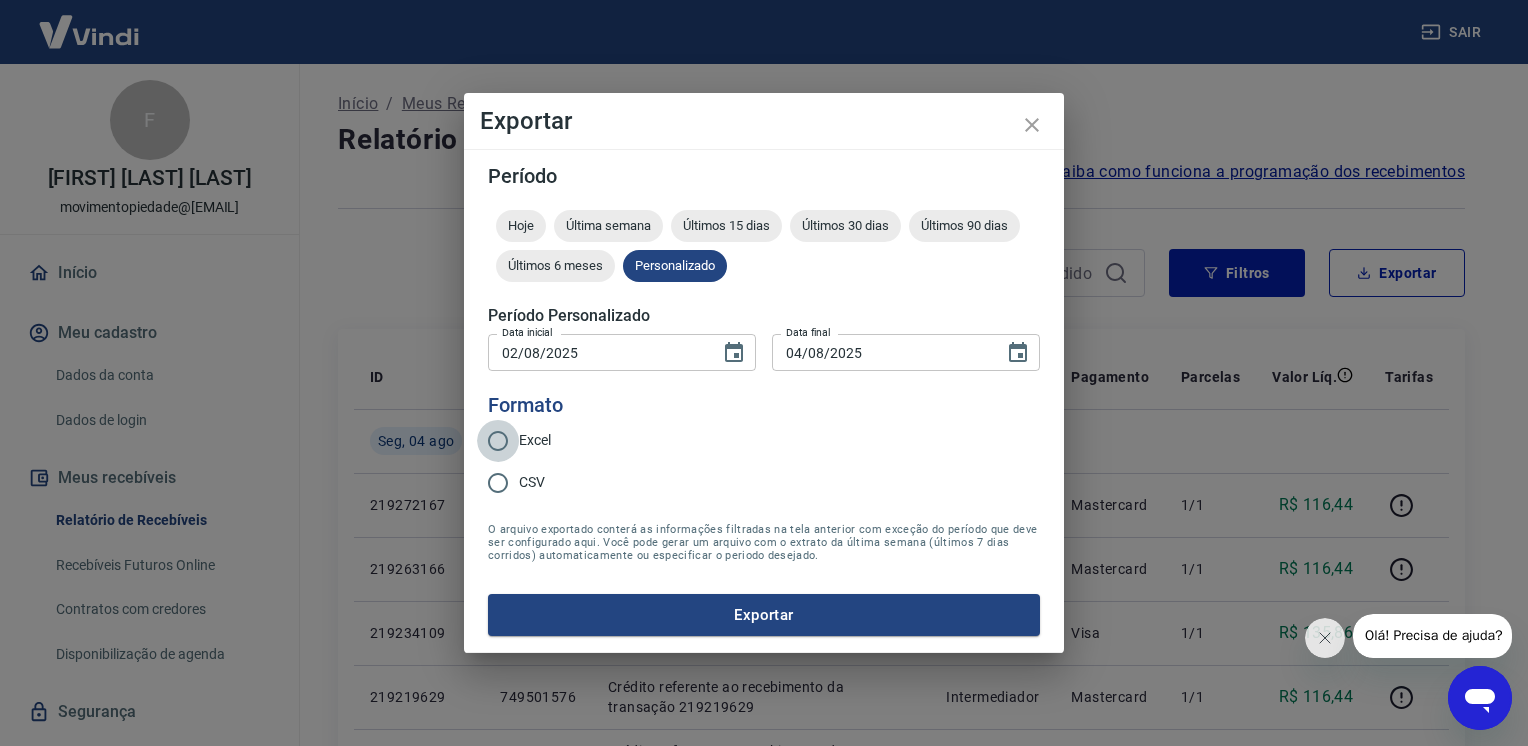 click on "Excel" at bounding box center [498, 441] 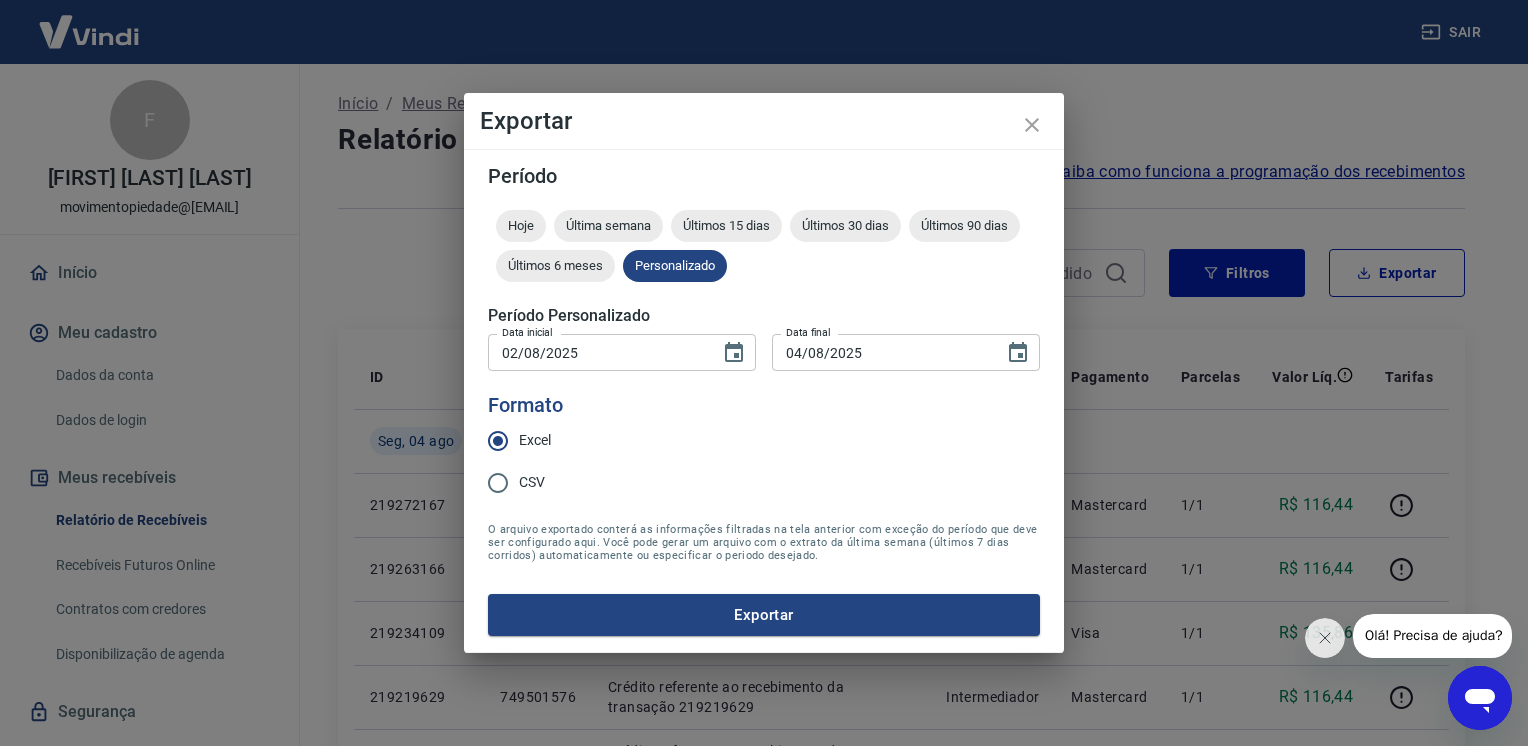 drag, startPoint x: 679, startPoint y: 609, endPoint x: 690, endPoint y: 611, distance: 11.18034 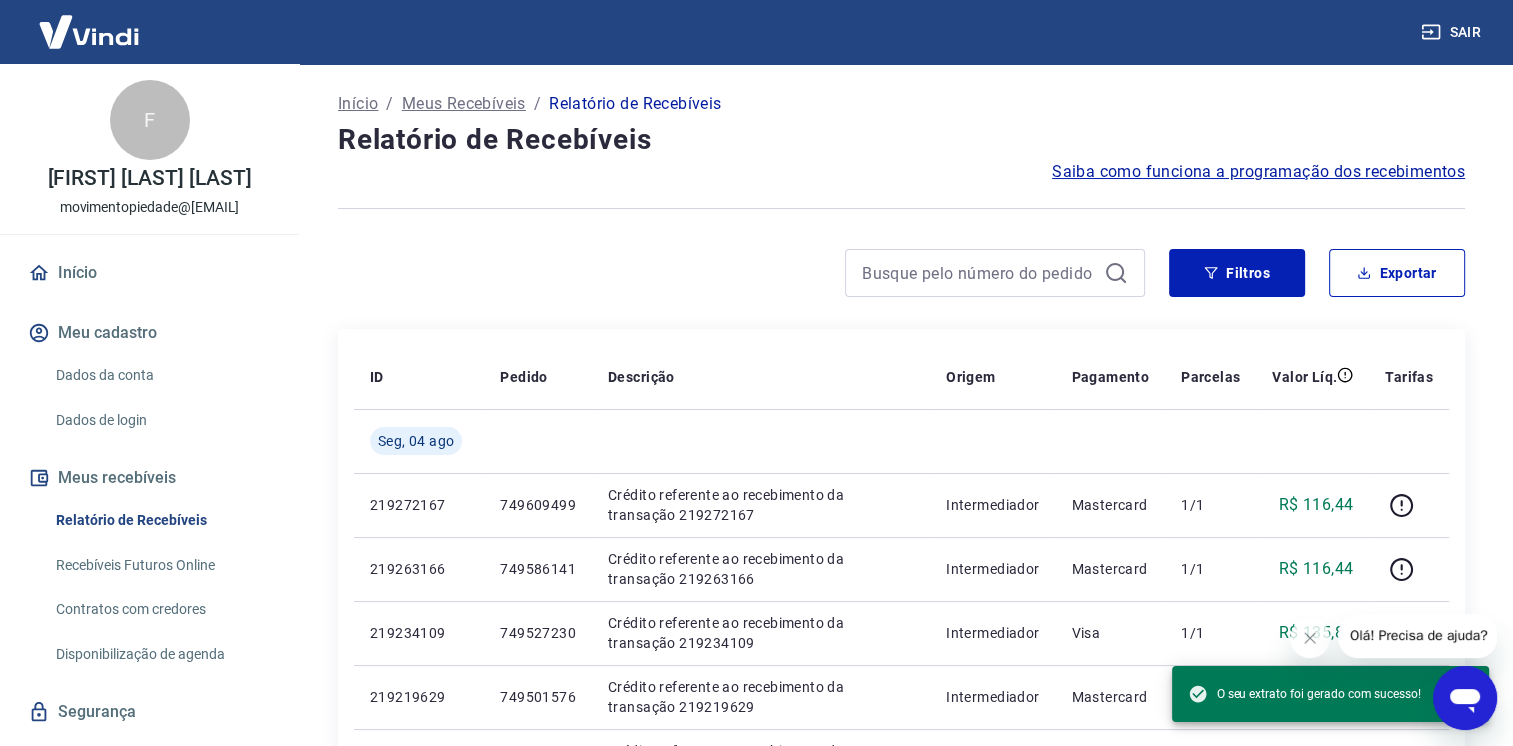 click on "Sair" at bounding box center [756, 32] 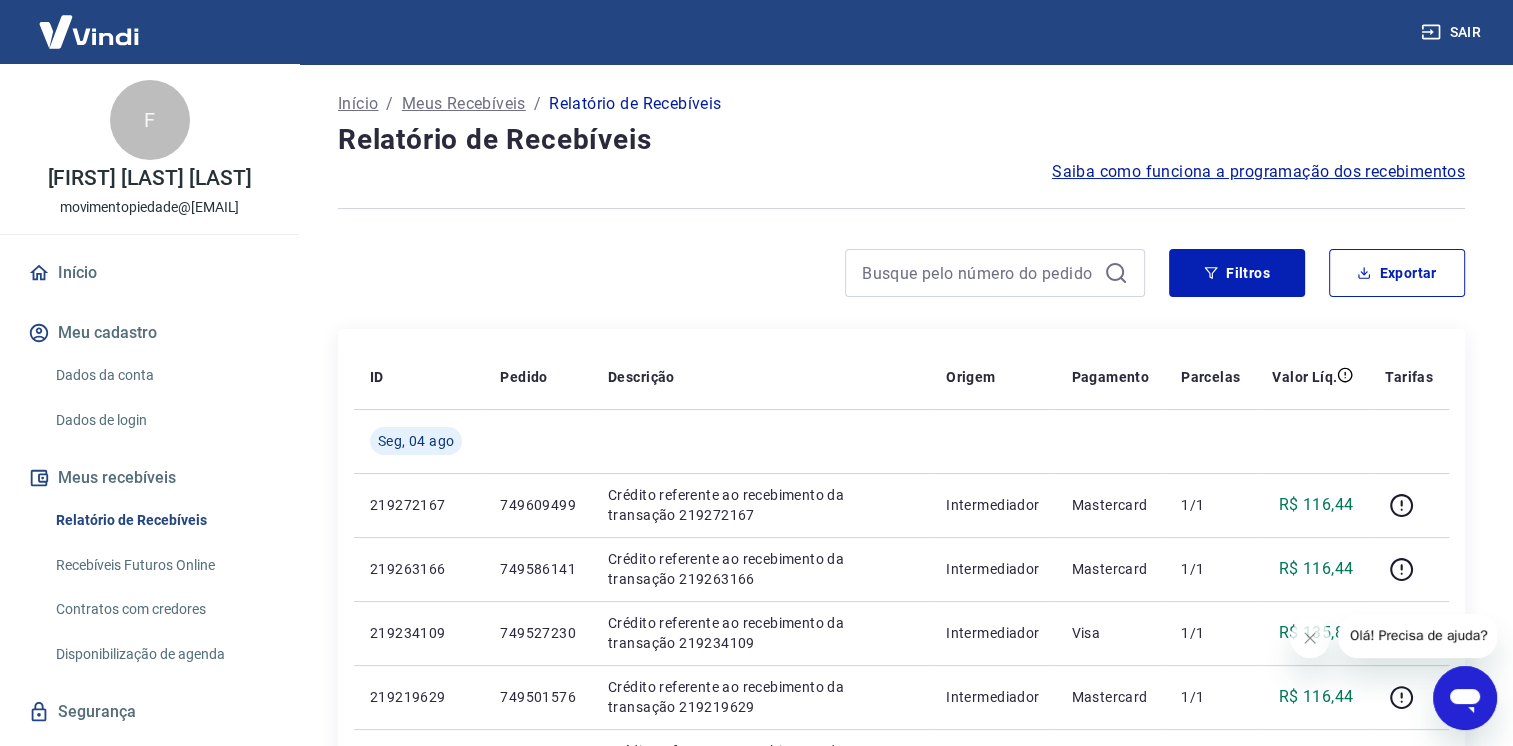 click on "Sair" at bounding box center (1453, 32) 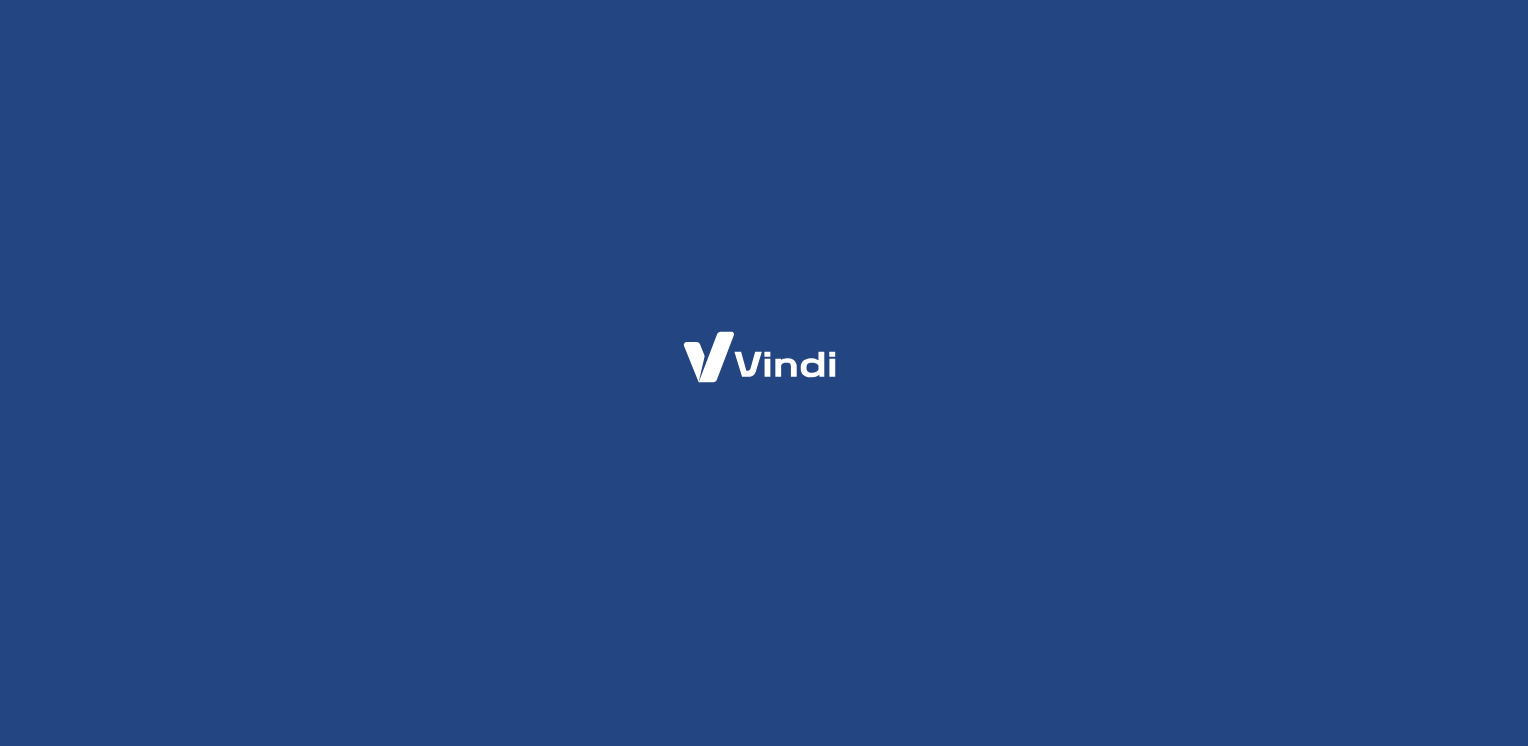 scroll, scrollTop: 0, scrollLeft: 0, axis: both 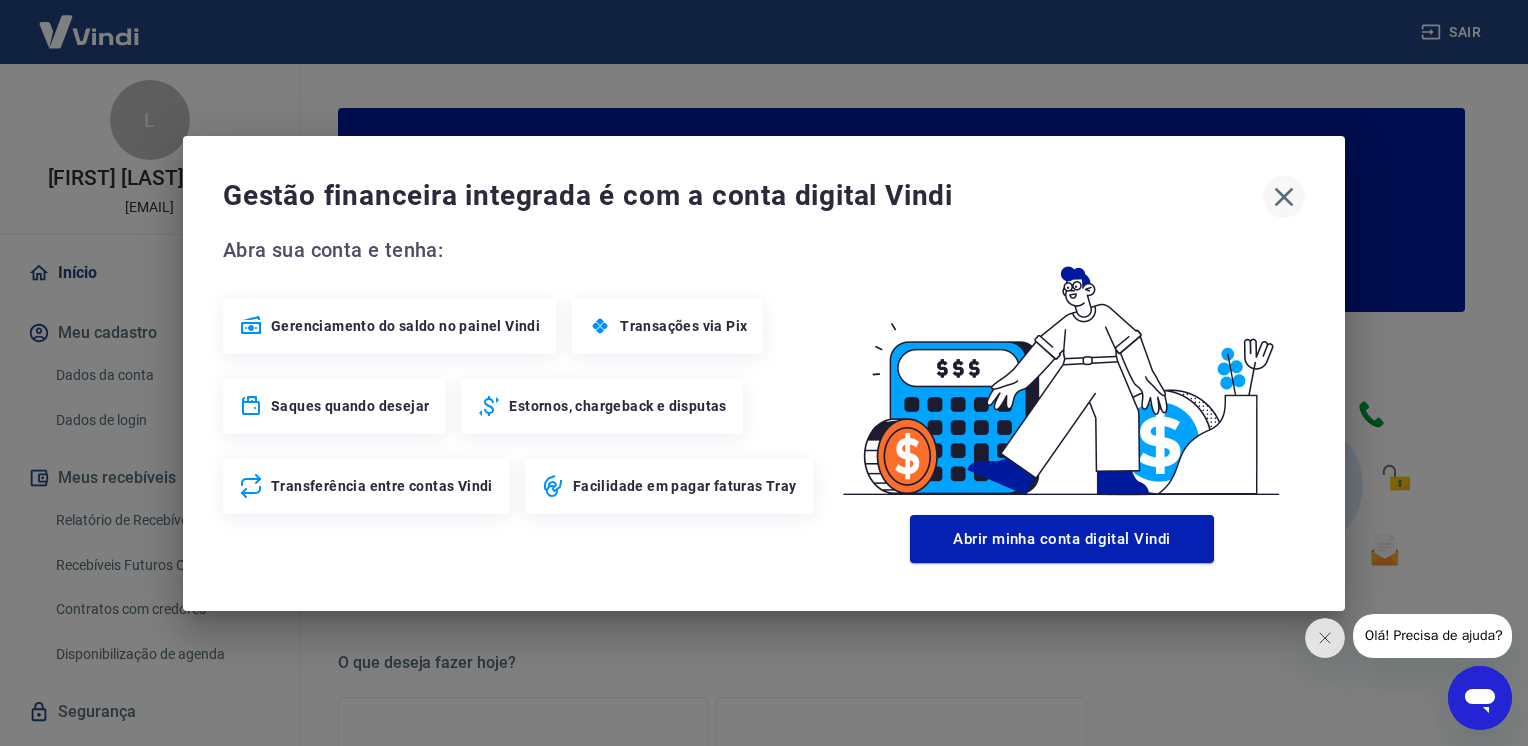 drag, startPoint x: 1260, startPoint y: 197, endPoint x: 1271, endPoint y: 199, distance: 11.18034 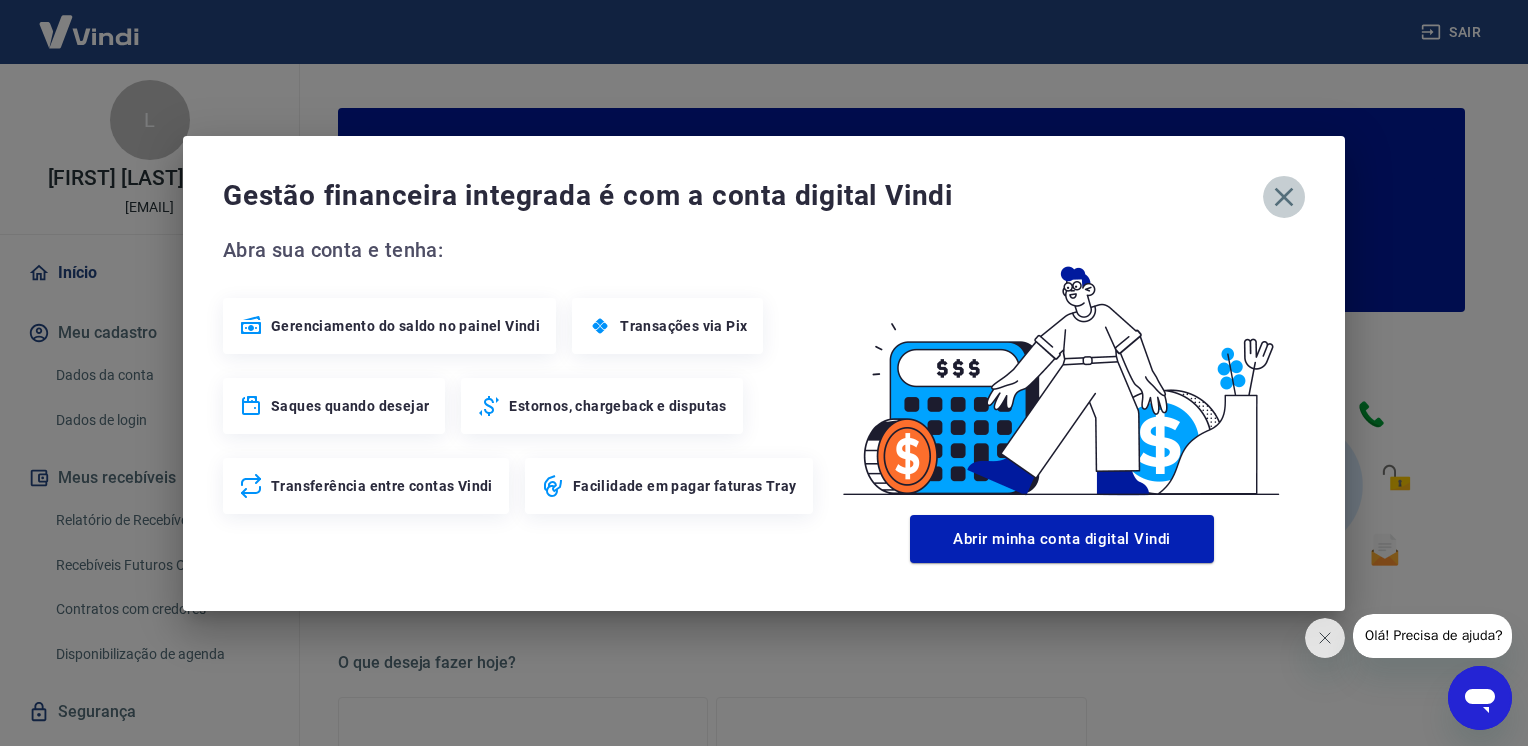 click 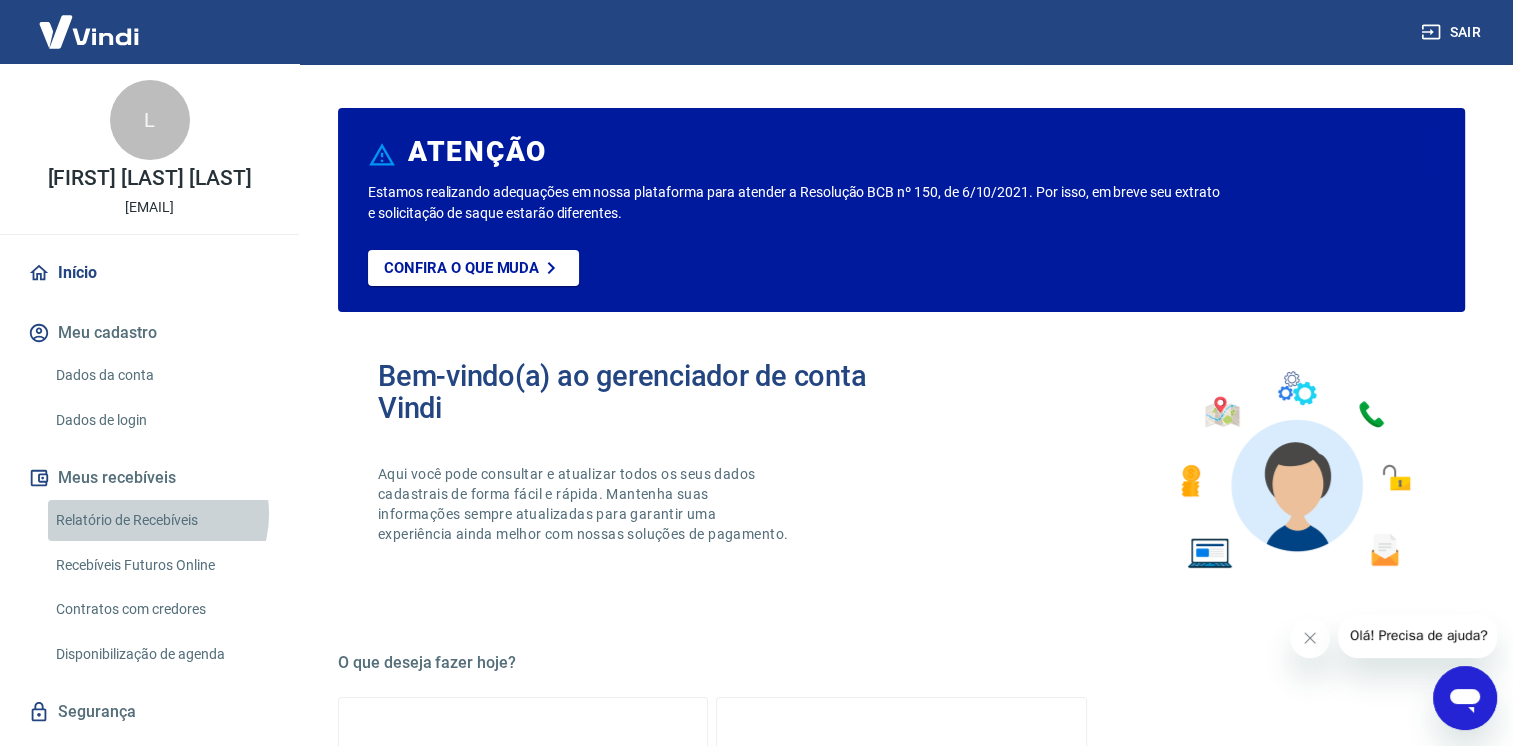 click on "Relatório de Recebíveis" at bounding box center (161, 520) 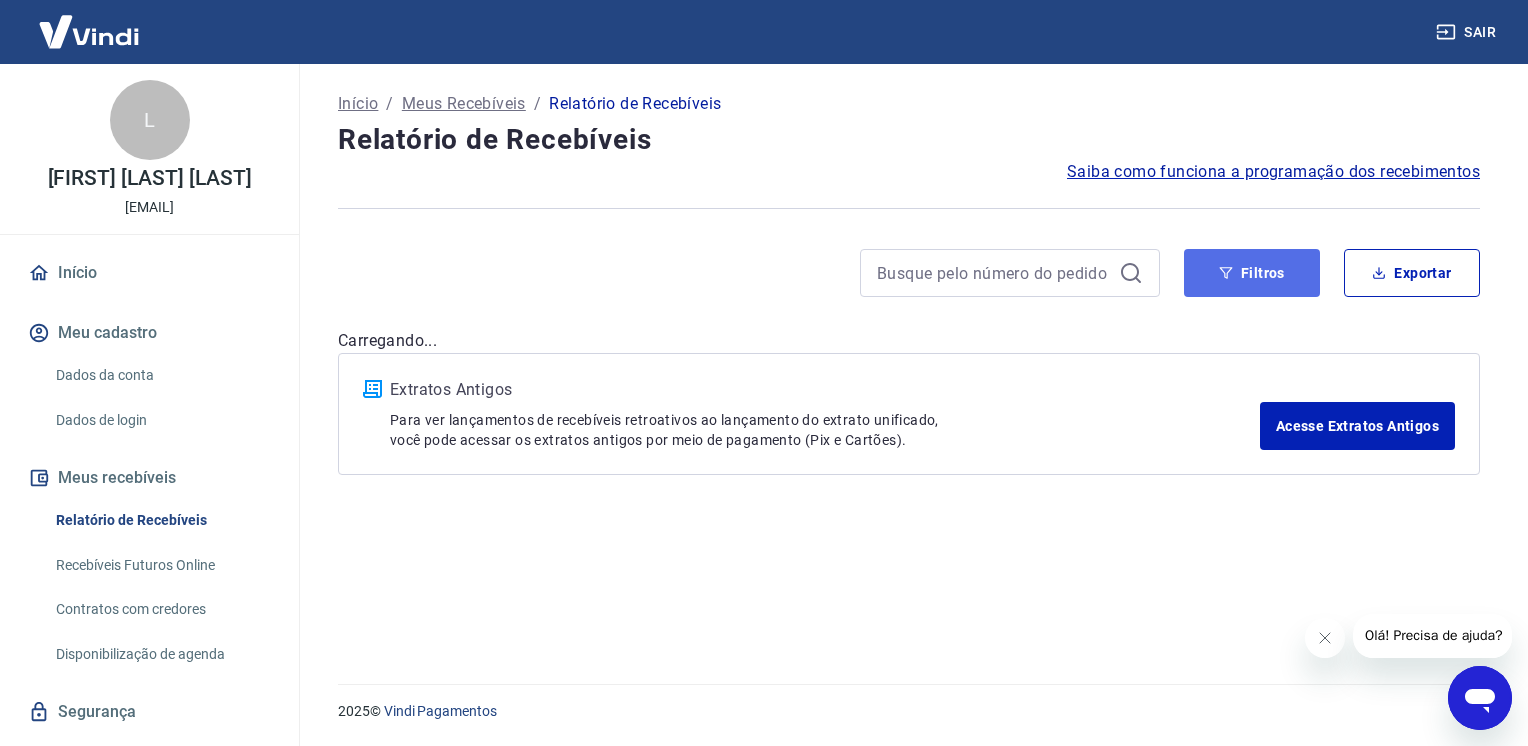 click on "Filtros" at bounding box center (1252, 273) 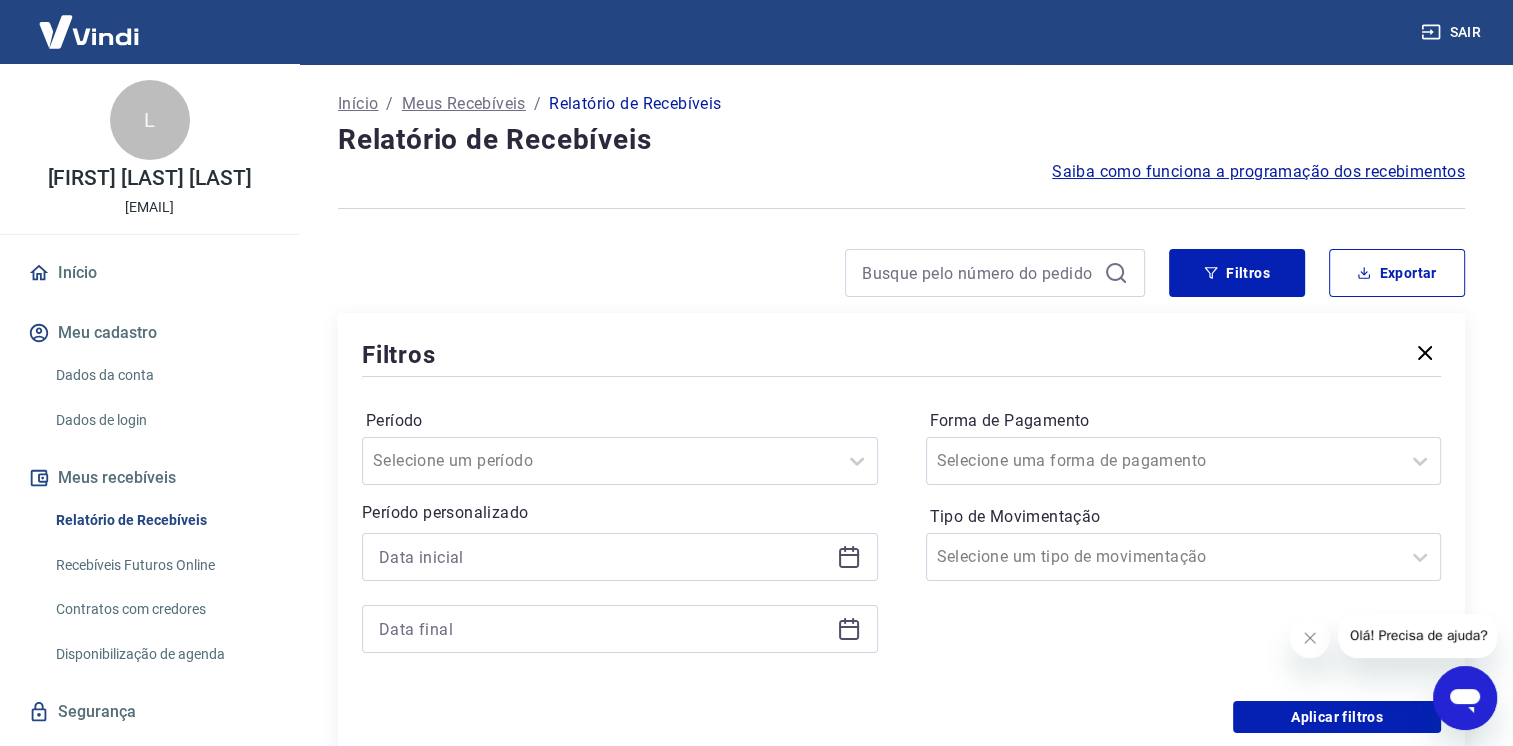 click at bounding box center [620, 593] 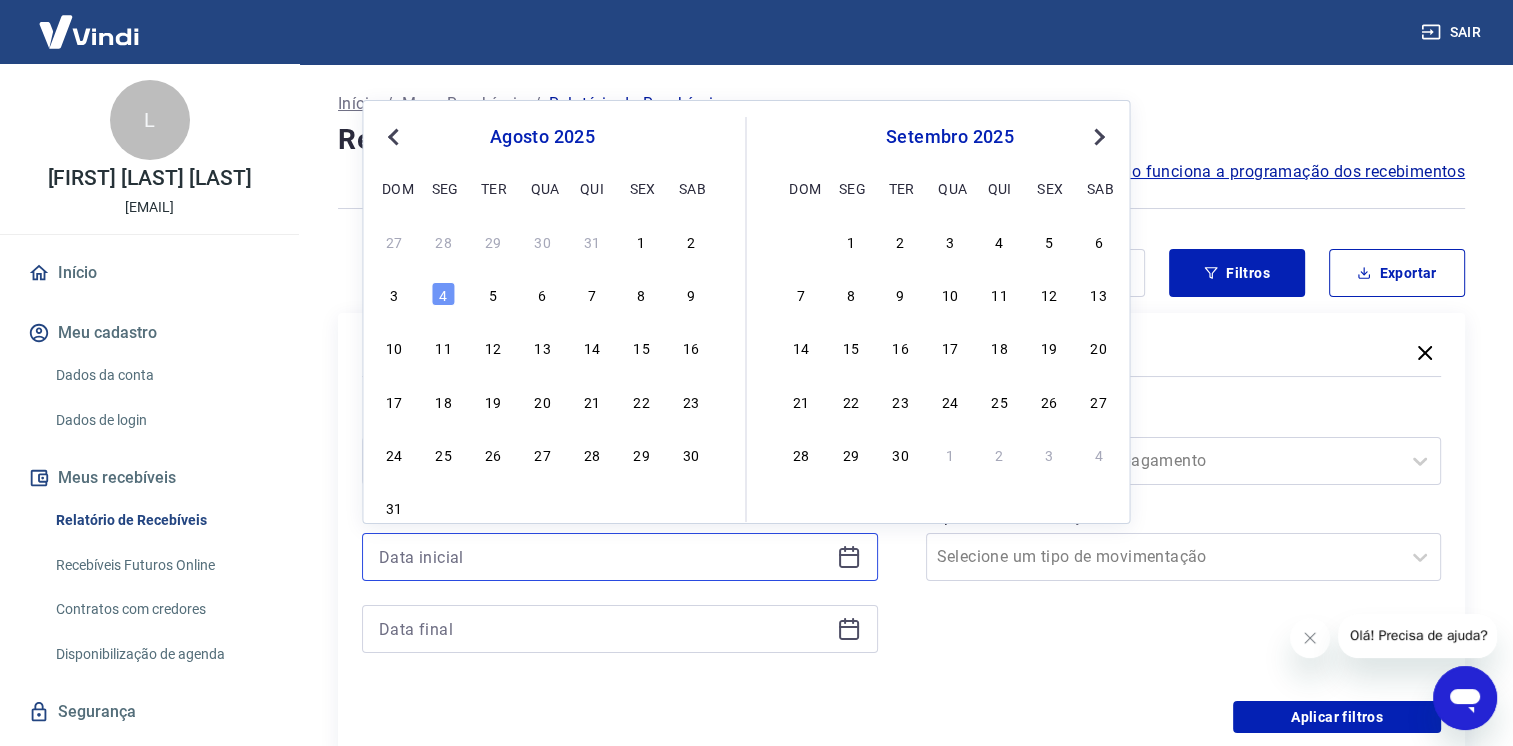 click at bounding box center [604, 557] 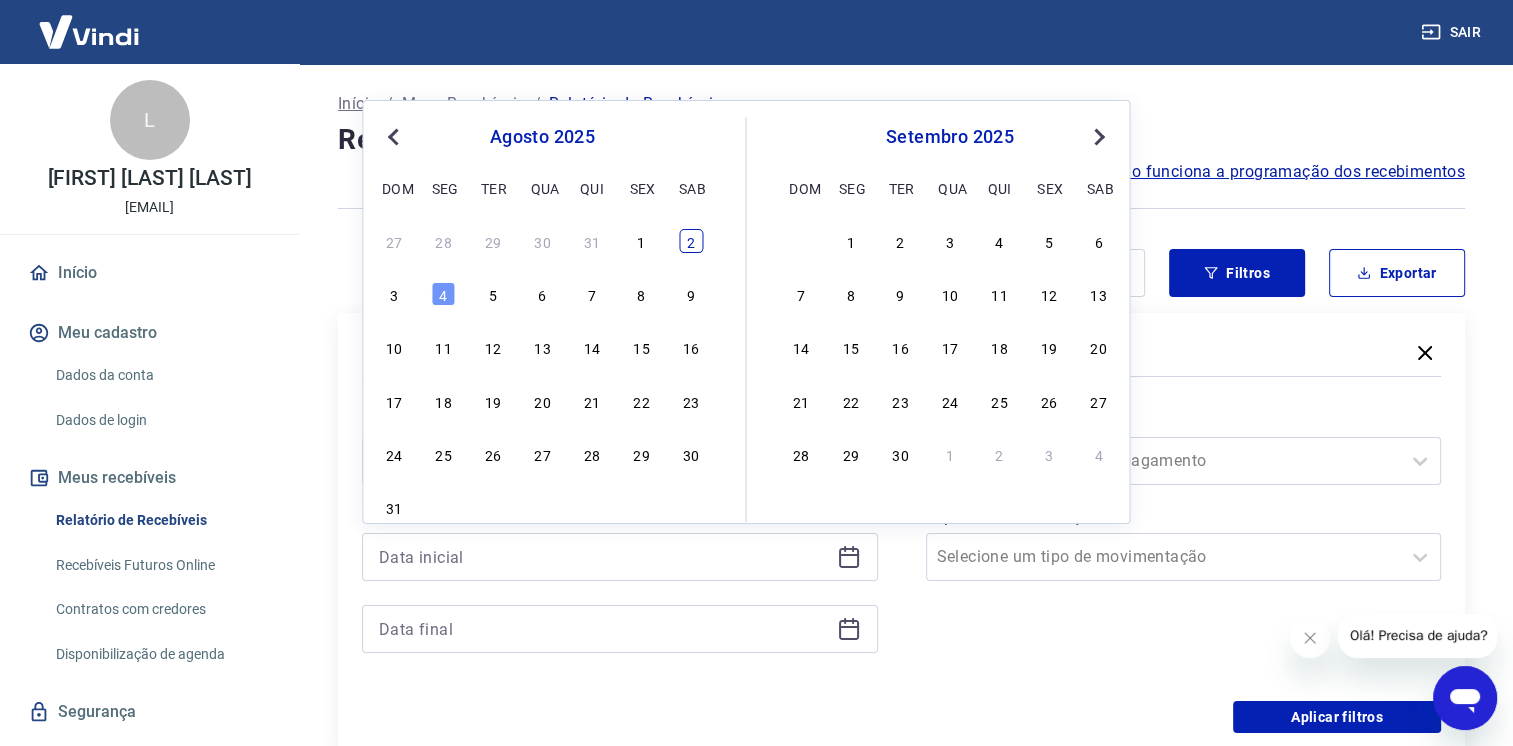 click on "2" at bounding box center (691, 241) 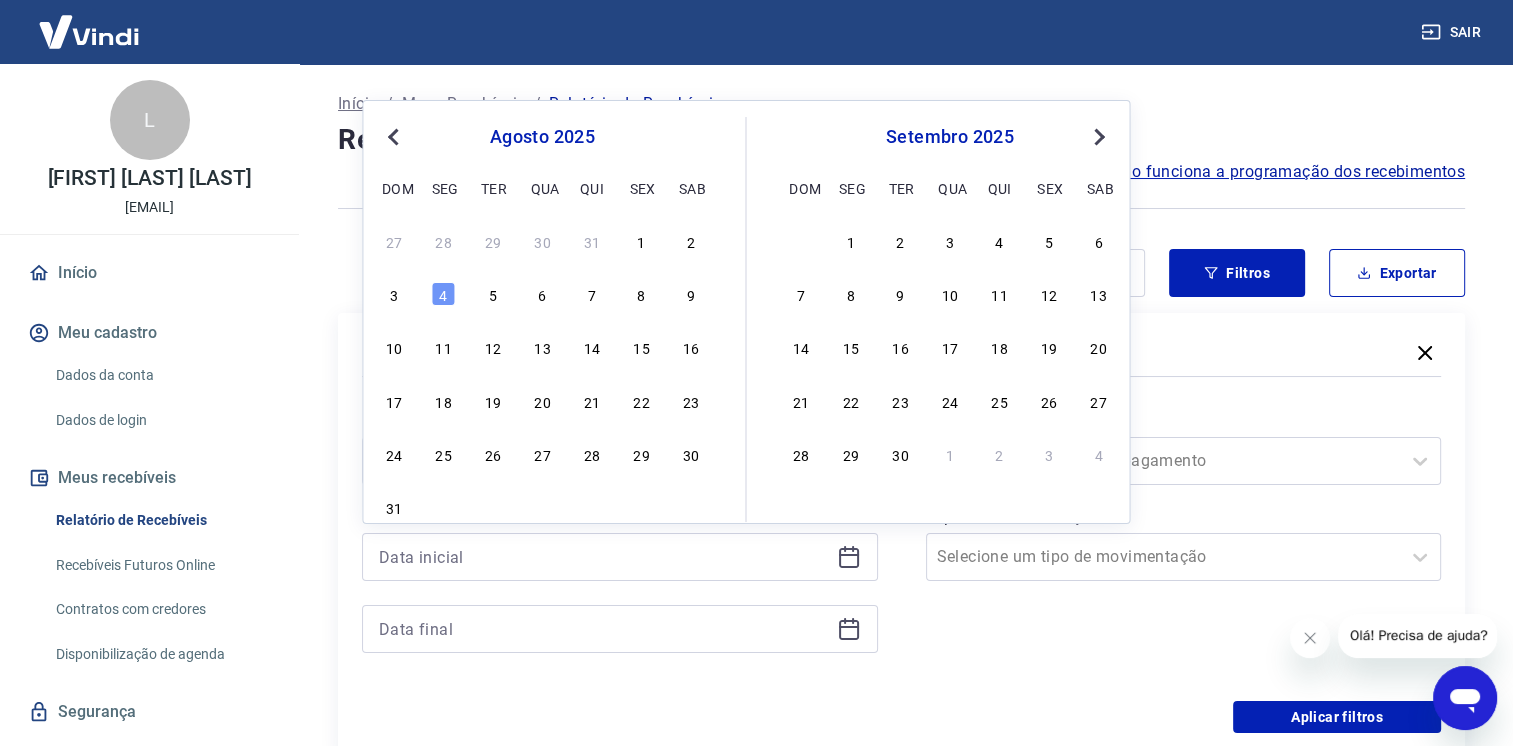 type on "02/08/2025" 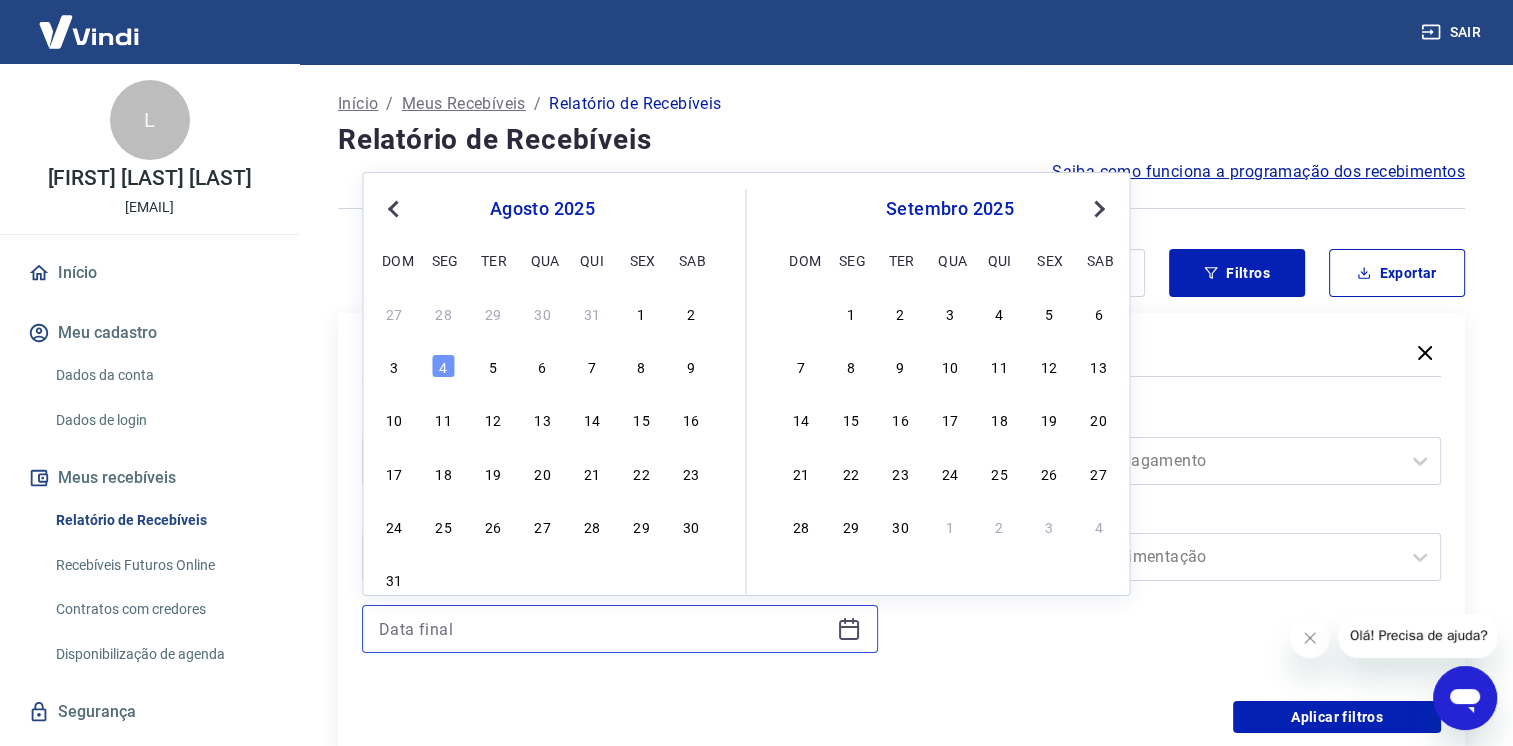 click at bounding box center (604, 629) 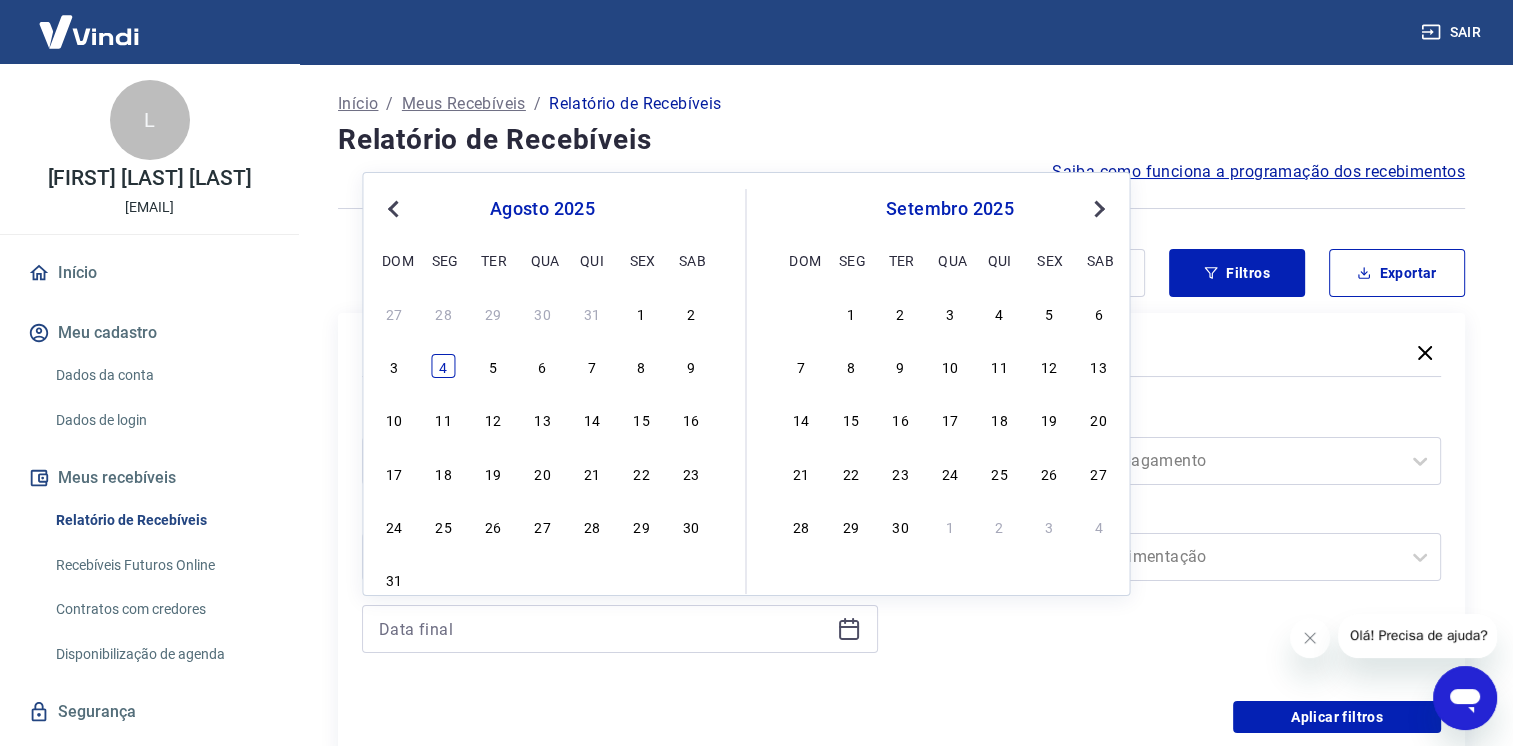 drag, startPoint x: 458, startPoint y: 354, endPoint x: 449, endPoint y: 361, distance: 11.401754 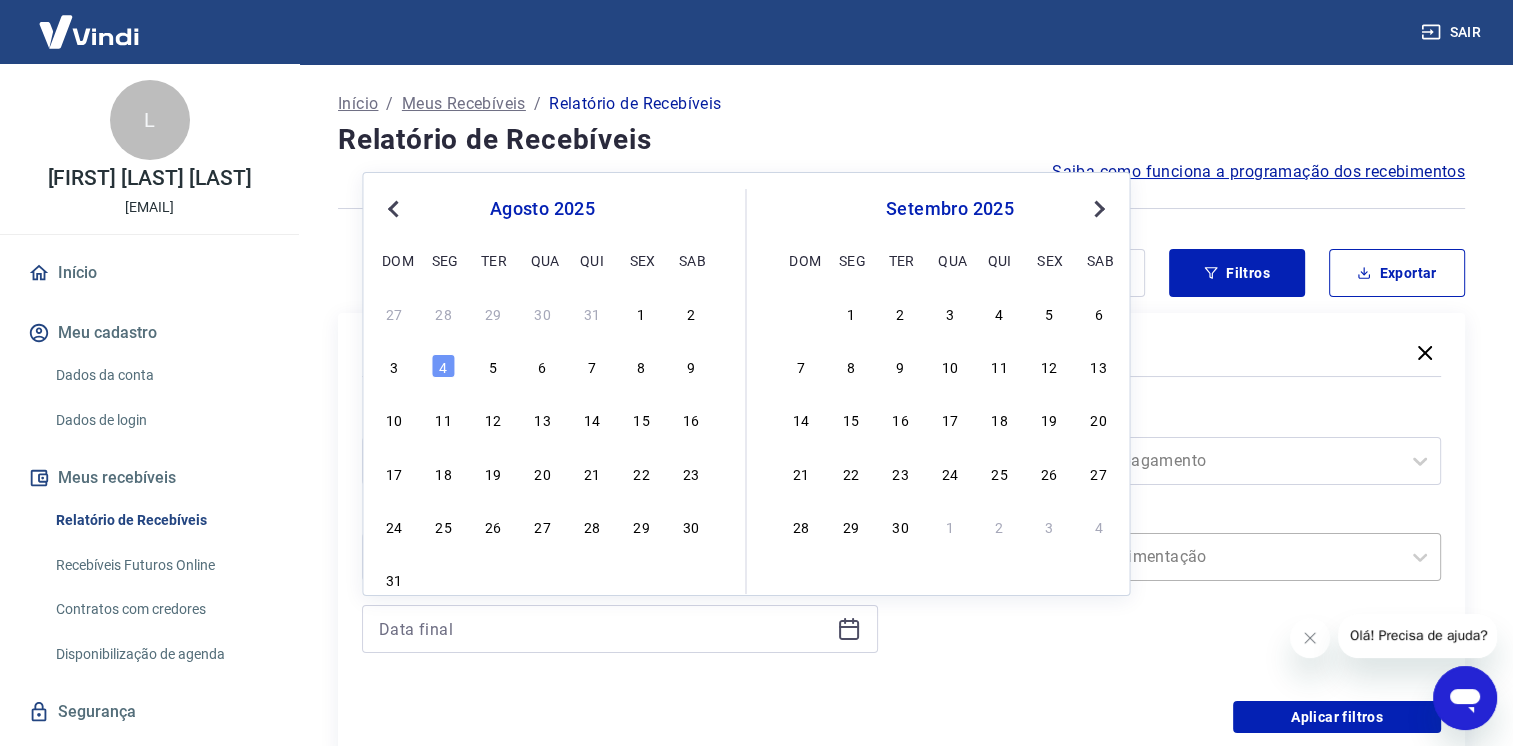 drag, startPoint x: 449, startPoint y: 361, endPoint x: 990, endPoint y: 542, distance: 570.4752 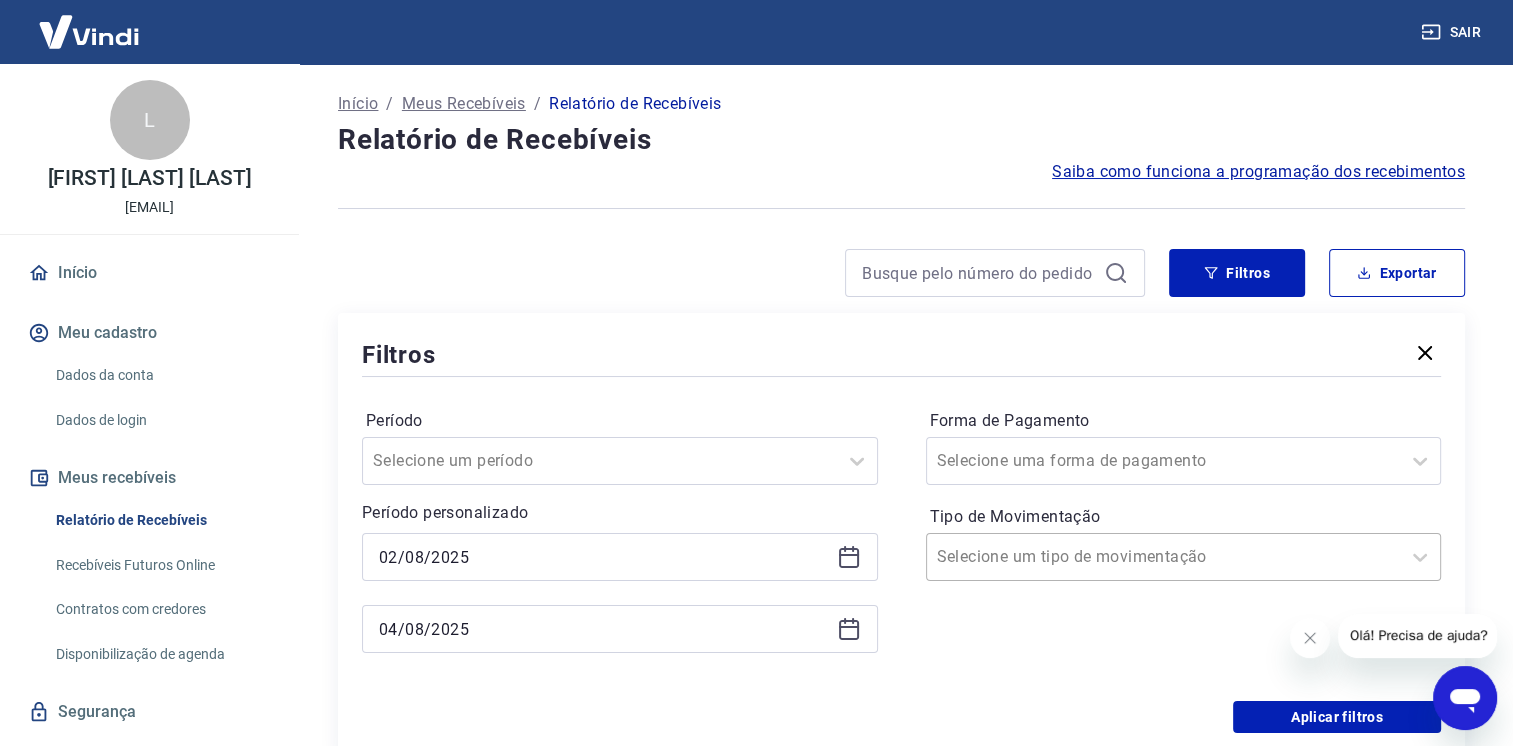 click at bounding box center (1164, 557) 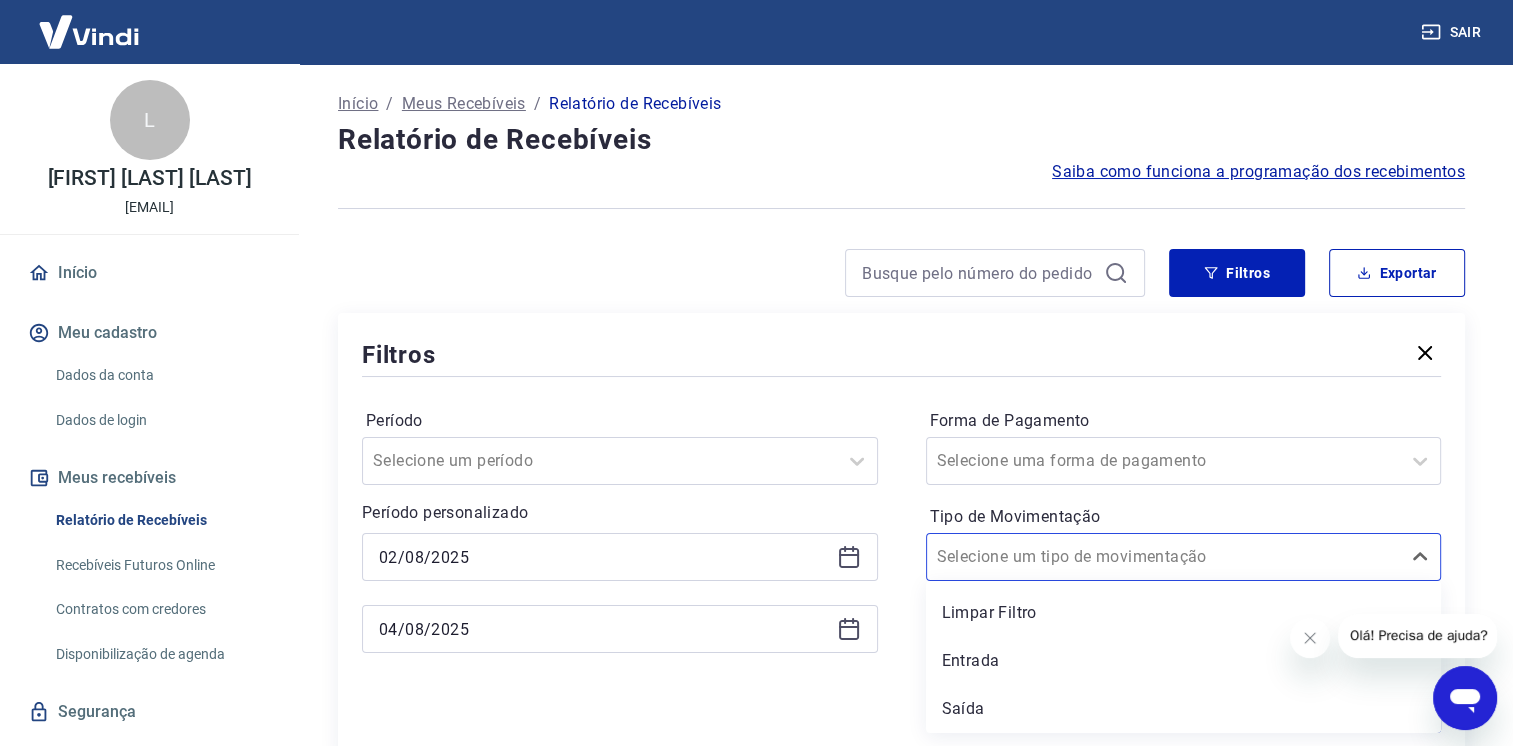 drag, startPoint x: 1035, startPoint y: 646, endPoint x: 1329, endPoint y: 711, distance: 301.09964 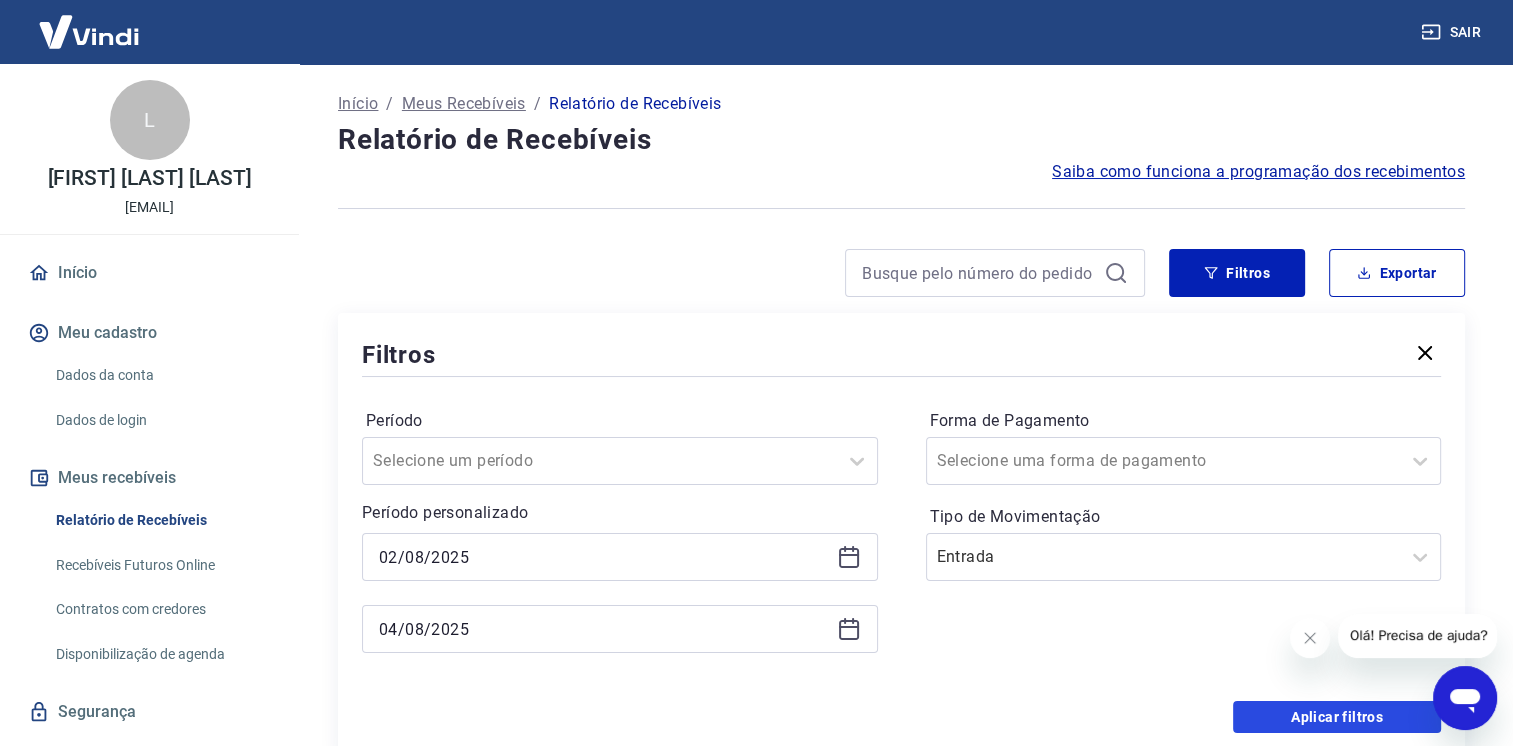 drag, startPoint x: 1330, startPoint y: 712, endPoint x: 1315, endPoint y: 240, distance: 472.23828 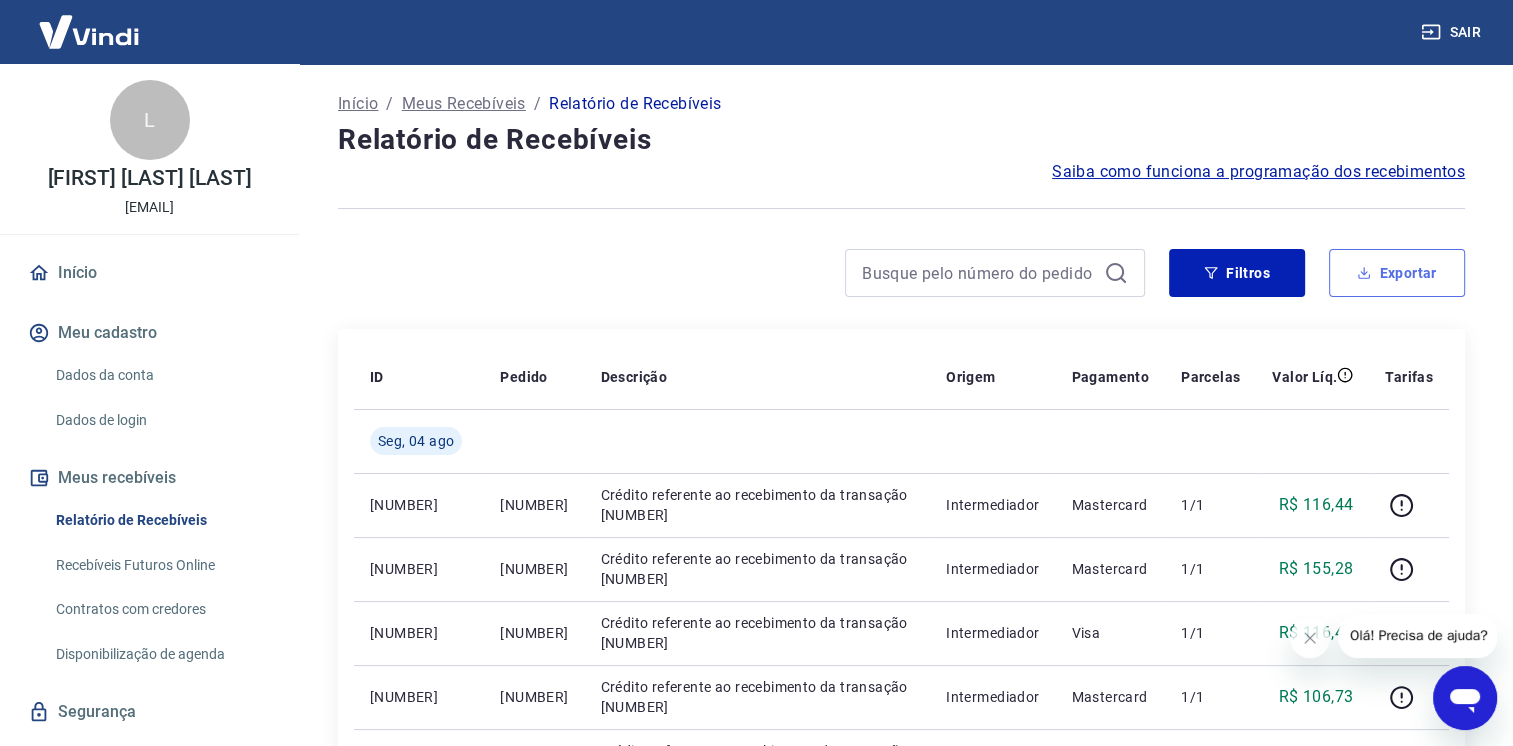 click on "Exportar" at bounding box center (1397, 273) 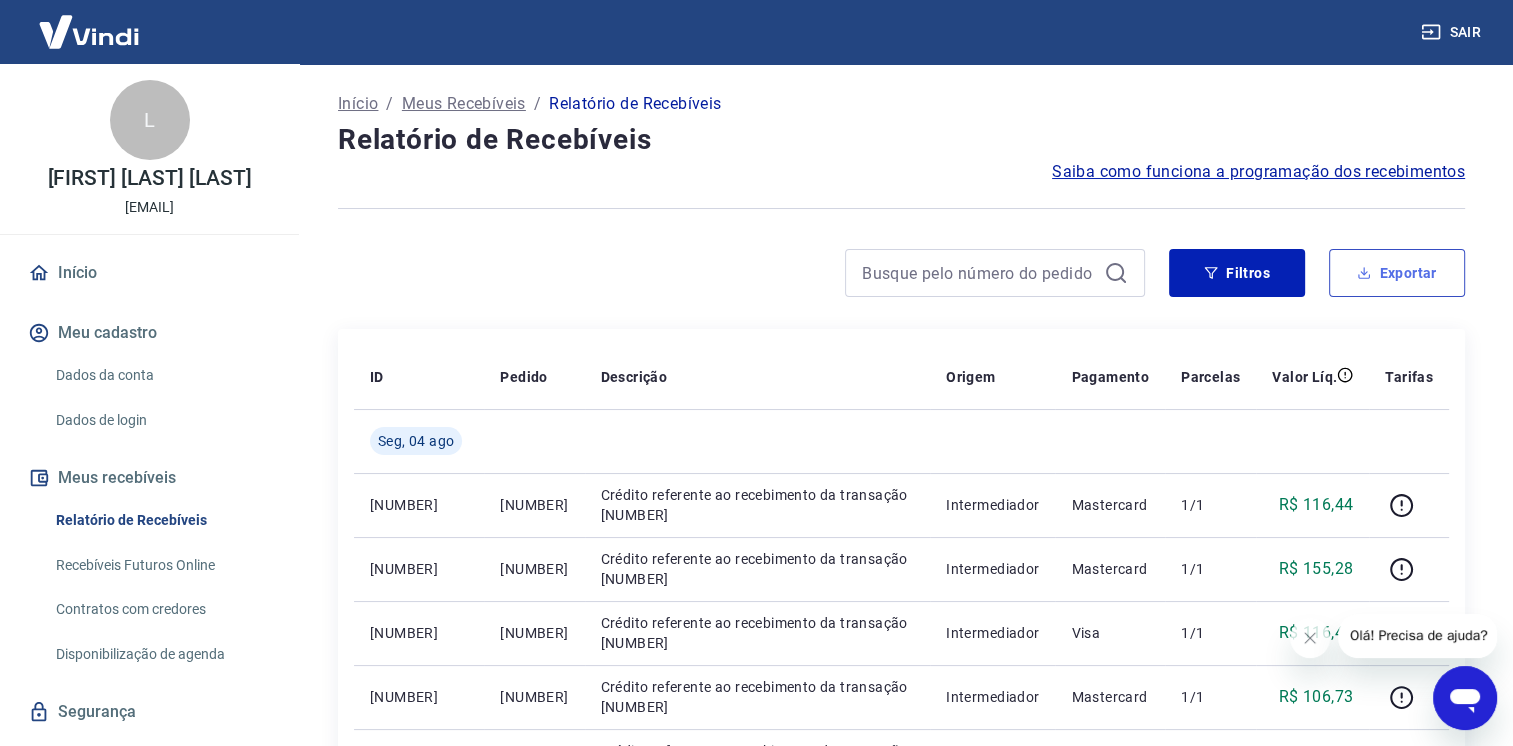type on "02/08/2025" 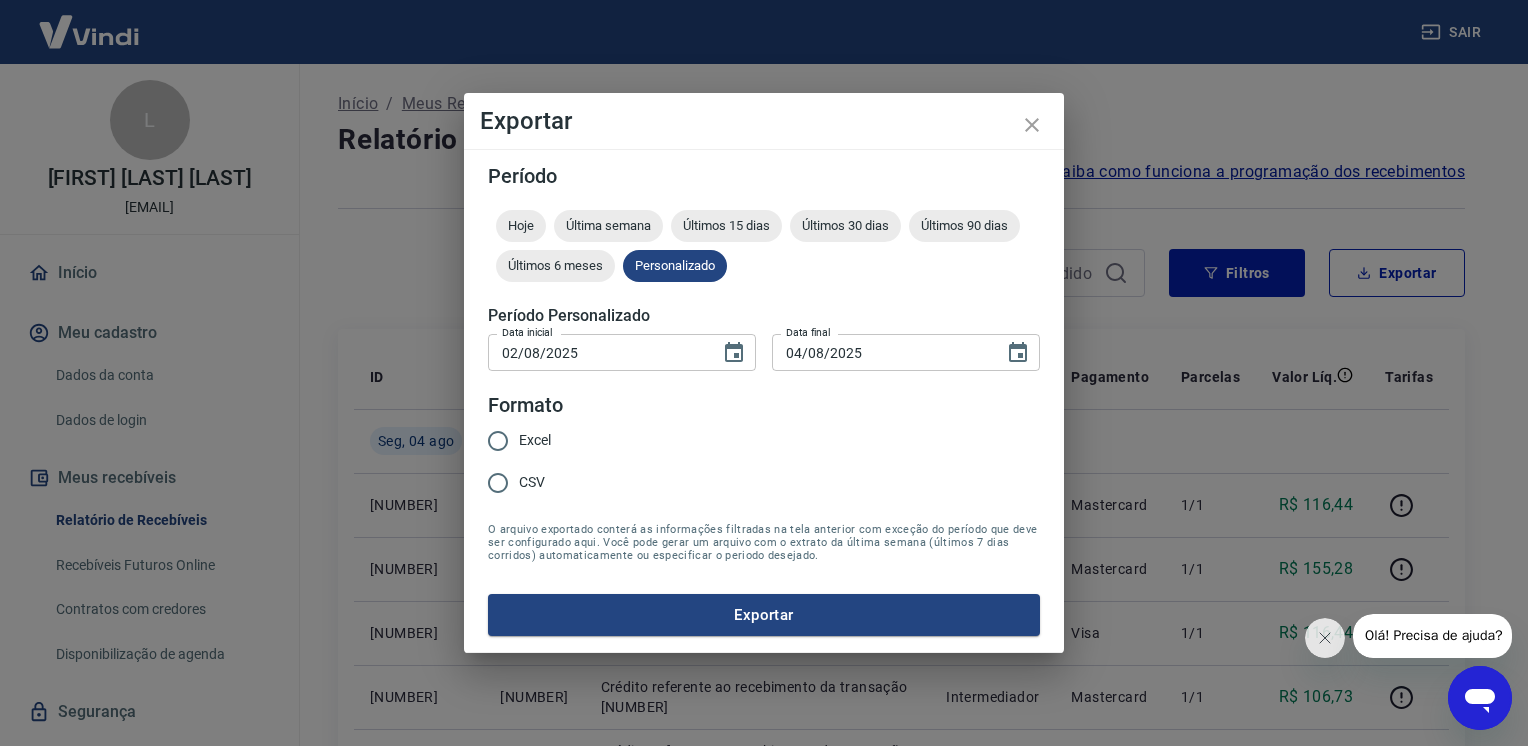click on "Excel" at bounding box center (535, 440) 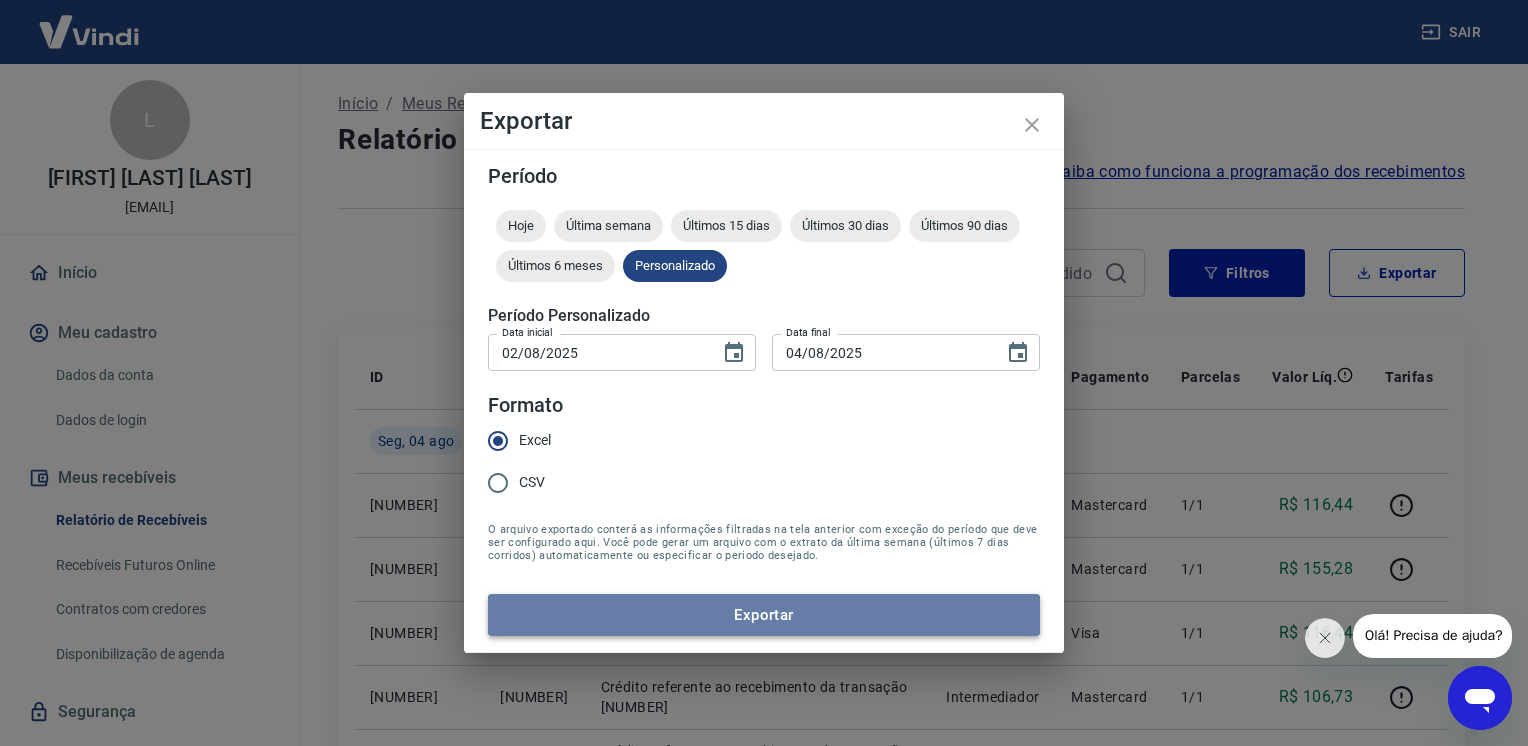 click on "Exportar" at bounding box center (764, 615) 